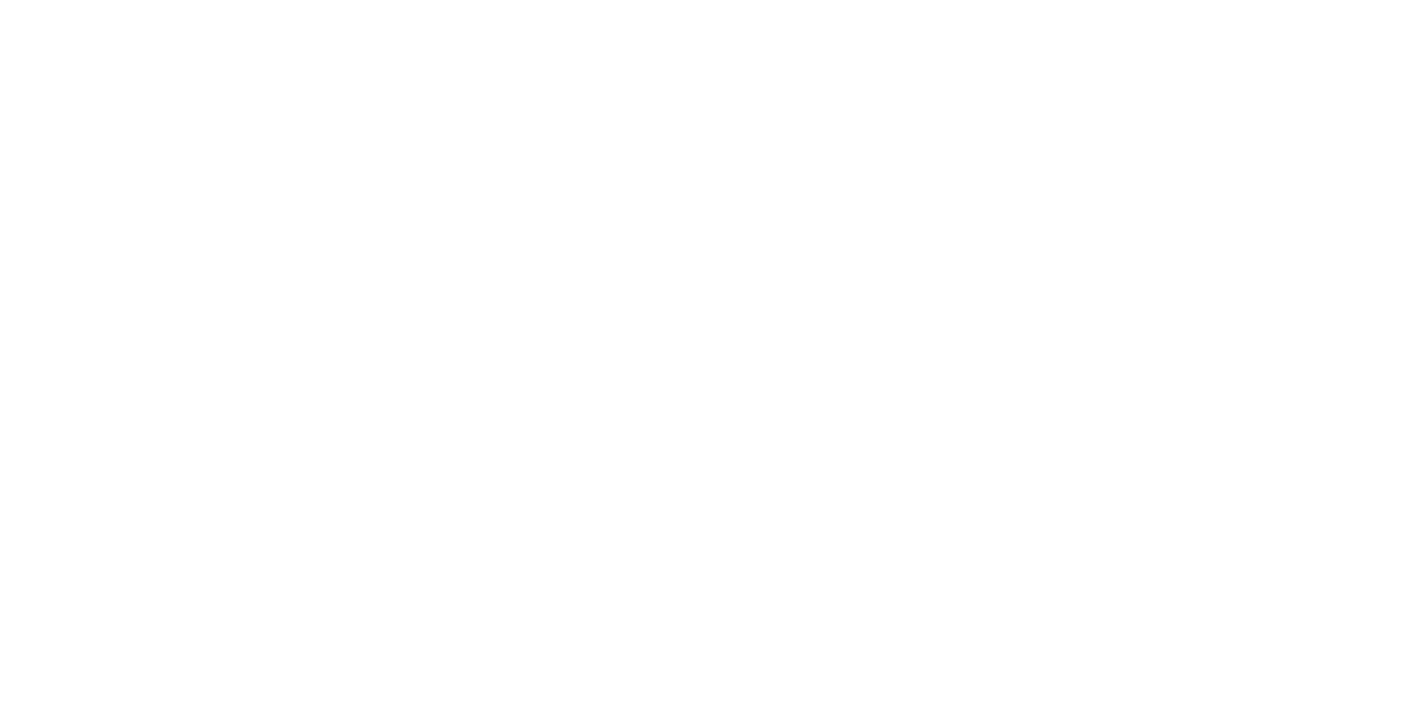 scroll, scrollTop: 0, scrollLeft: 0, axis: both 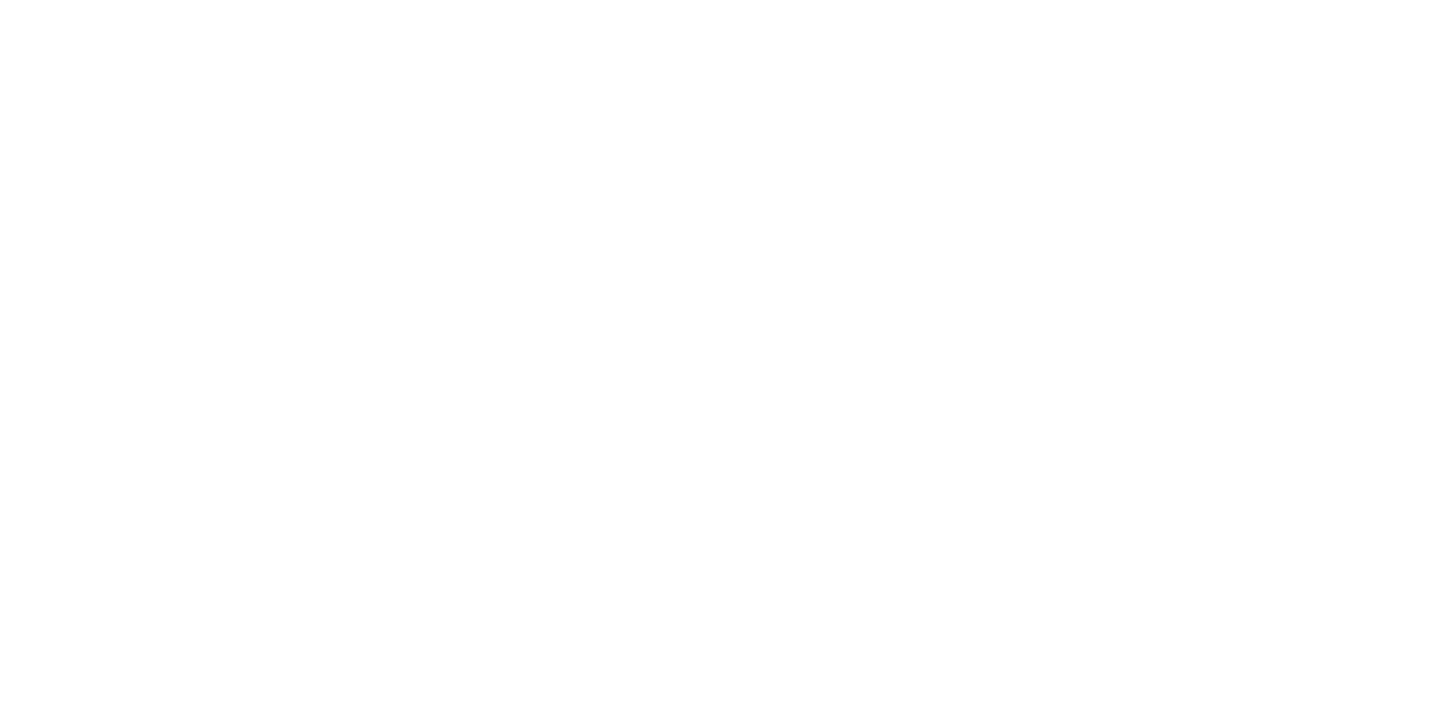 select on "*" 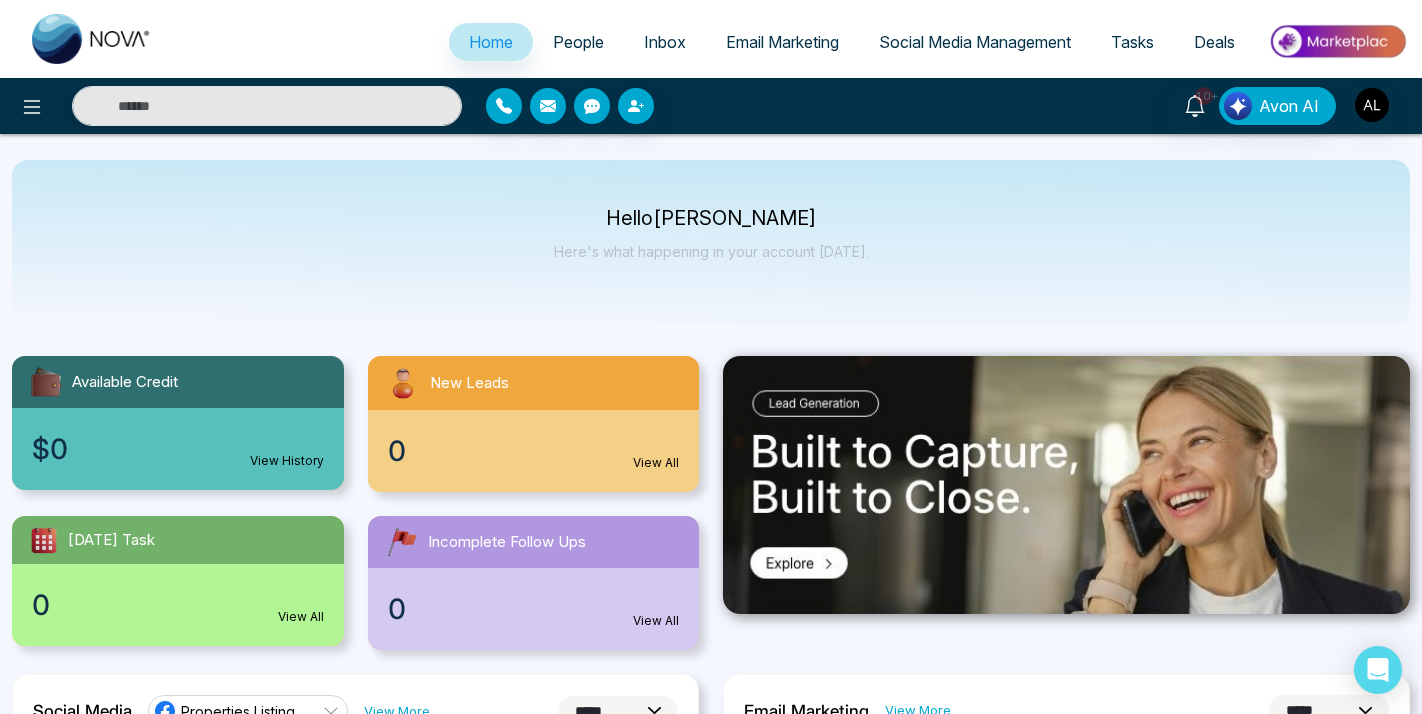 click on "Social Media Management" at bounding box center [975, 42] 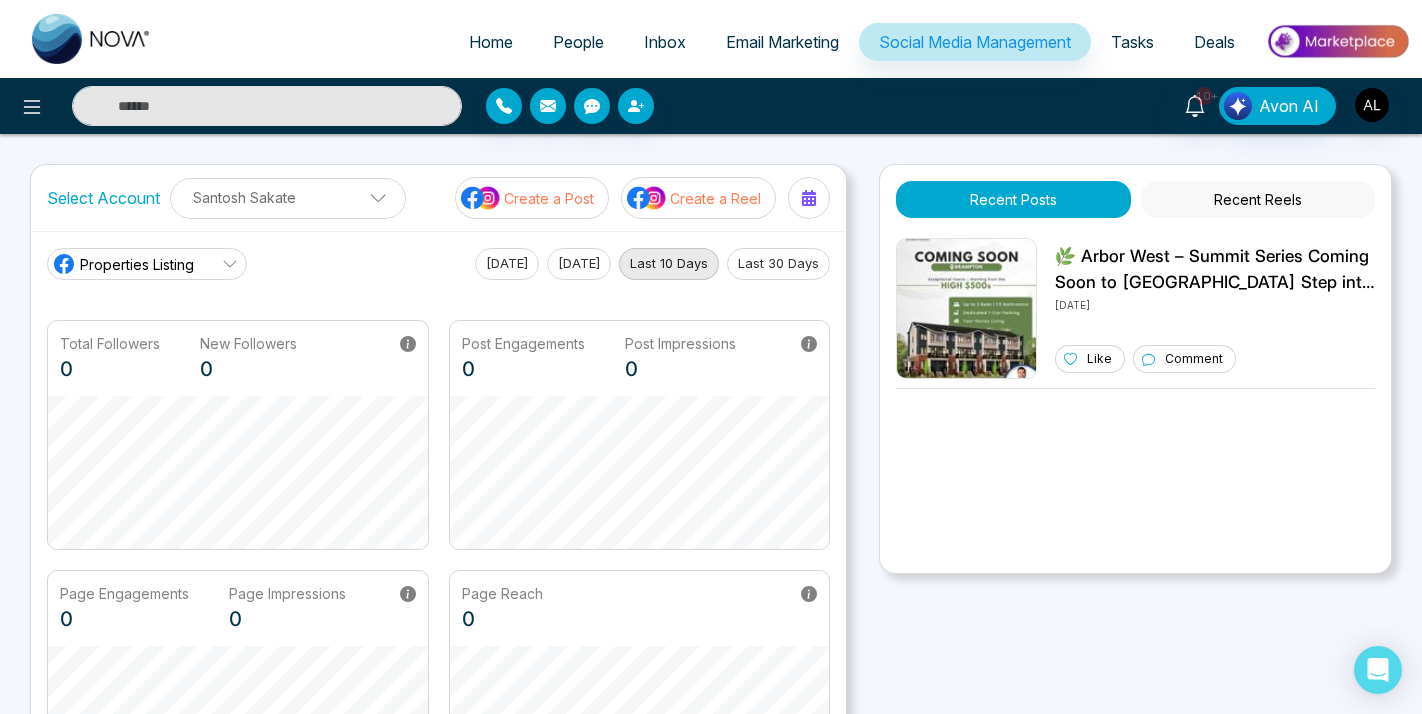click on "Santosh Sakate" at bounding box center (288, 197) 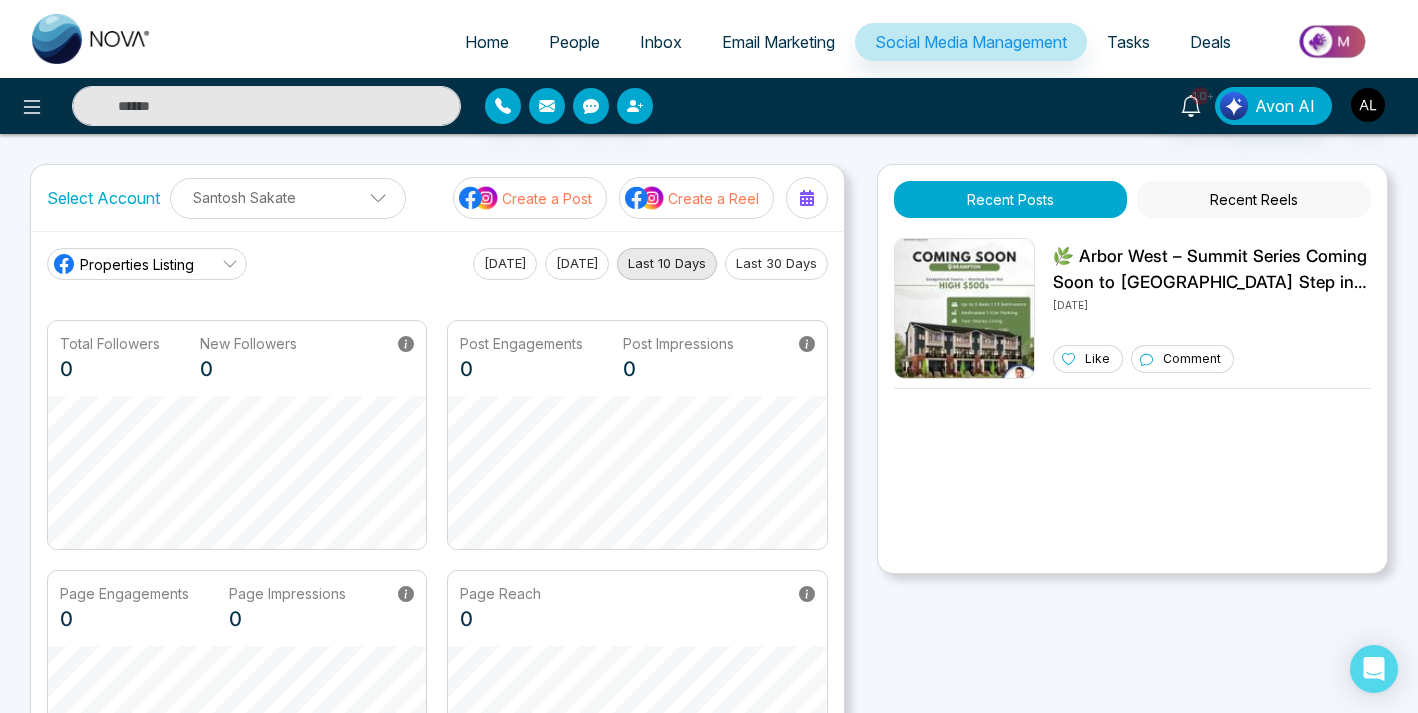 click on "Santosh Sakate" at bounding box center (288, 197) 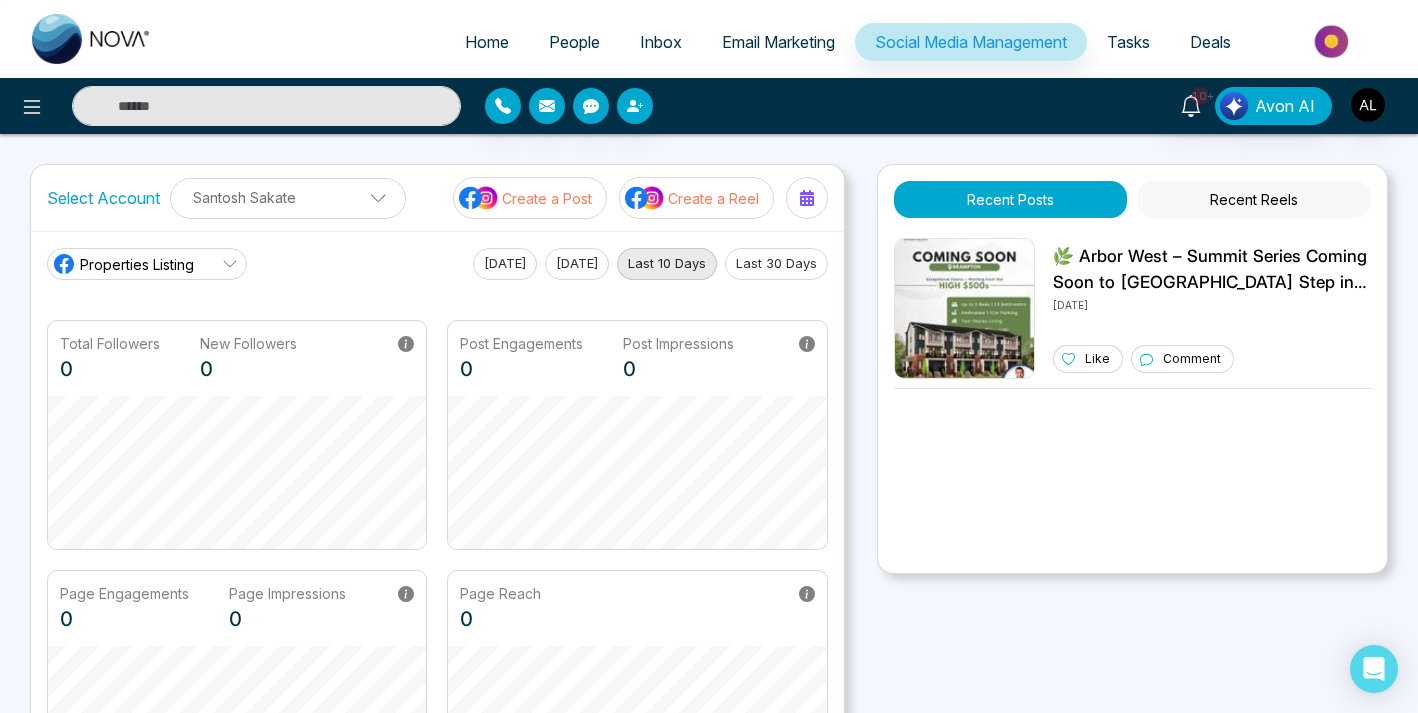 click on "10+ Avon AI" at bounding box center [709, 106] 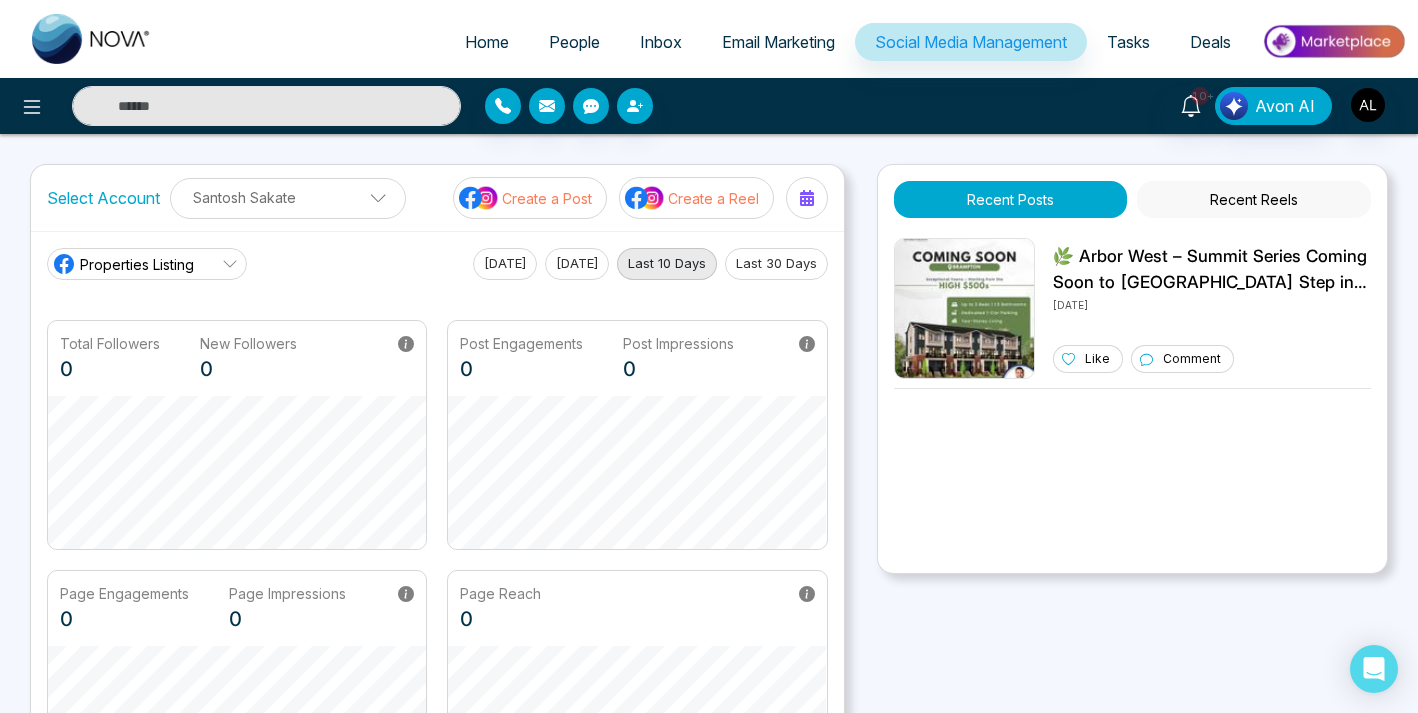 click on "Select Account Santosh Sakate     Santosh Sakate      Add Social Accounts   Create a Post Create a Reel Properties Listing Today Yesterday Last 10 Days Last 30 Days Total Followers 0 New Followers 0 Post Engagements 0 Post Impressions 0 Page Engagements 0 Page Impressions 0 Page Reach 0 Recent Posts Recent Reels 🌿 Arbor West – Summit Series Coming Soon to Brampton
Step into the next level of townhome living with the all-new Summit Series. Modern two-storey layouts, smart design, and a thriving west Brampton location make this a rare opportunity in the high $500s. Don’t miss your chance to get in early on a standout community.
#ArborWest #BramptonRealEstate #PreConstructionHomes #SummitSeries #TownhomesForSale #BramptonLiving #GTAHomes 20/06/2025   Like   Comment" at bounding box center [709, 490] 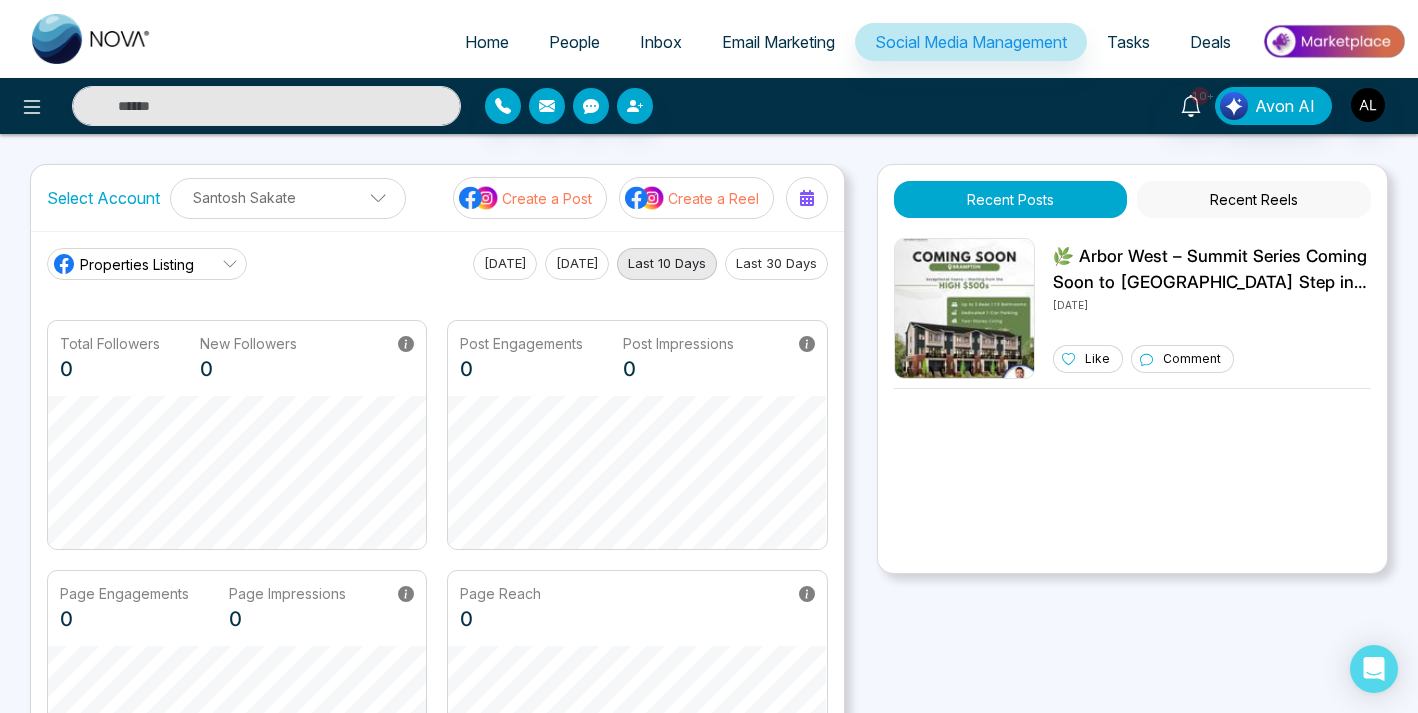 click on "10+ Avon AI" at bounding box center (1122, 106) 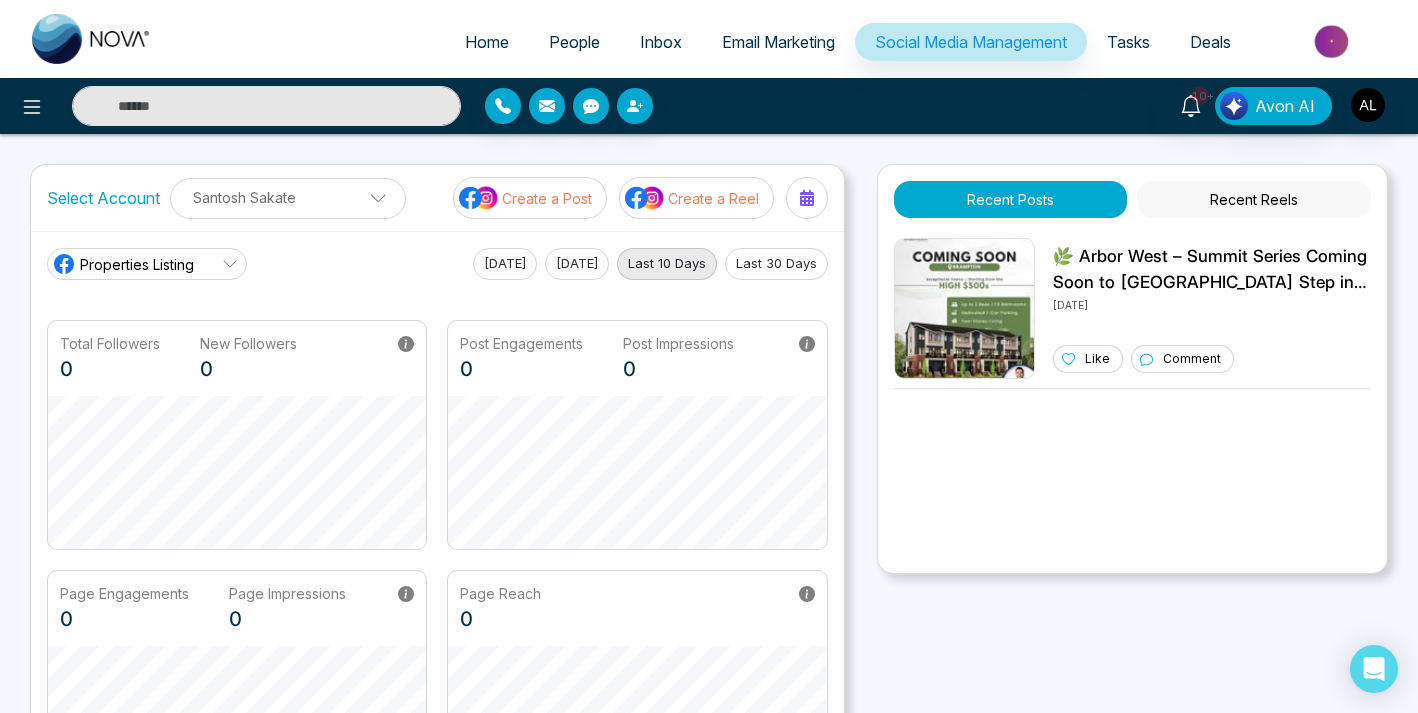 click on "Santosh Sakate" at bounding box center [288, 197] 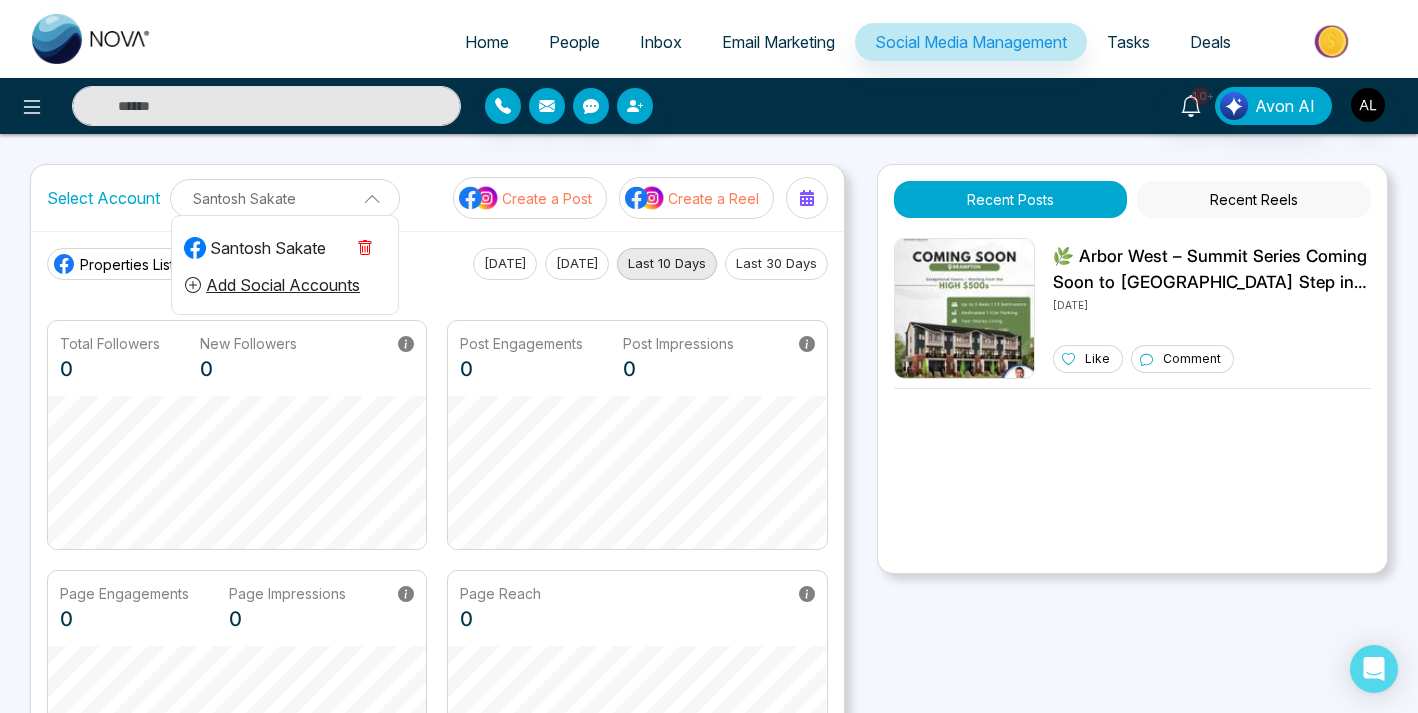 click 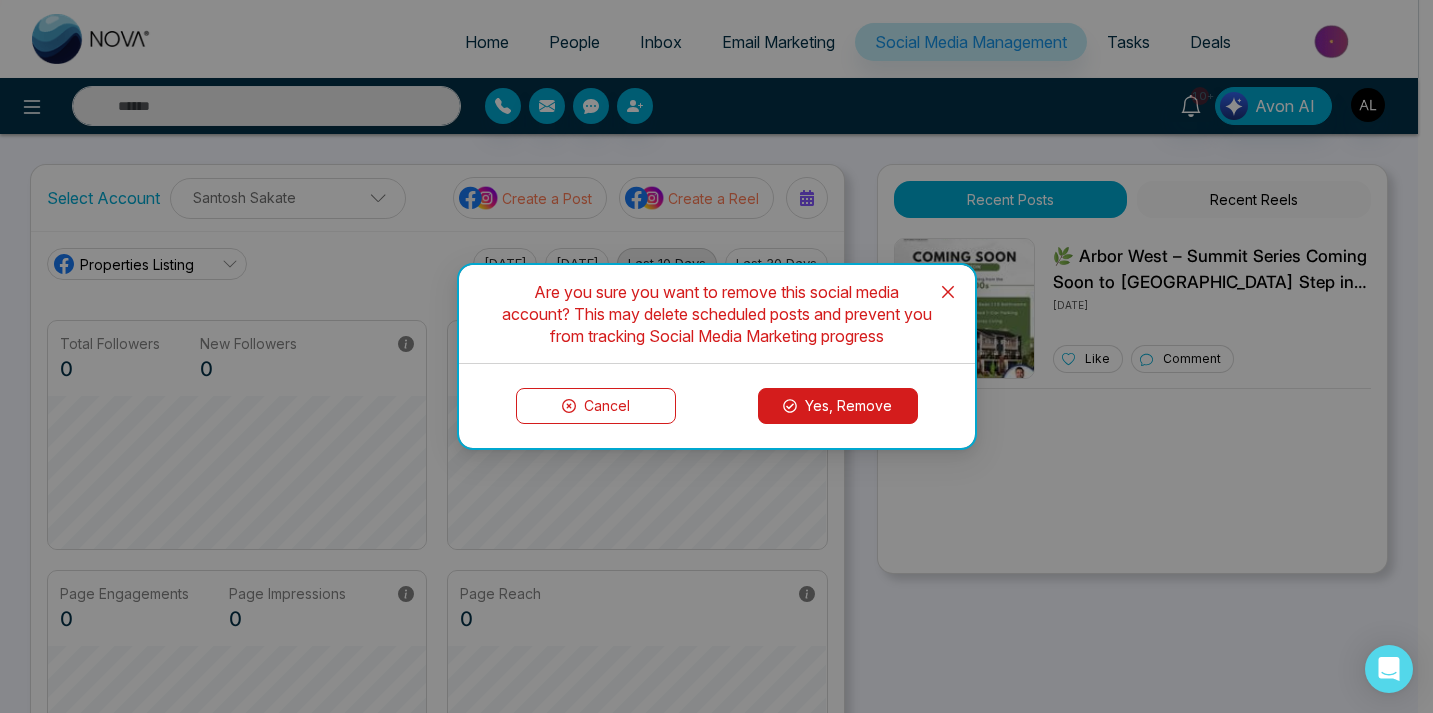 click on "Yes, Remove" at bounding box center [838, 406] 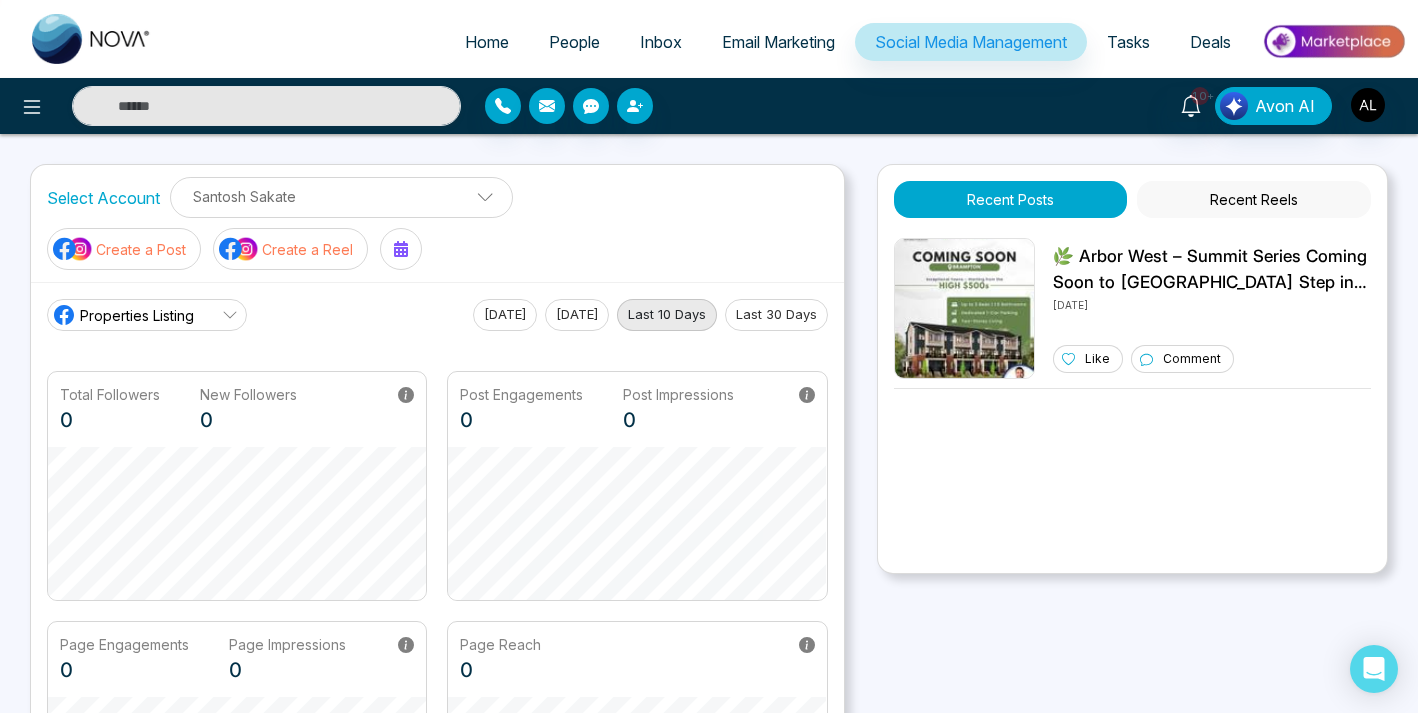 click on "Santosh Sakate" at bounding box center (341, 196) 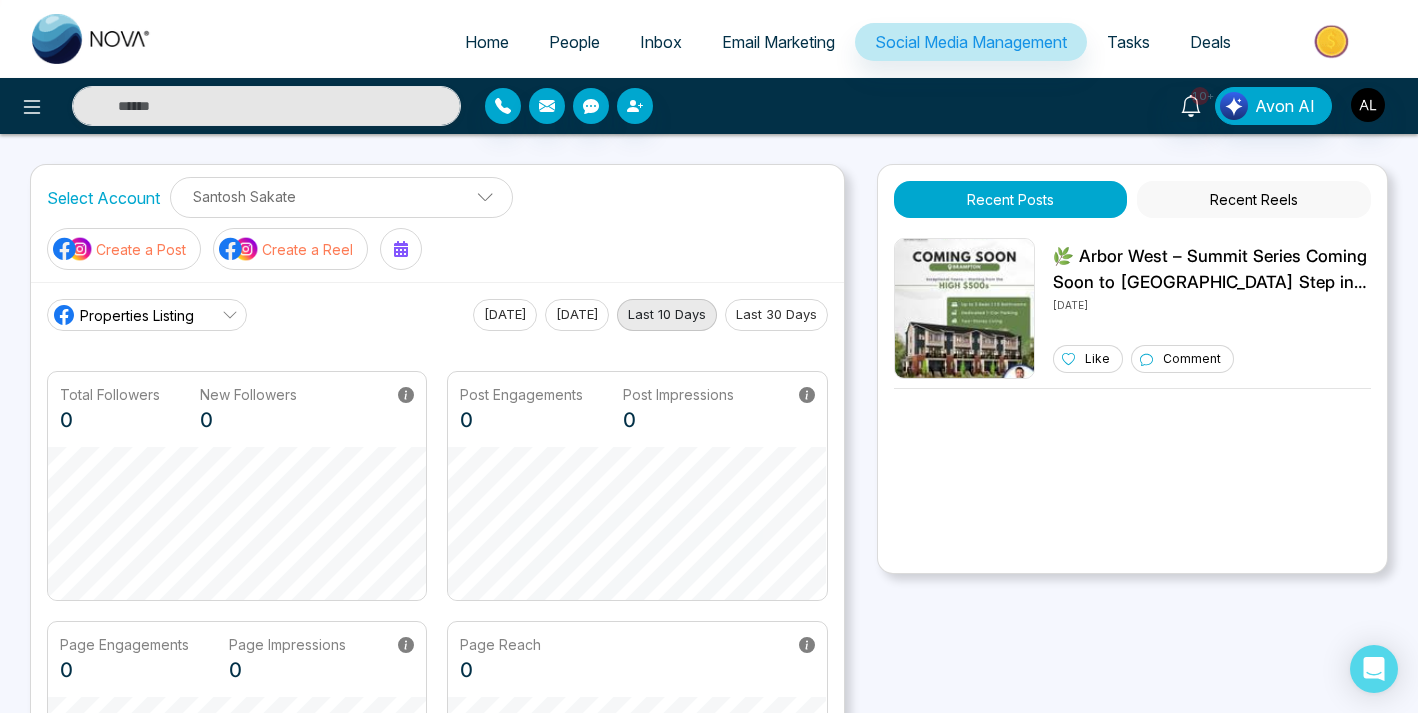 click on "Santosh Sakate" at bounding box center [341, 196] 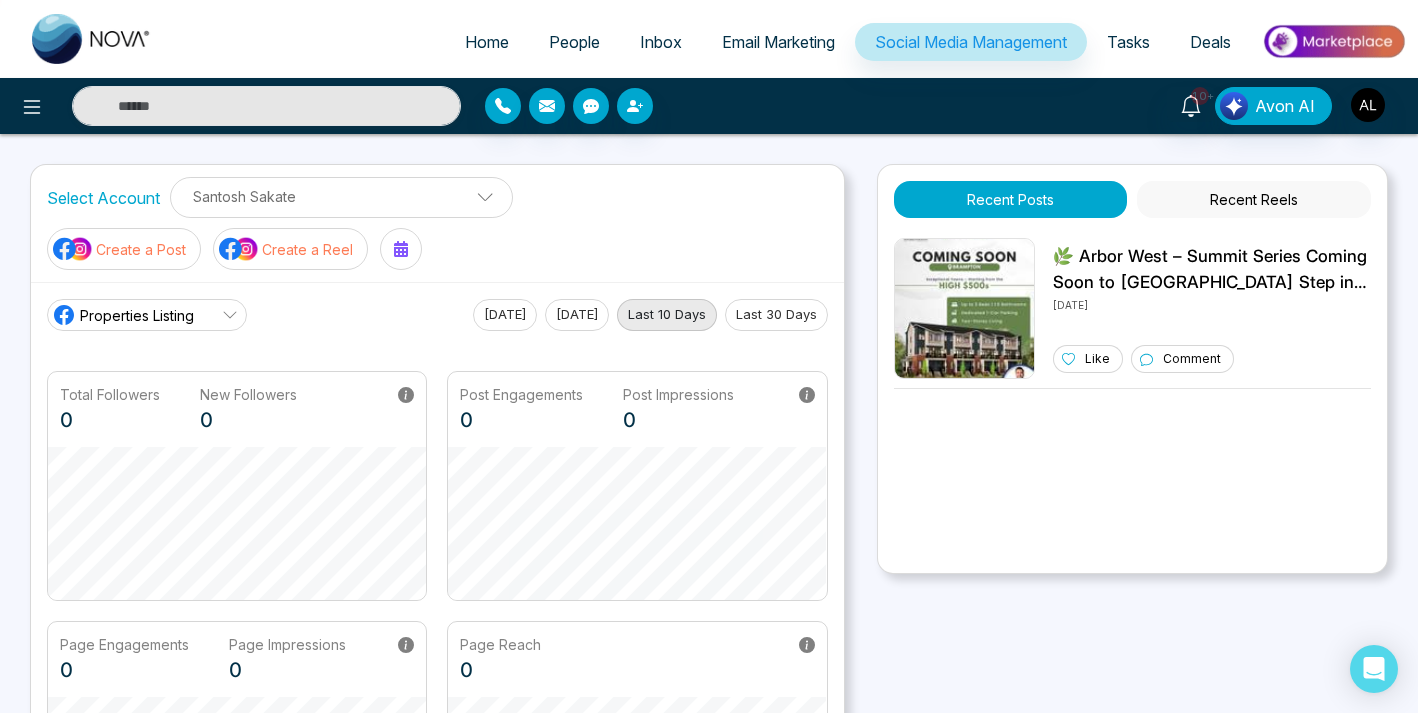 click on "Santosh Sakate" at bounding box center [341, 196] 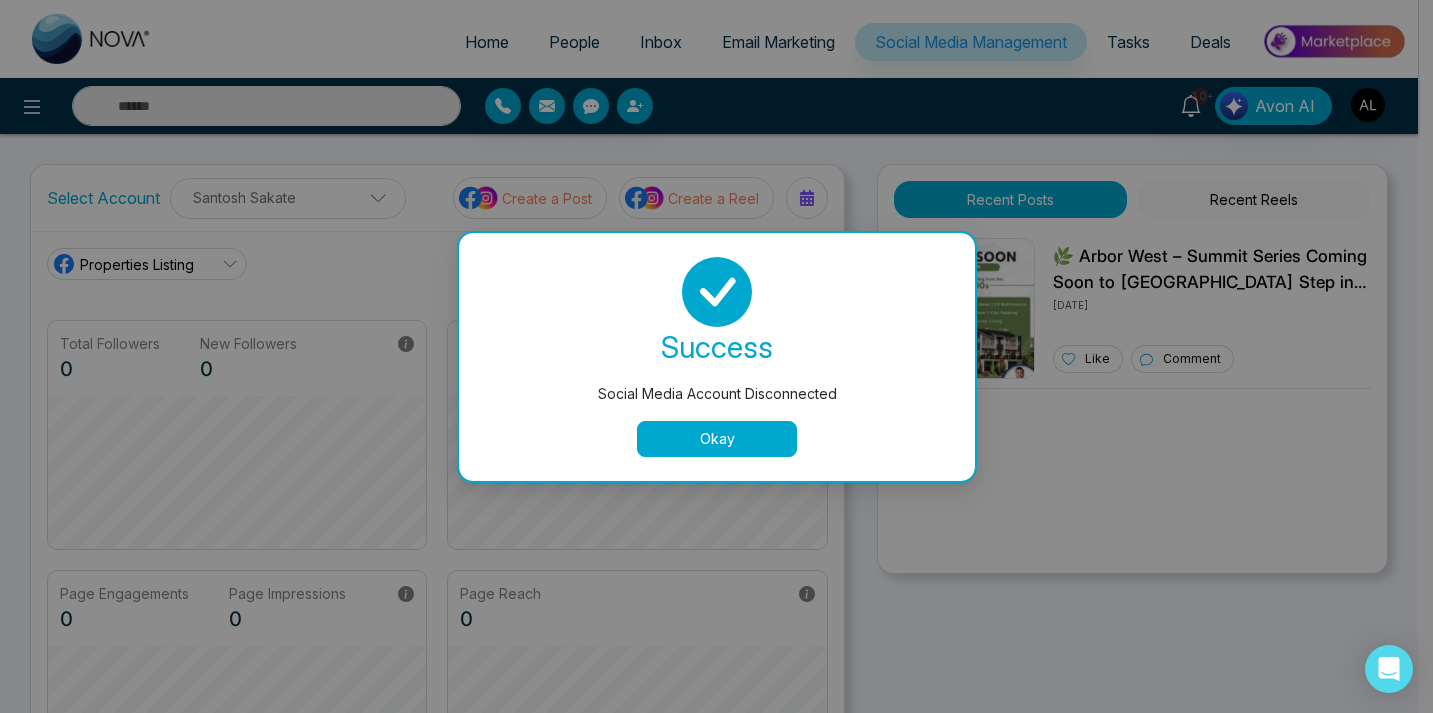 click on "Social Media Account Disconnected success Social Media Account Disconnected   Okay" at bounding box center (716, 356) 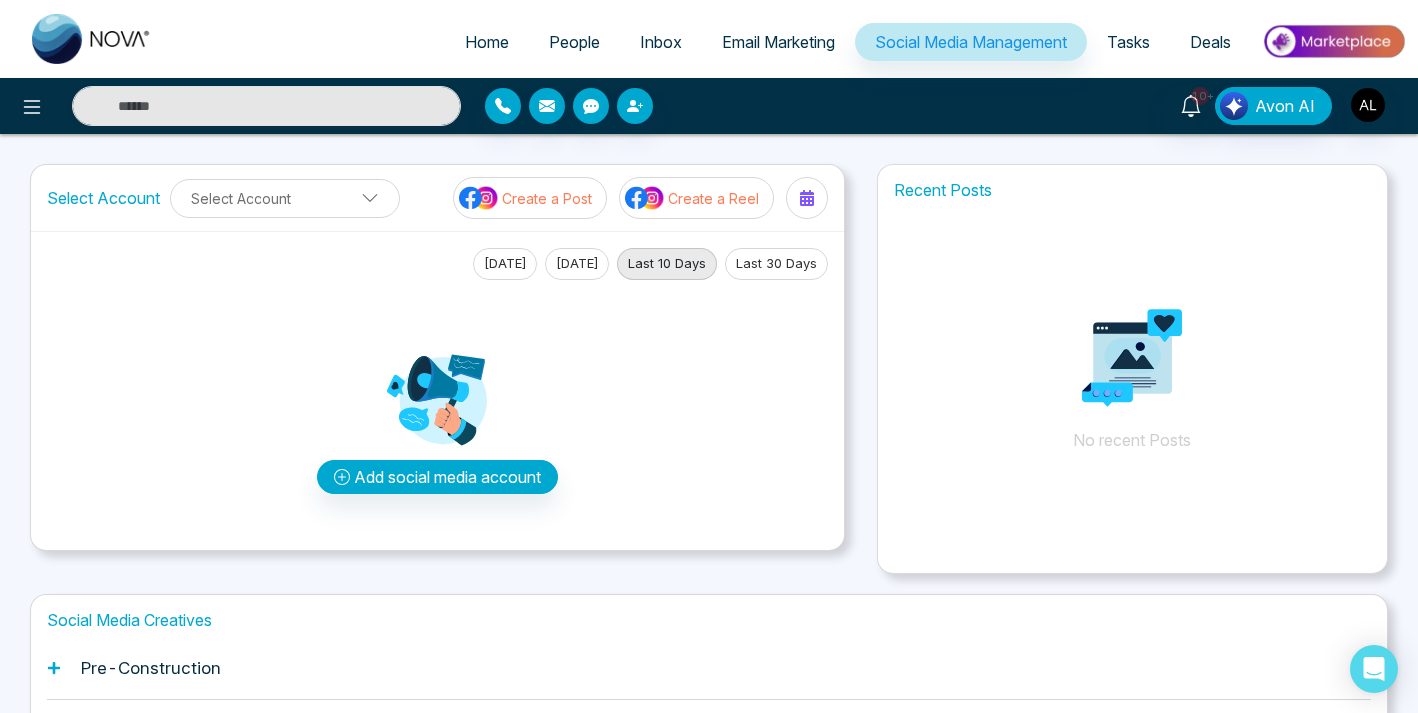 click at bounding box center (650, 106) 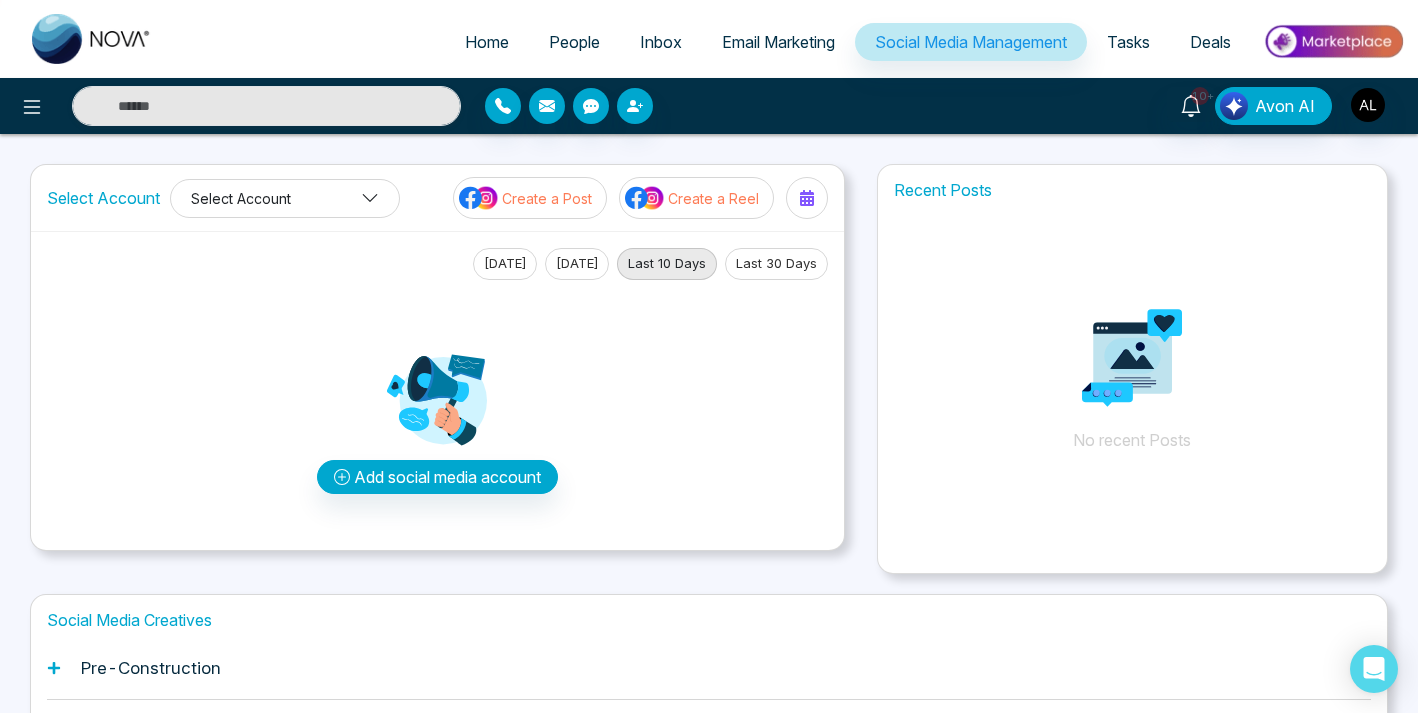 click 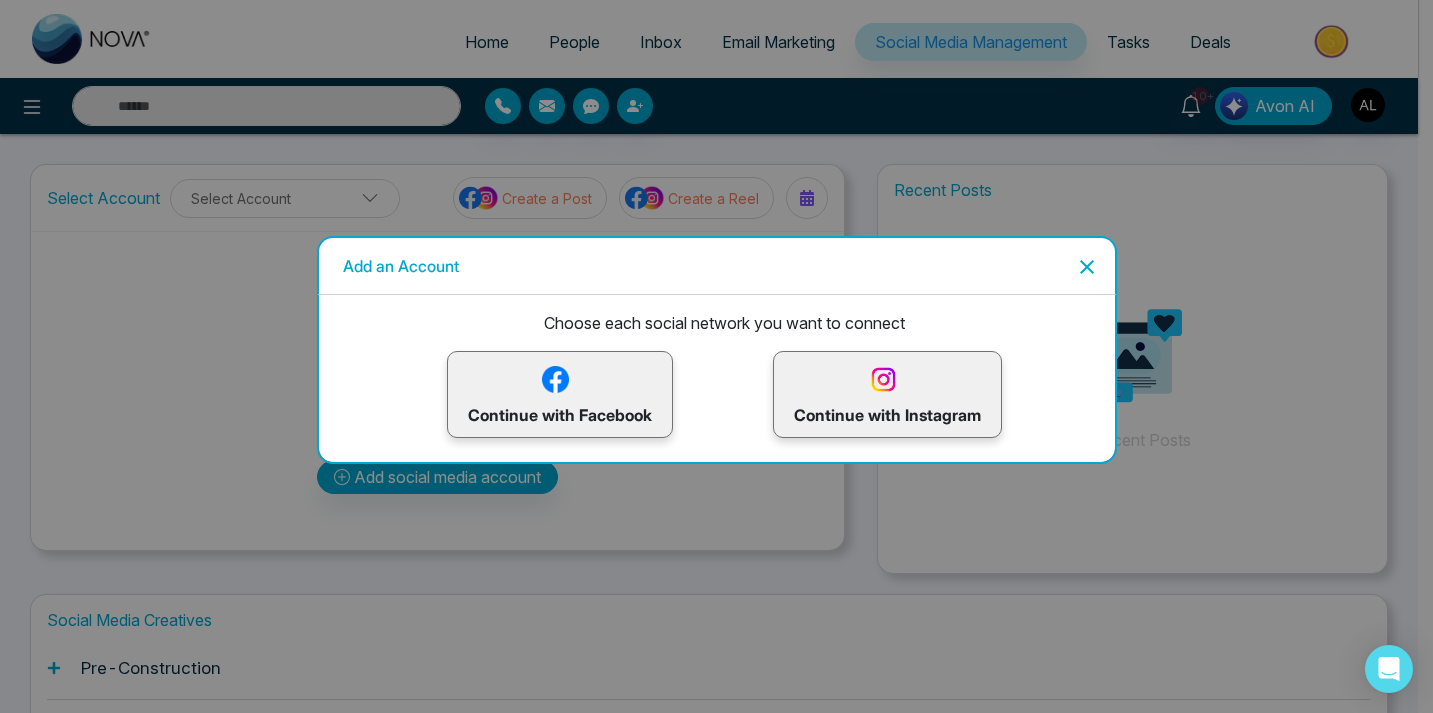 click 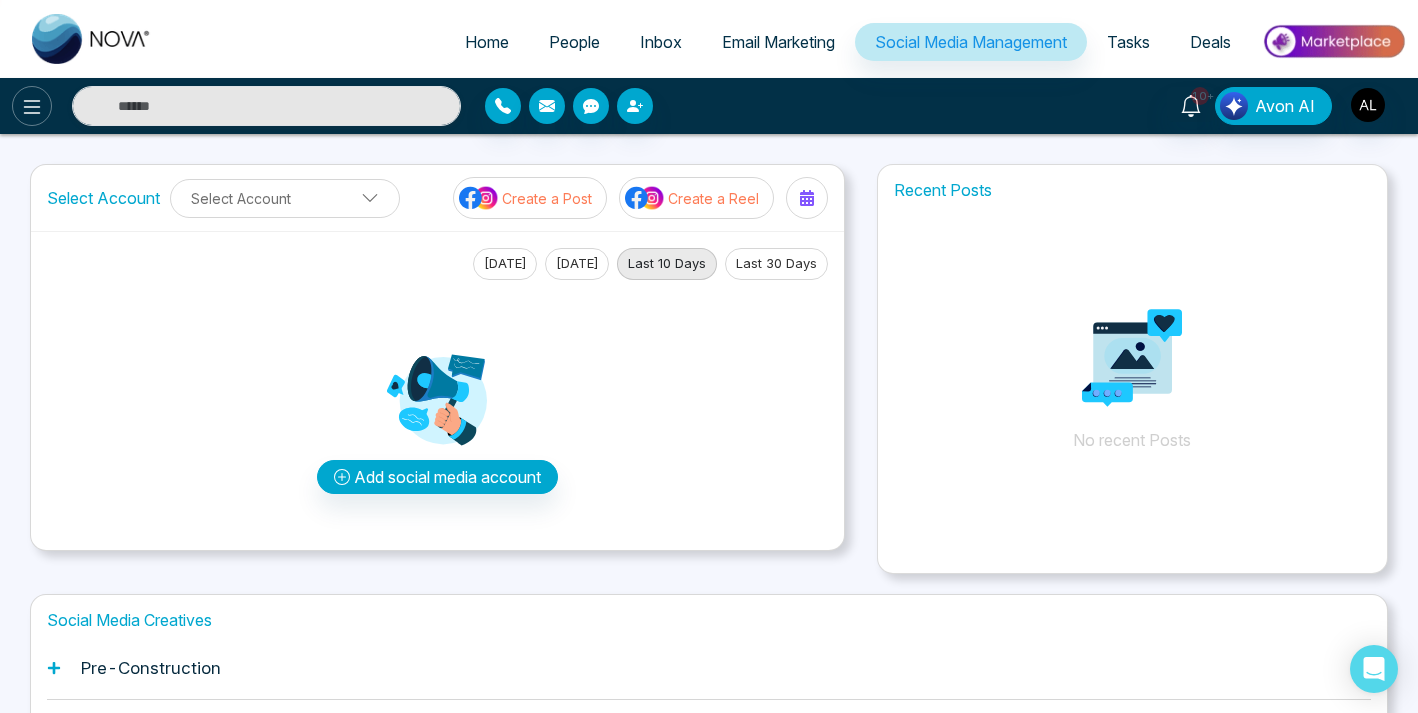 click 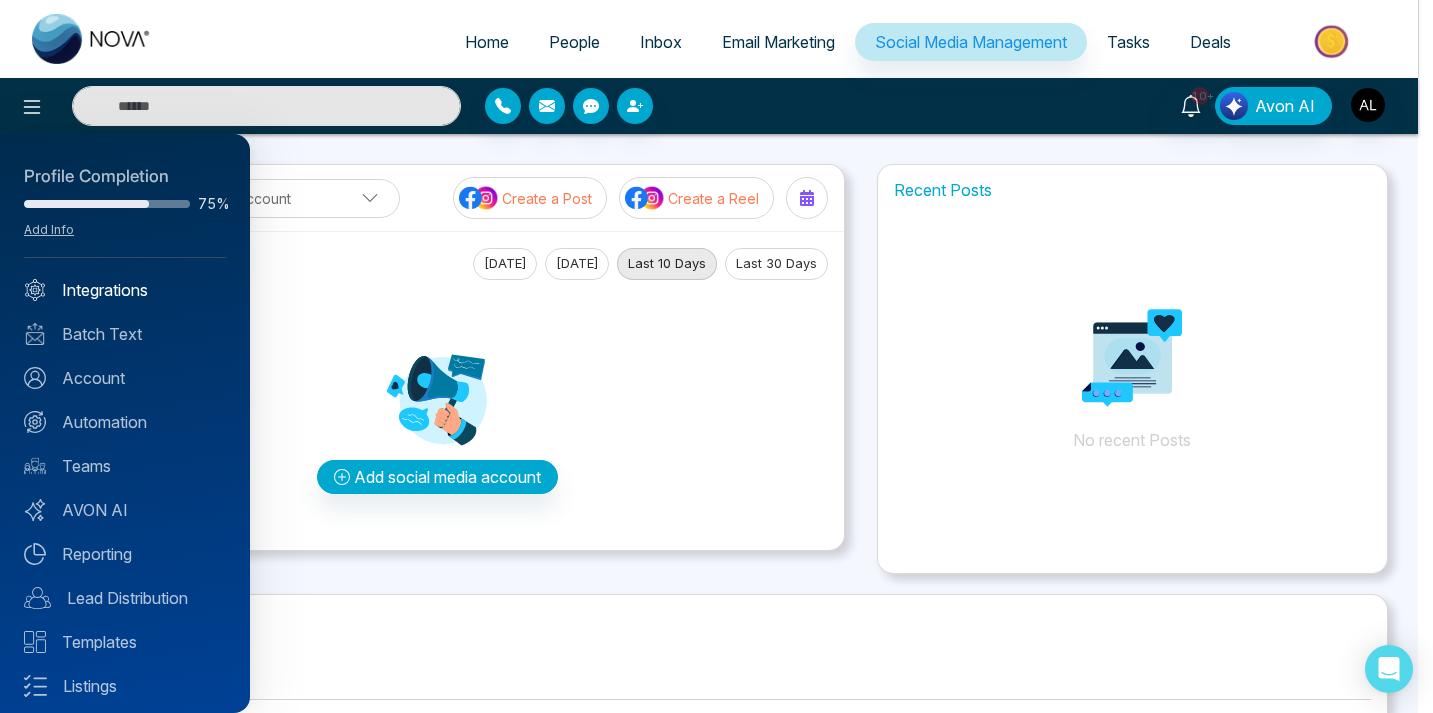click on "Integrations" at bounding box center (125, 290) 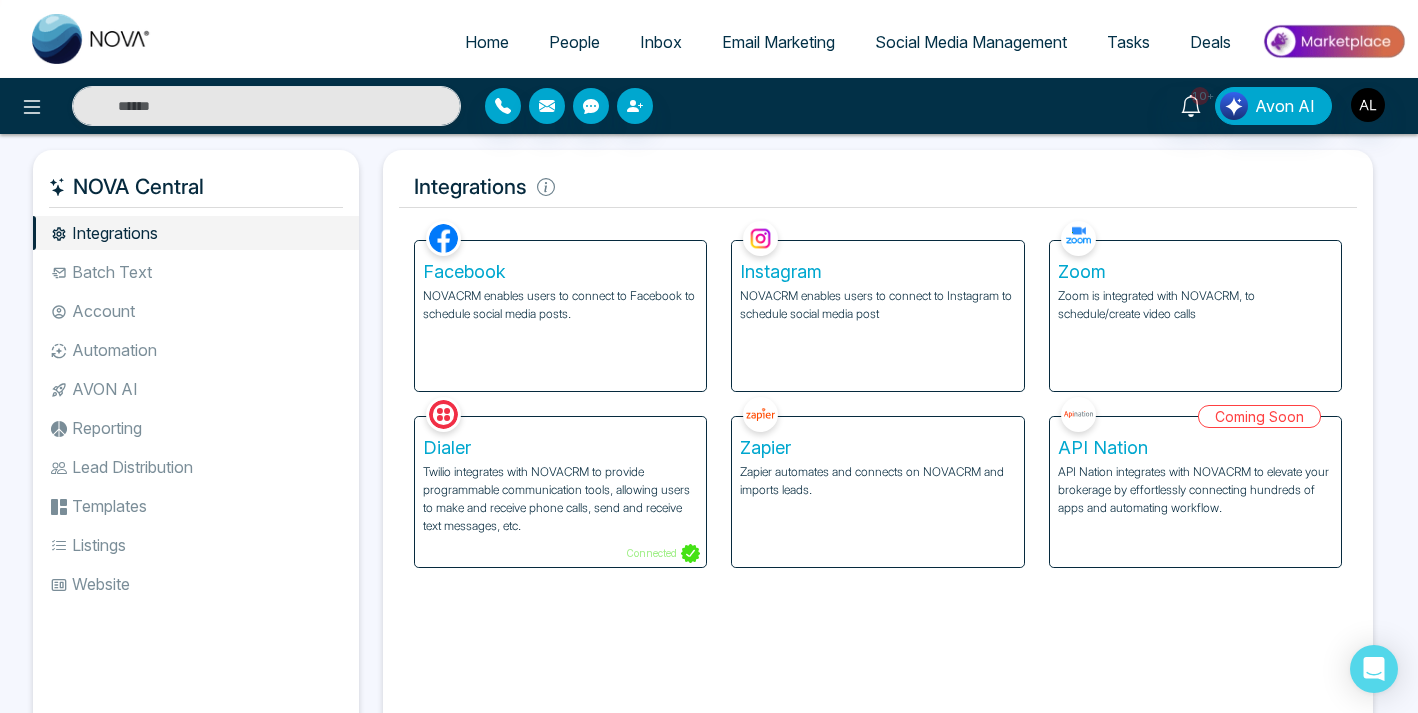 click on "NOVACRM enables users to connect to Facebook to schedule social media  posts." at bounding box center (560, 305) 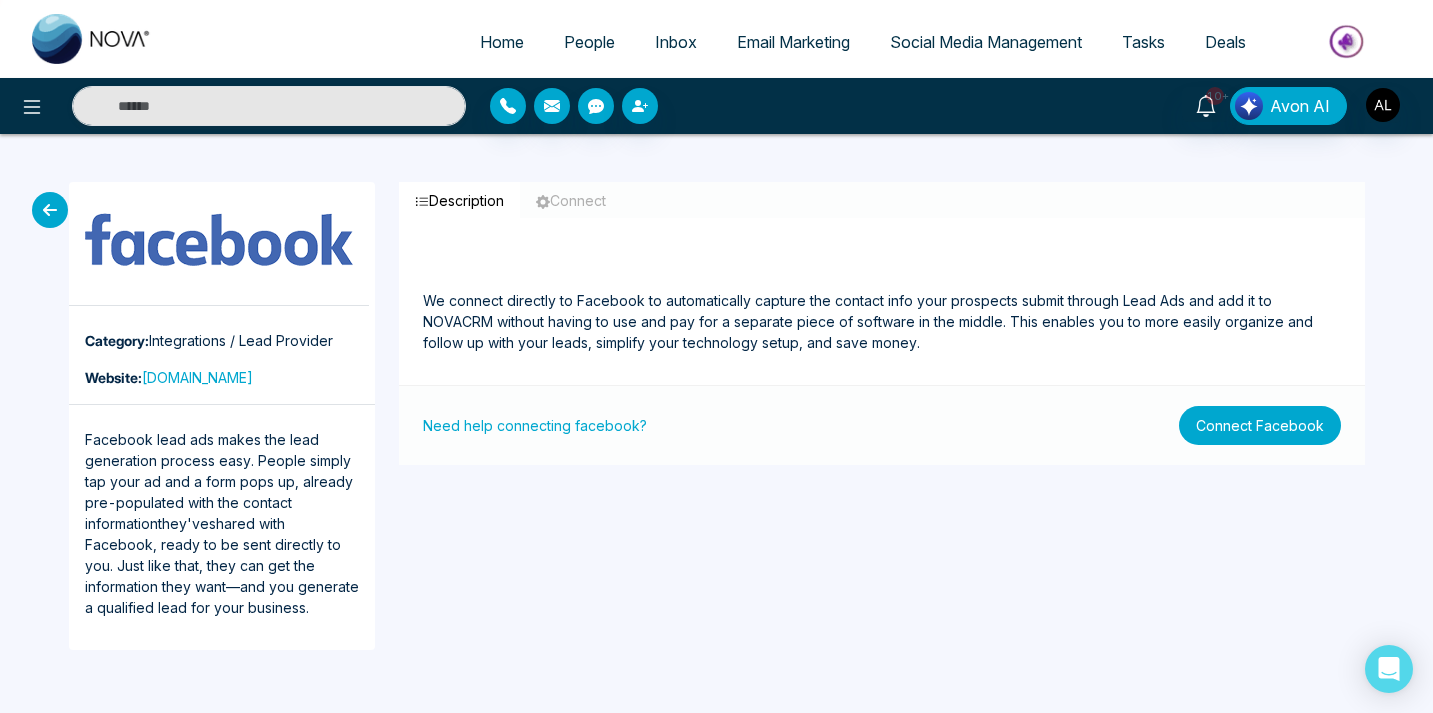 click on "Connect Facebook" at bounding box center [1260, 425] 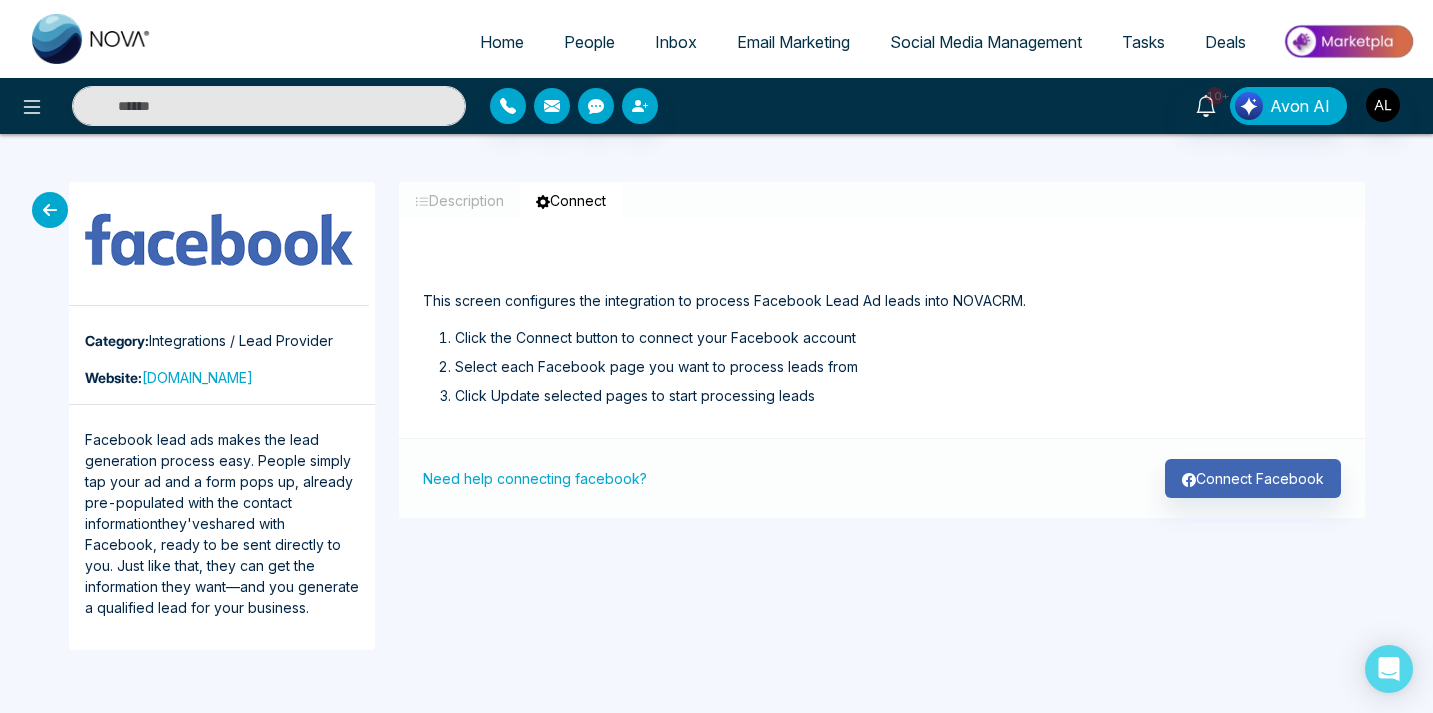 click on "This screen configures the integration to process Facebook Lead Ad leads into NOVACRM." at bounding box center (882, 276) 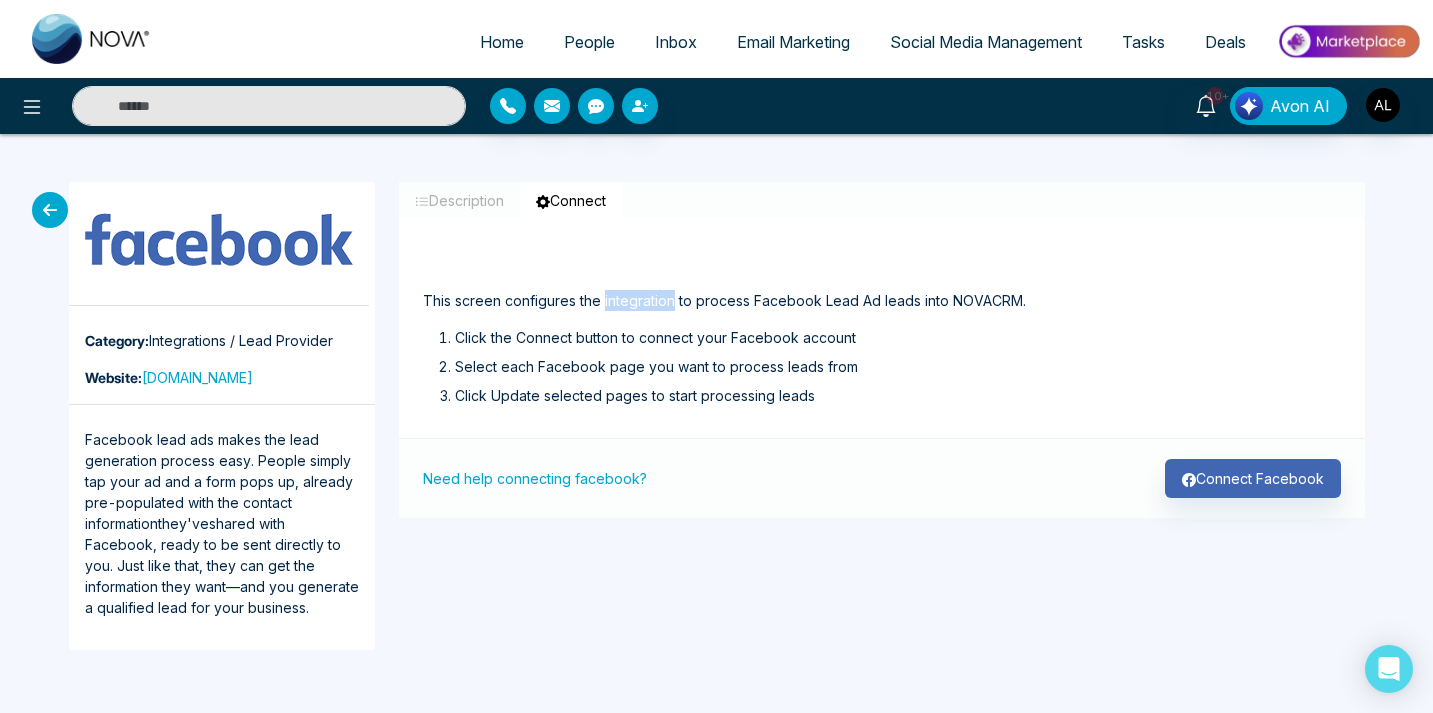 click on "This screen configures the integration to process Facebook Lead Ad leads into NOVACRM." at bounding box center [882, 276] 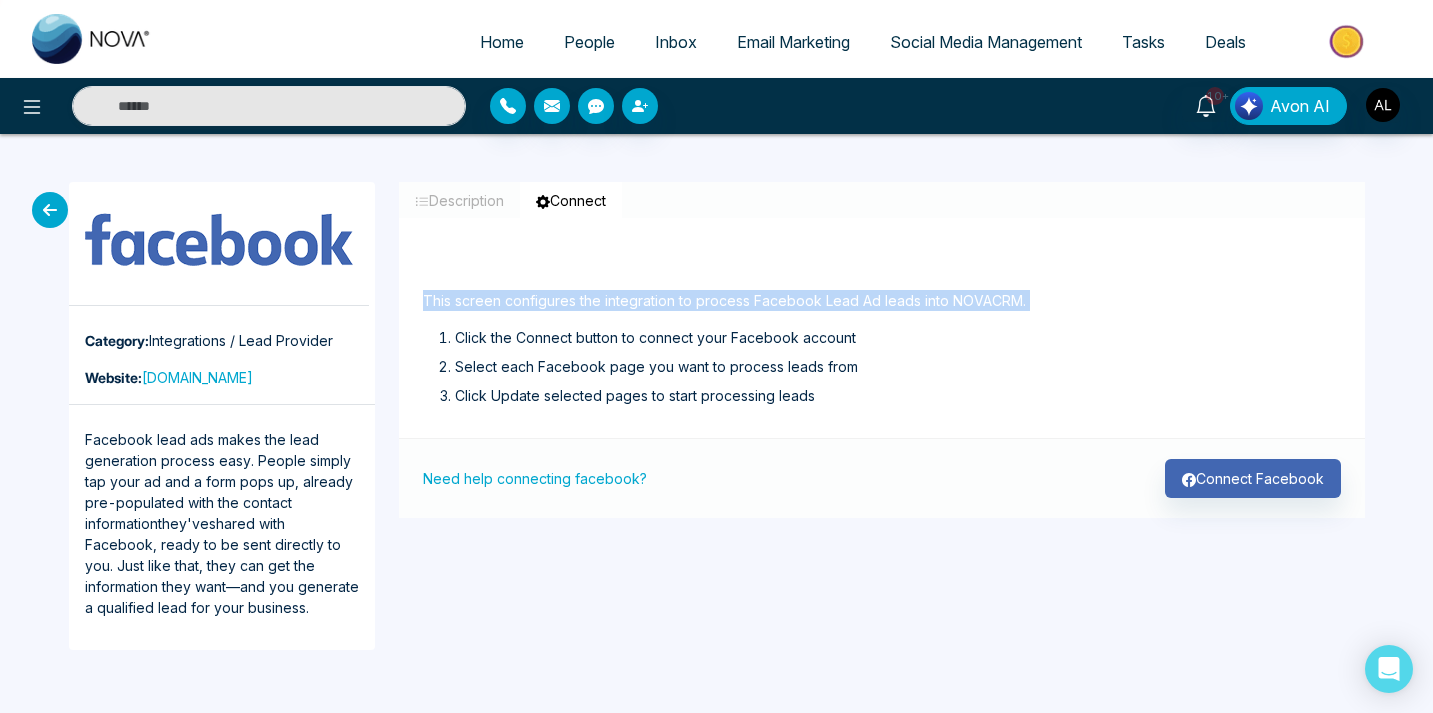 click on "This screen configures the integration to process Facebook Lead Ad leads into NOVACRM." at bounding box center [882, 276] 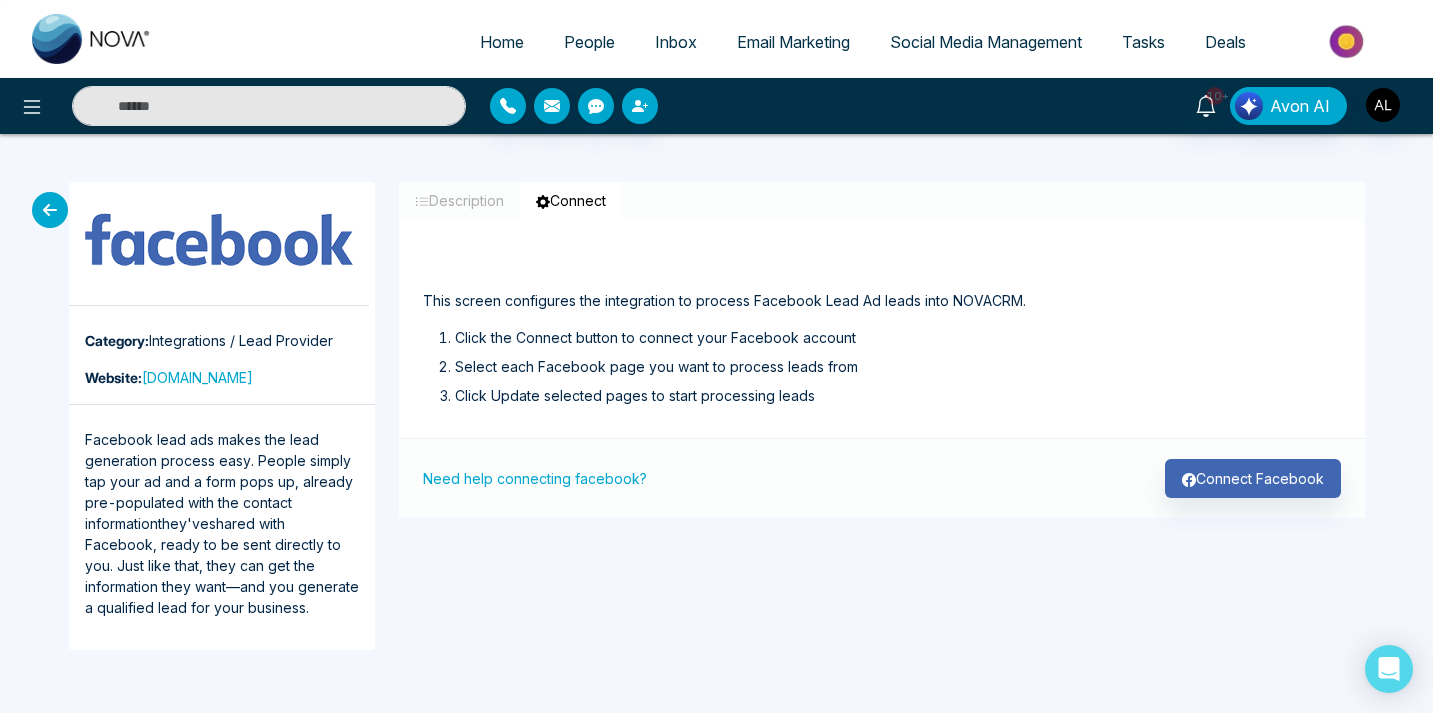 click on "This screen configures the integration to process Facebook Lead Ad leads into NOVACRM. Click the Connect button to connect your Facebook account Select each Facebook page you want to process leads from Click Update selected pages to start processing leads" at bounding box center (882, 340) 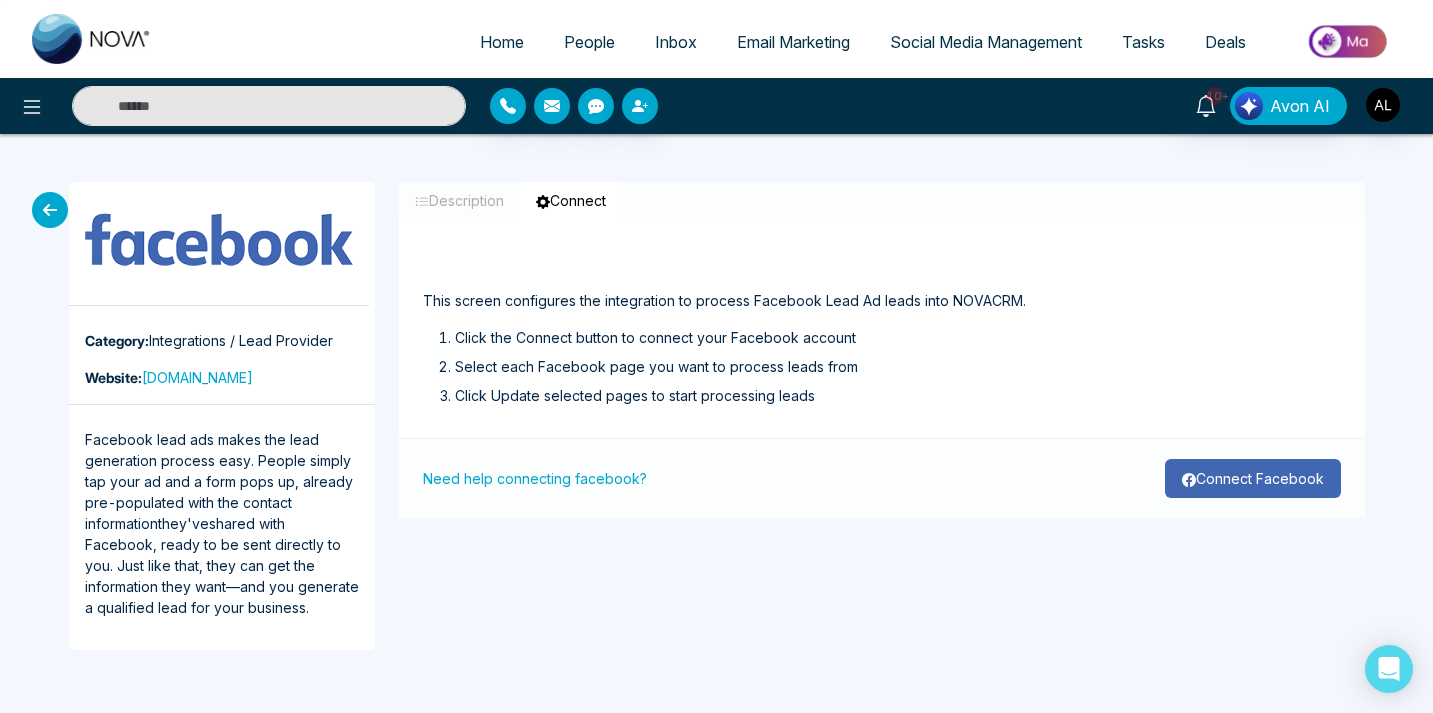 click on "Connect Facebook" at bounding box center (1253, 478) 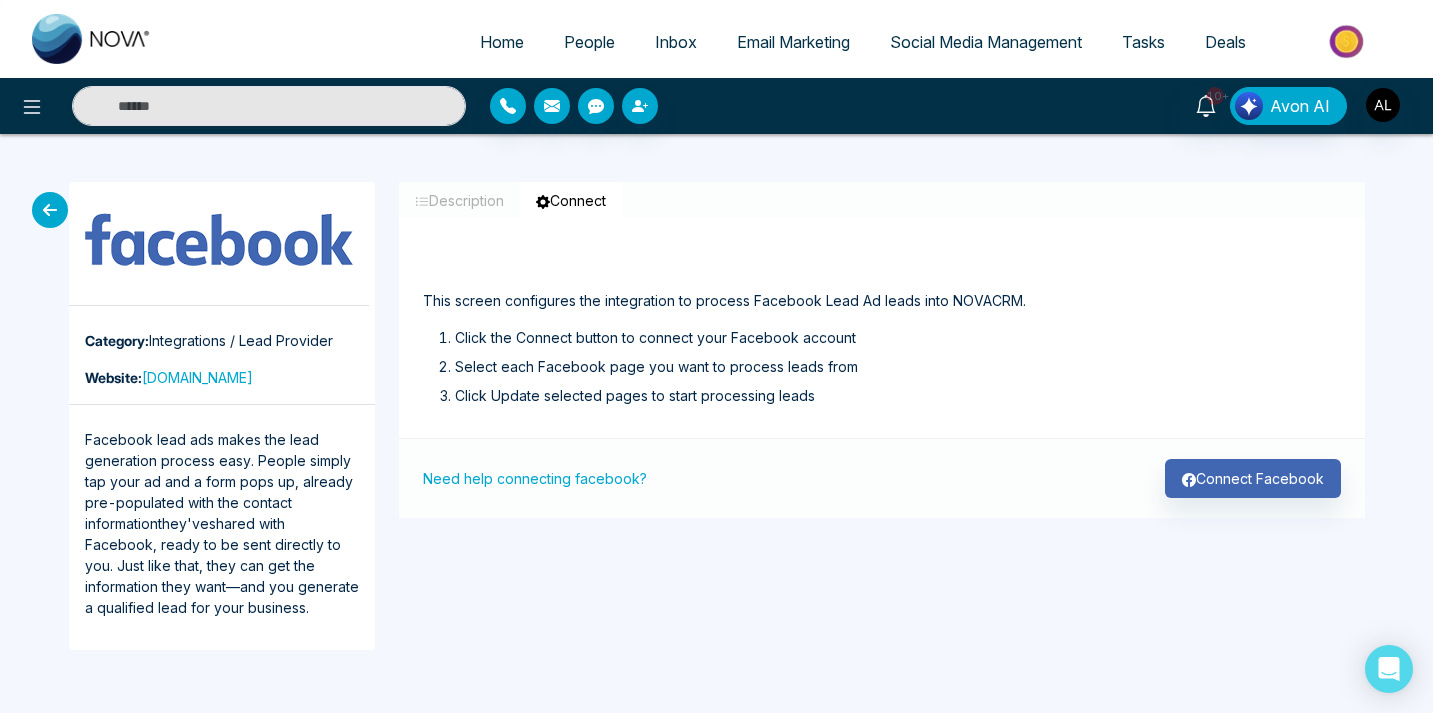 click on "Social Media Management" at bounding box center (986, 42) 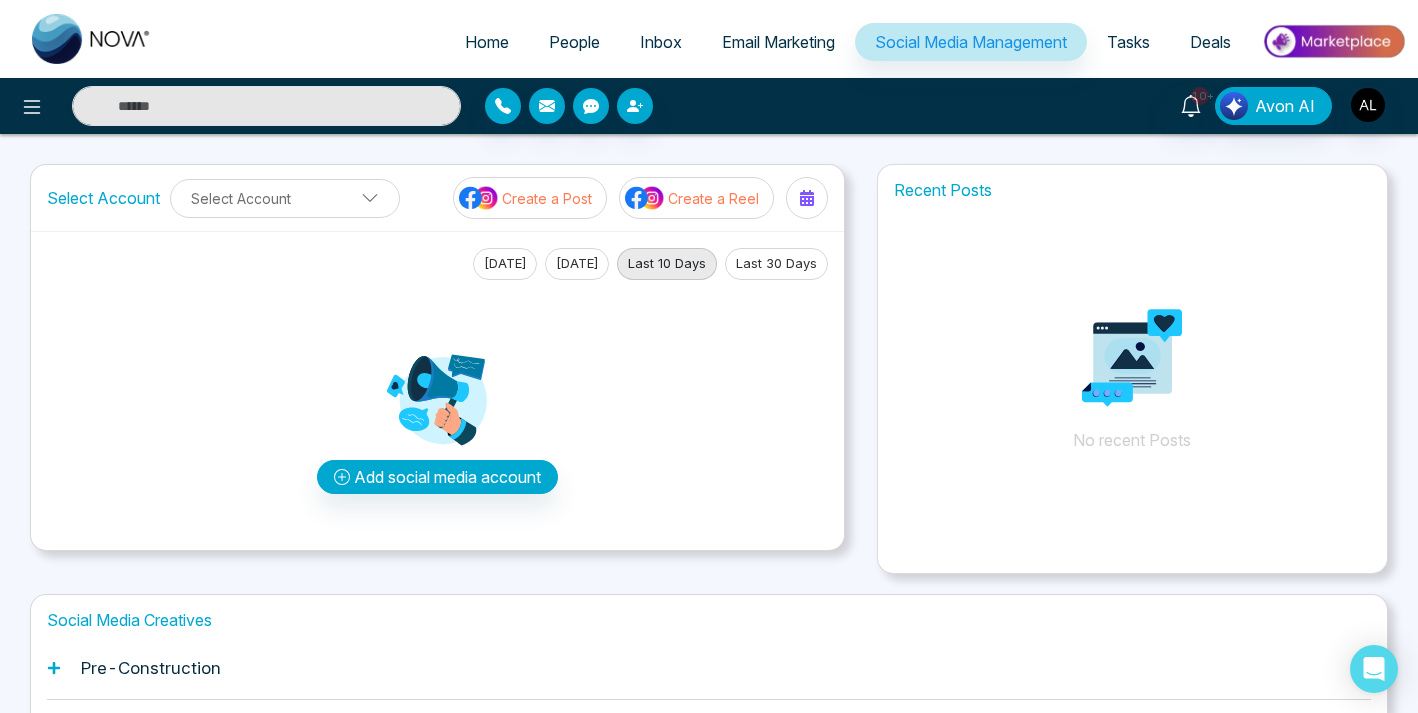 click on "Home People Inbox Email Marketing Social Media Management Tasks Deals 10+ Avon AI Select Account Select Account  Create a Post Create a Reel Today Yesterday Last 10 Days Last 30 Days   Add social media account  Recent Posts No recent Posts Social Media Creatives Pre-Construction Housing Tips Just Listed/Just Sold   Add an Account Choose each social network you want to connect Continue with Facebook  Continue with Instagram   Lets get you to the finish line Connect your Business profile to your facebook Page.  Here's  how: Log in to facebook Select a Business profile  that's   connected to a  Facebook Page Add to Nova CRM Log in to Facebook" at bounding box center (709, 459) 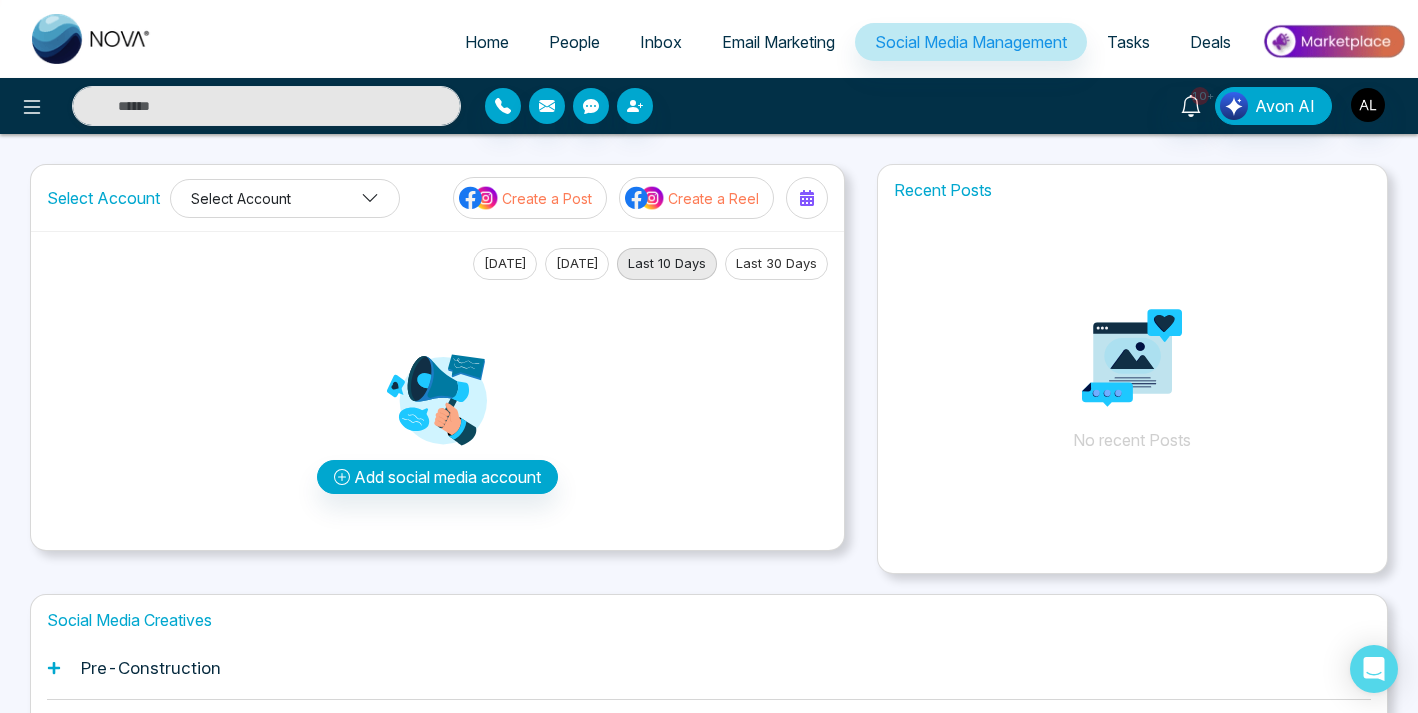 click on "Select Account" at bounding box center [285, 198] 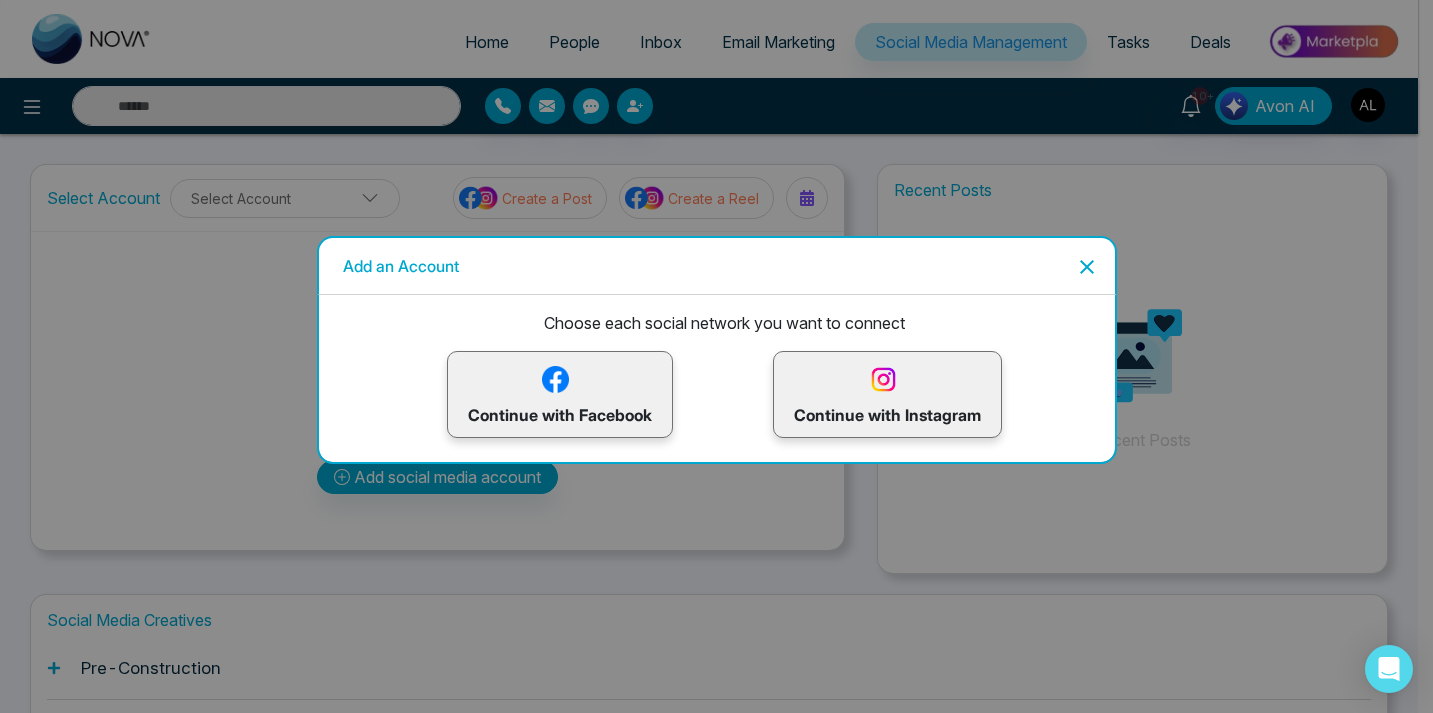 click on "Add an Account Choose each social network you want to connect Continue with Facebook  Continue with Instagram" at bounding box center [716, 356] 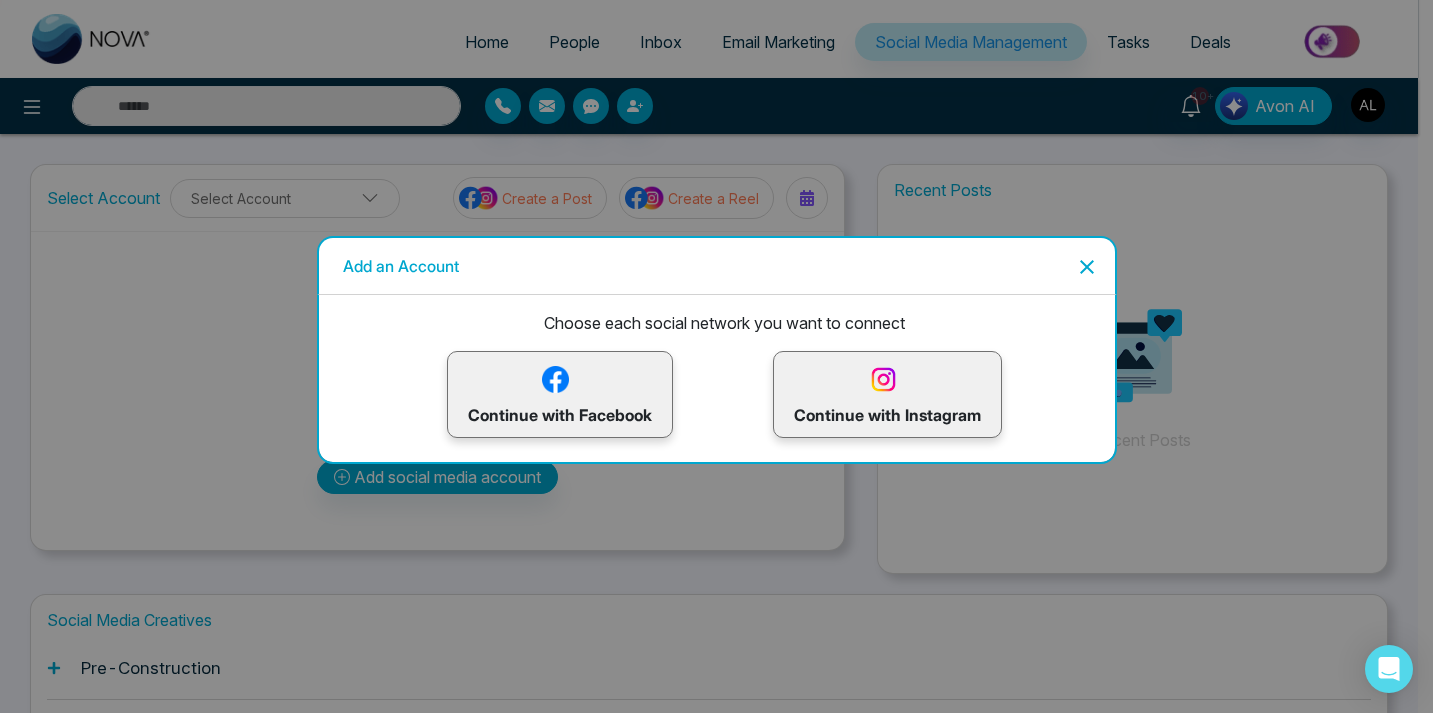 click 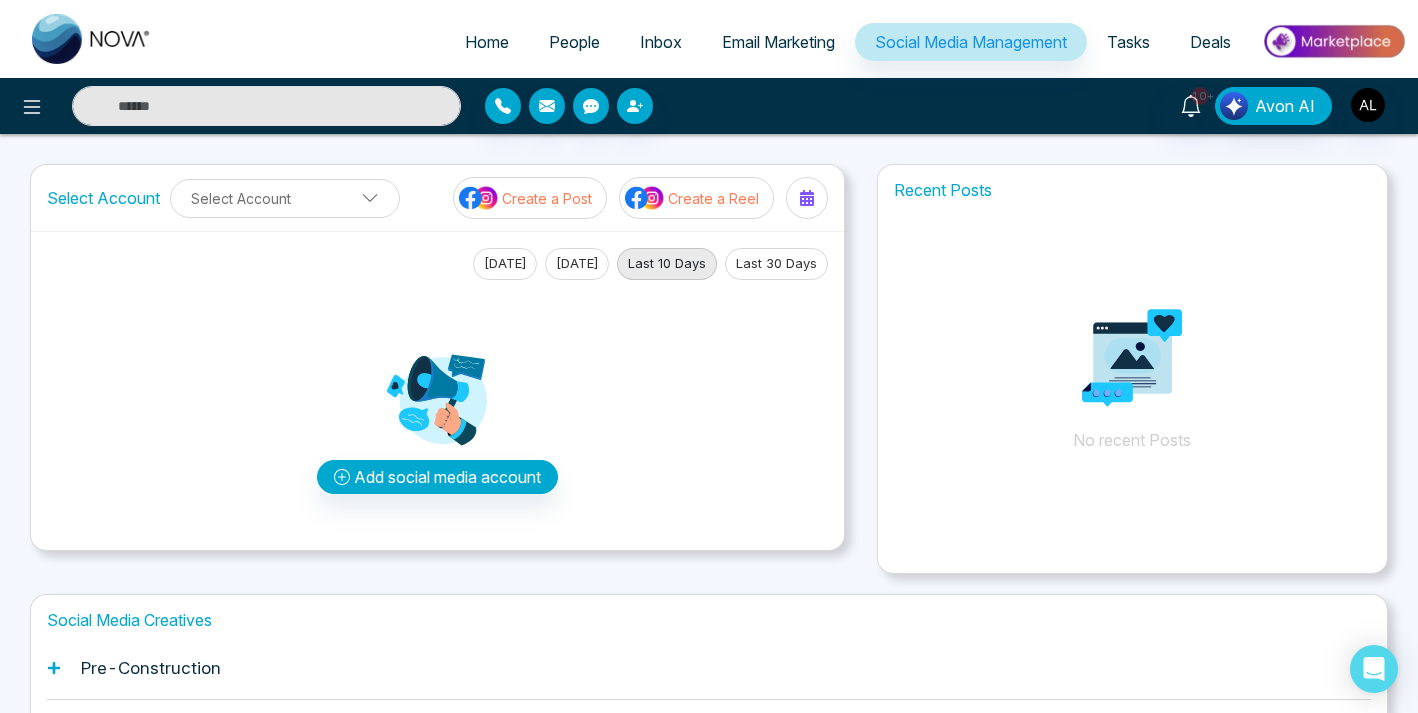 type 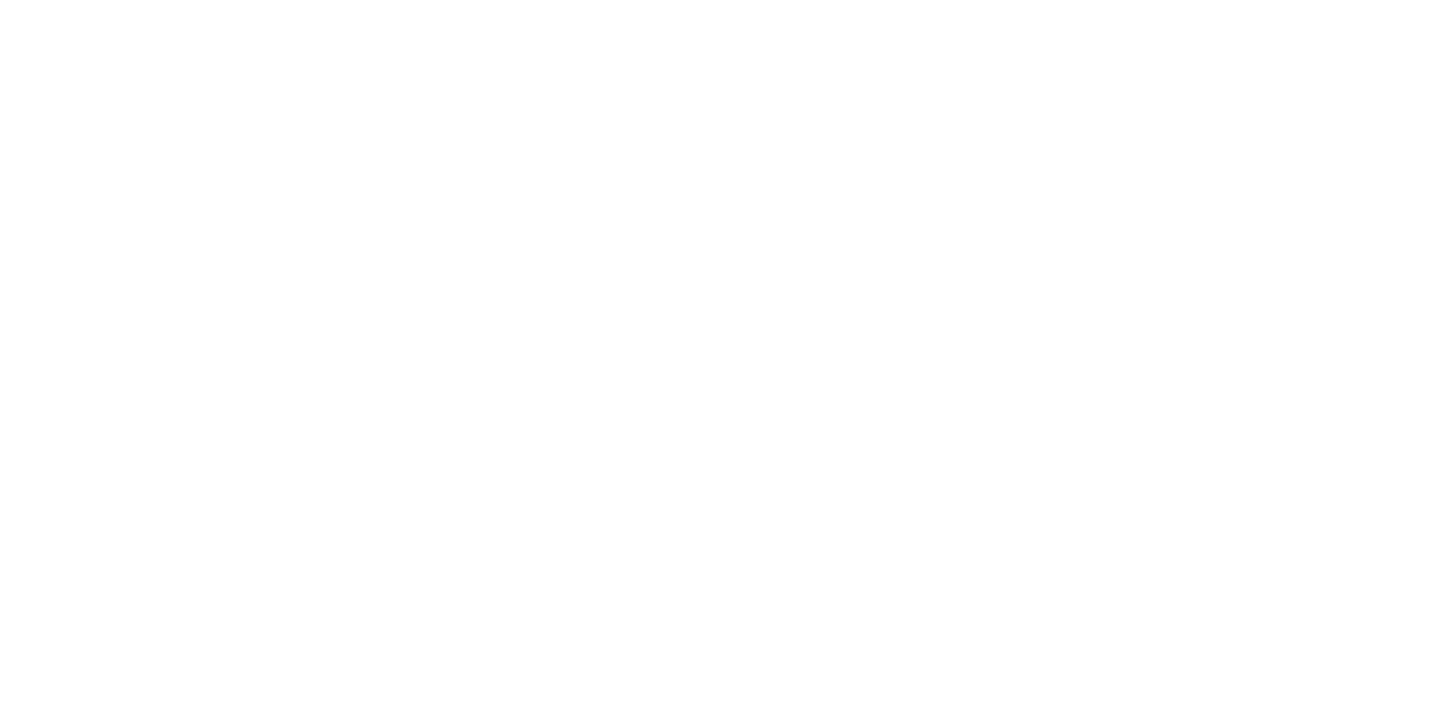 select on "*" 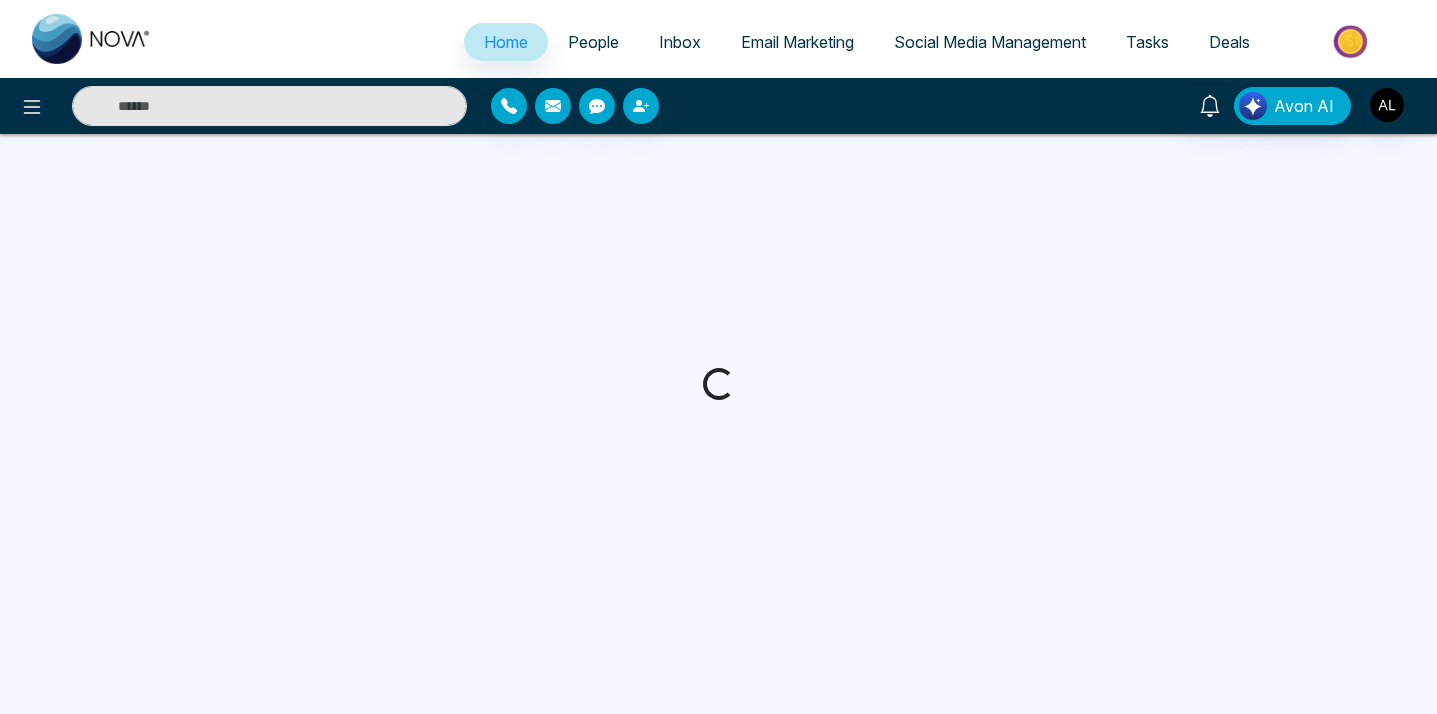 select on "*" 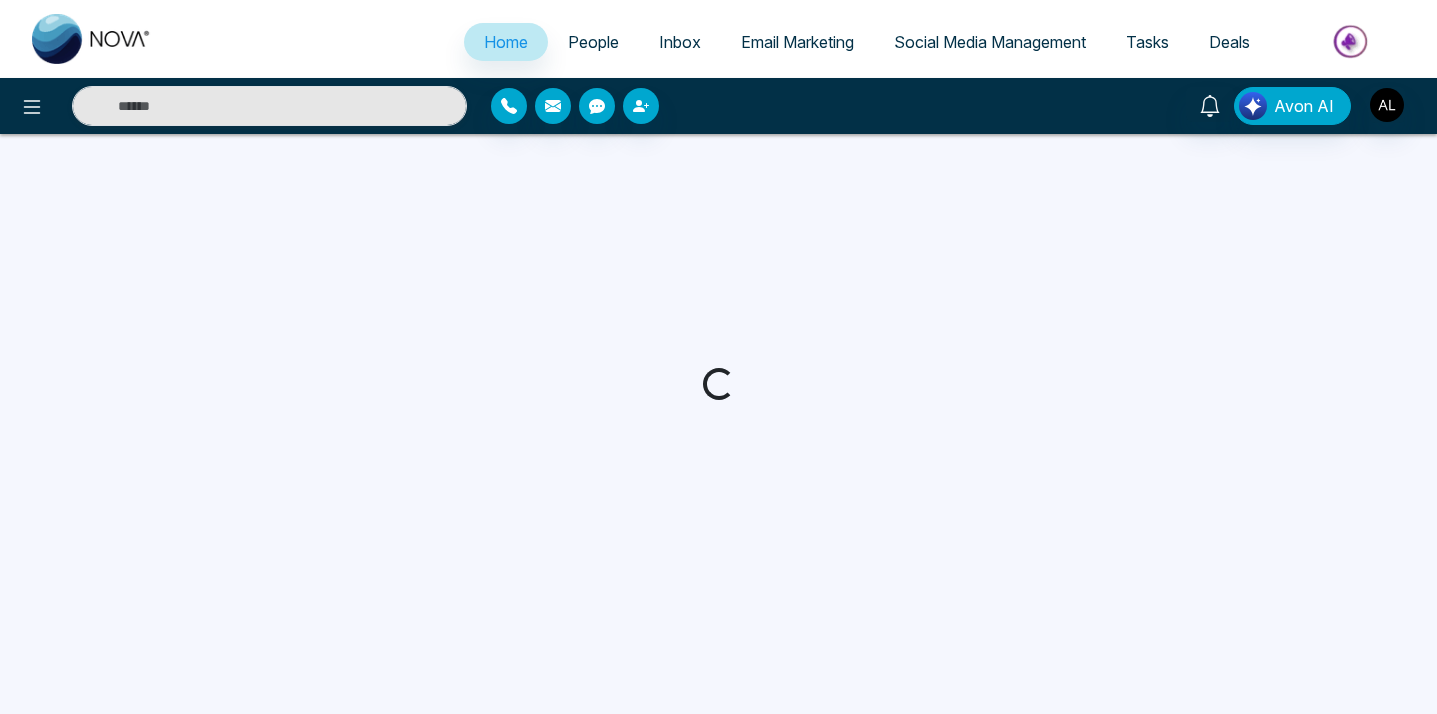 select on "*" 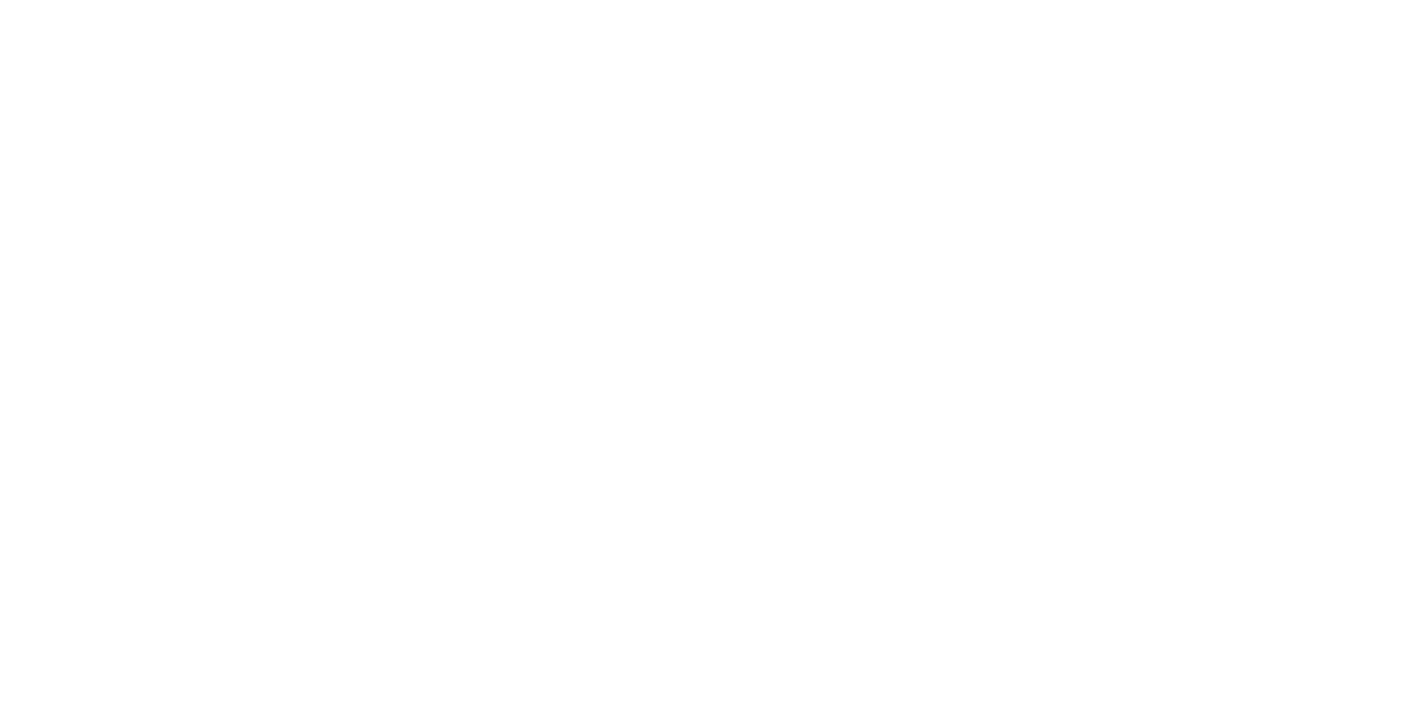 scroll, scrollTop: 0, scrollLeft: 0, axis: both 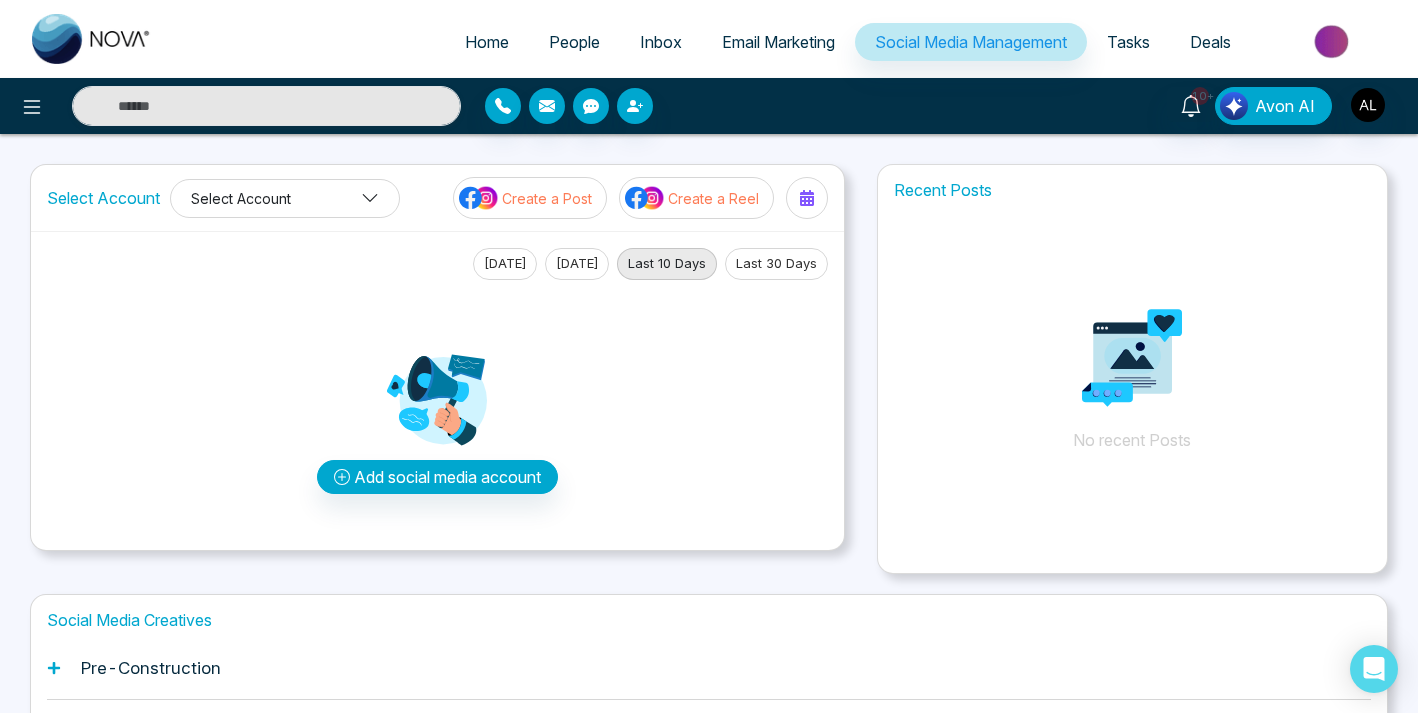 click on "Select Account" at bounding box center [285, 198] 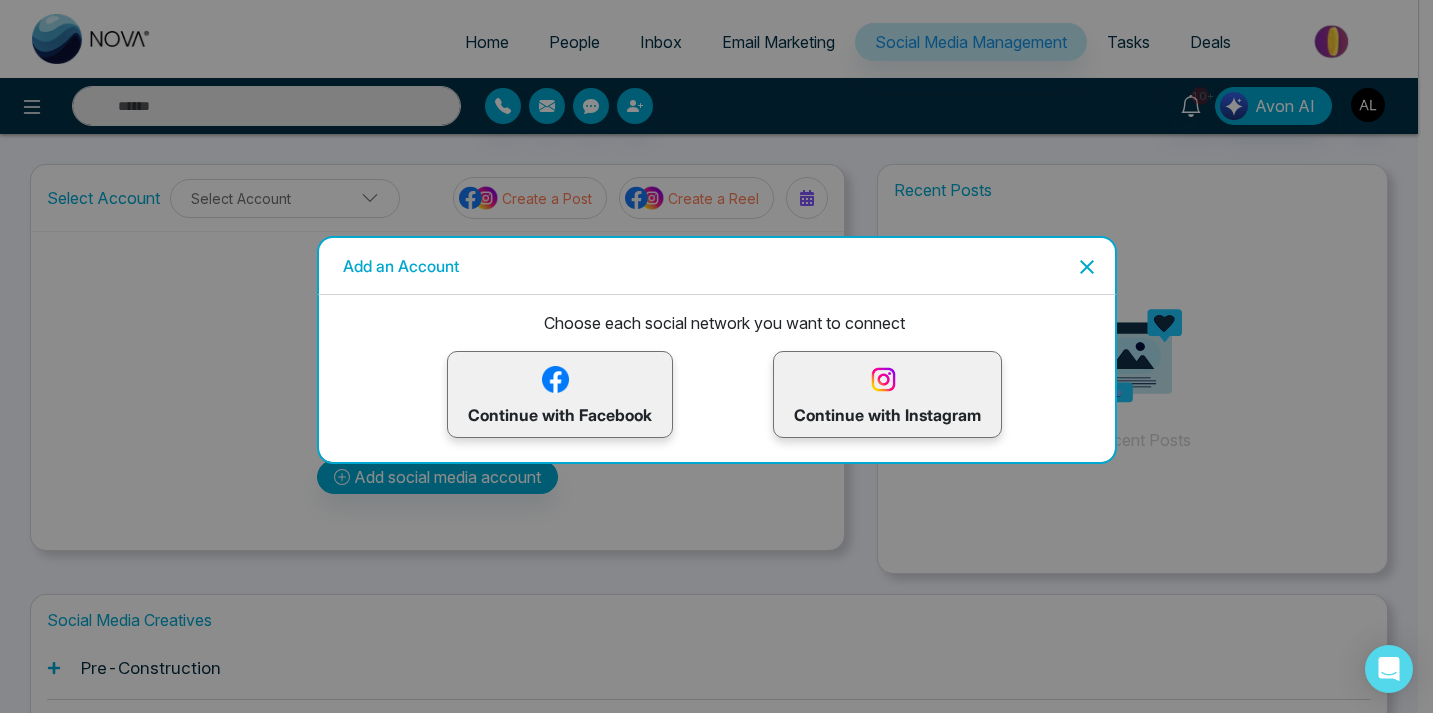 click on "Continue with Facebook" at bounding box center [560, 394] 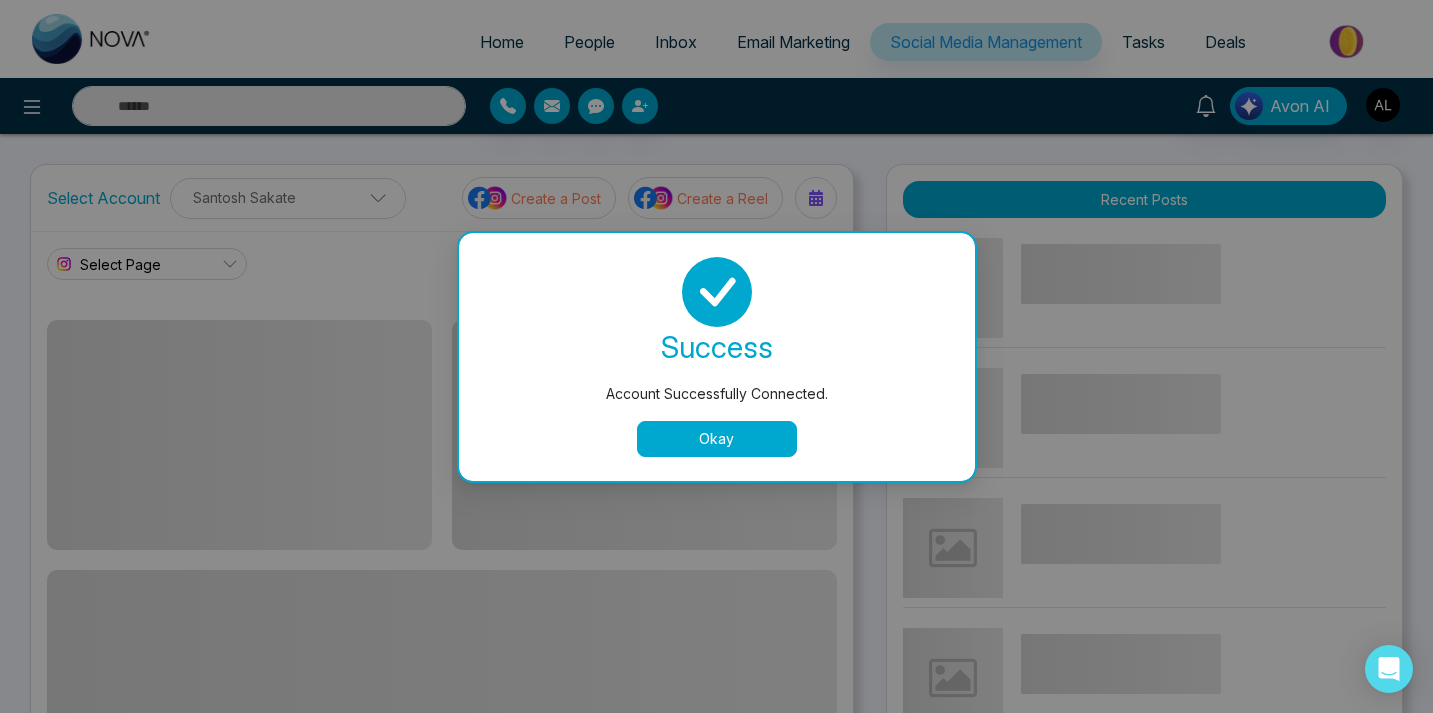 click on "Okay" at bounding box center [717, 439] 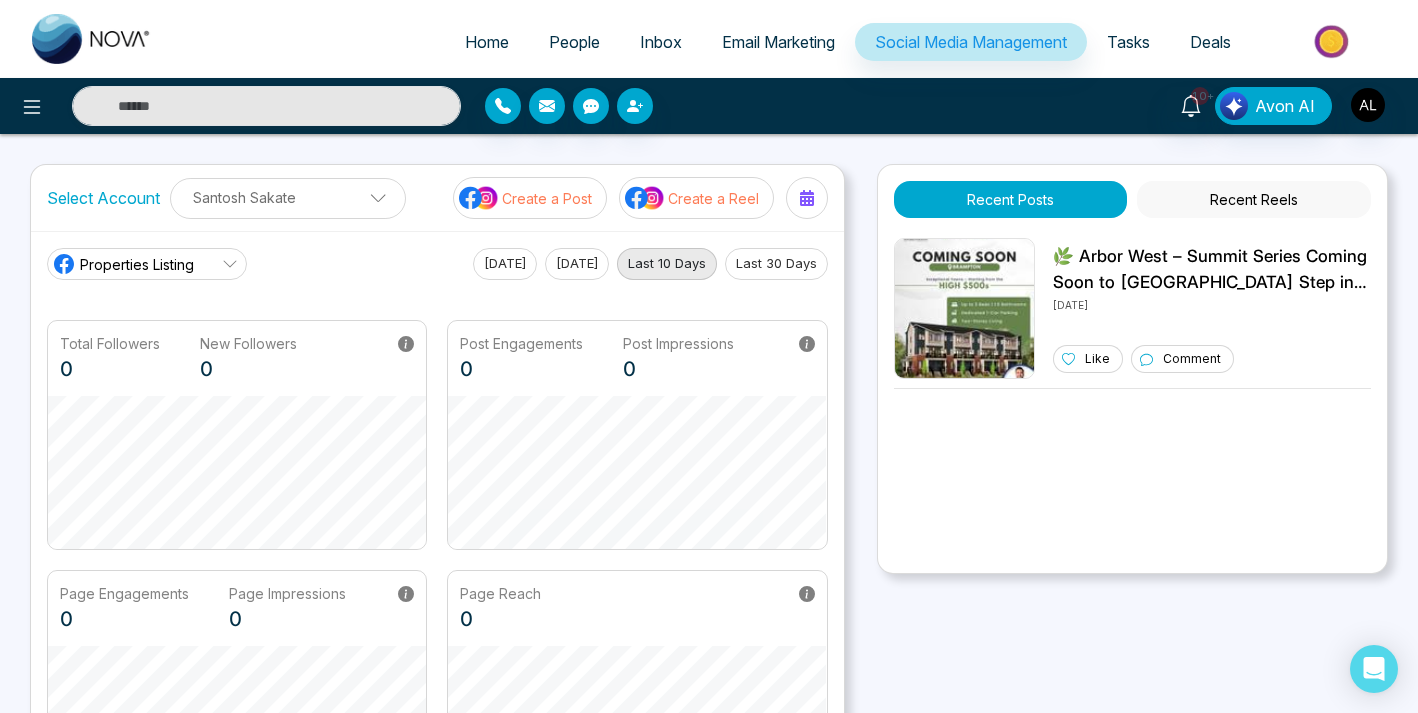click on "Properties Listing" at bounding box center [147, 264] 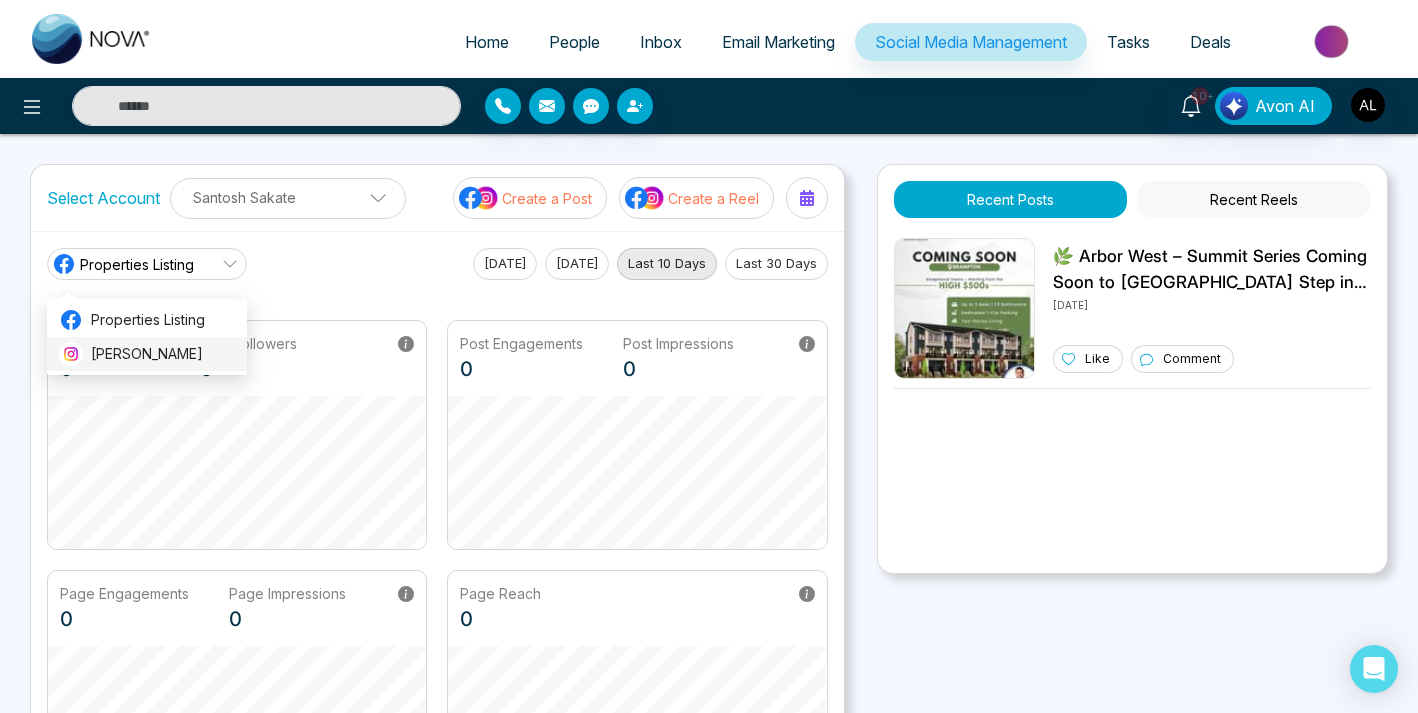 click on "[PERSON_NAME]" at bounding box center [163, 354] 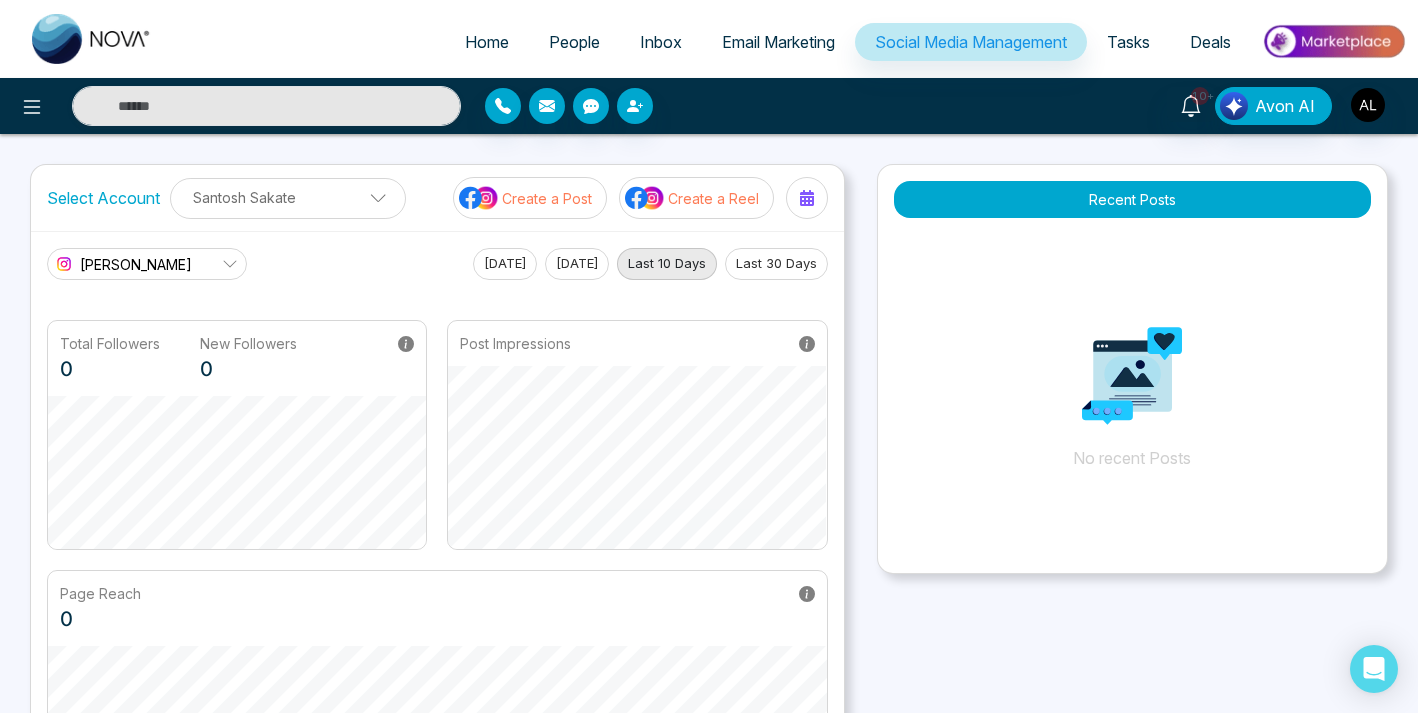 click on "Create a Post" at bounding box center [547, 198] 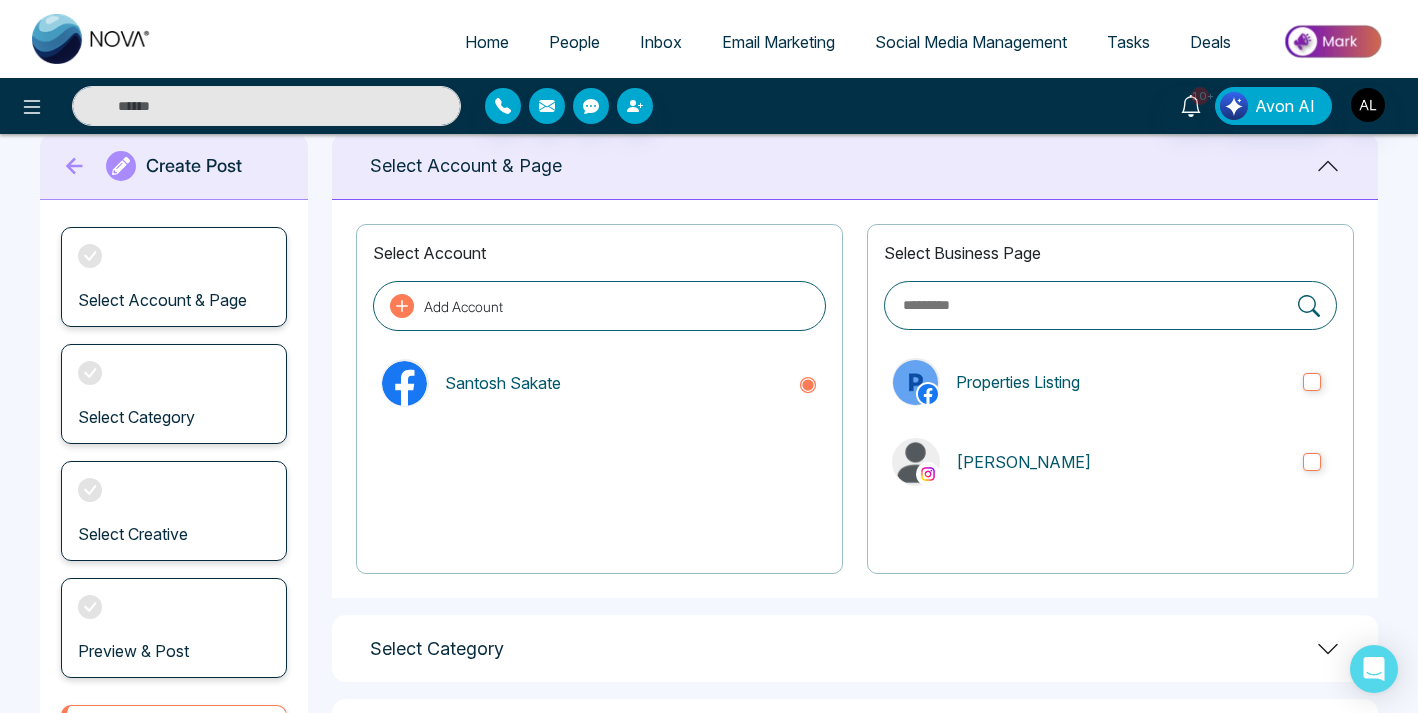 scroll, scrollTop: 0, scrollLeft: 0, axis: both 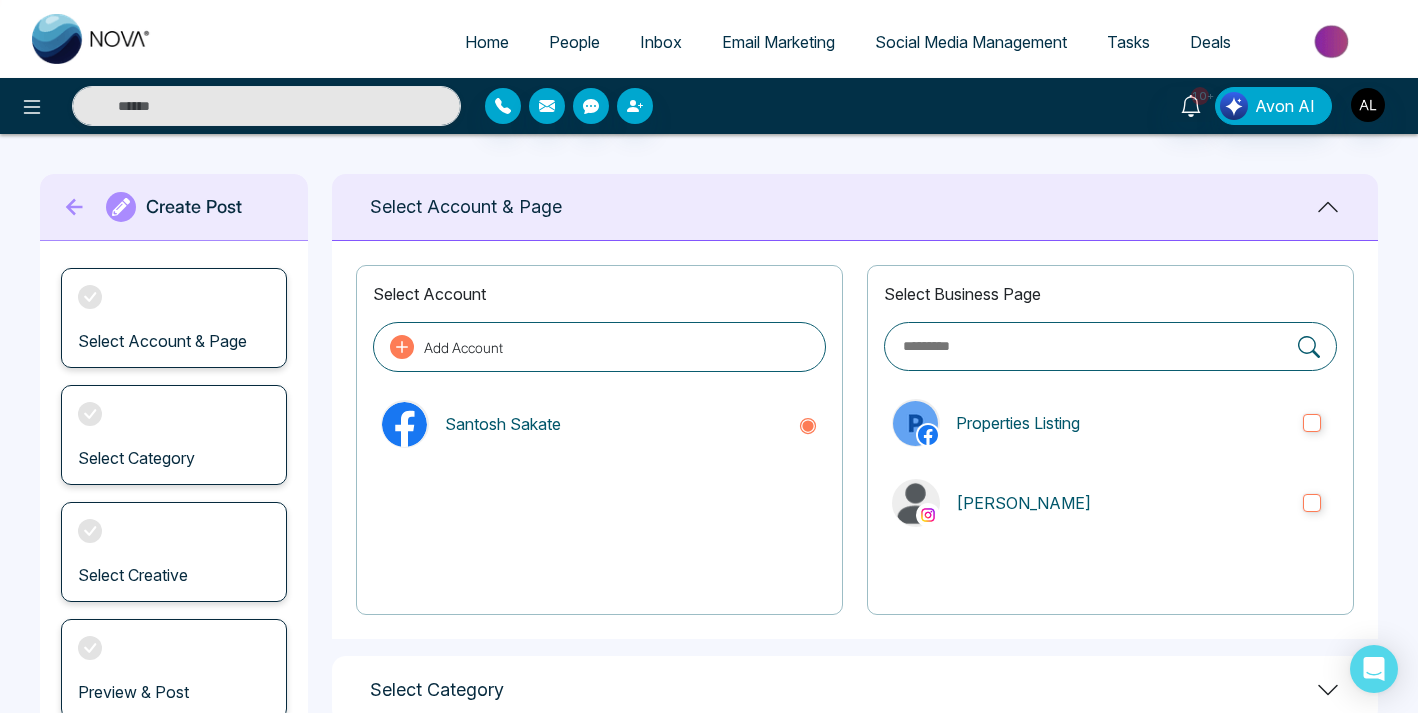 click 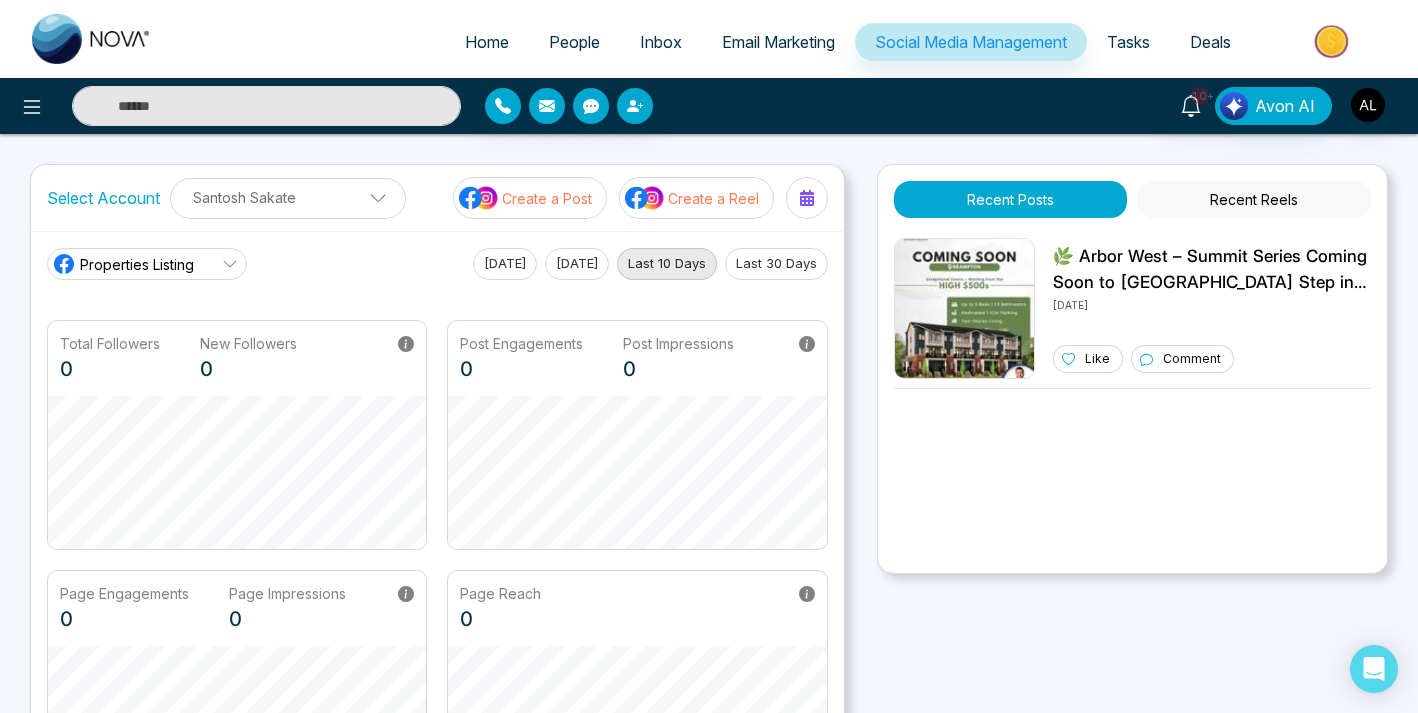 click on "Create a Reel" at bounding box center [713, 198] 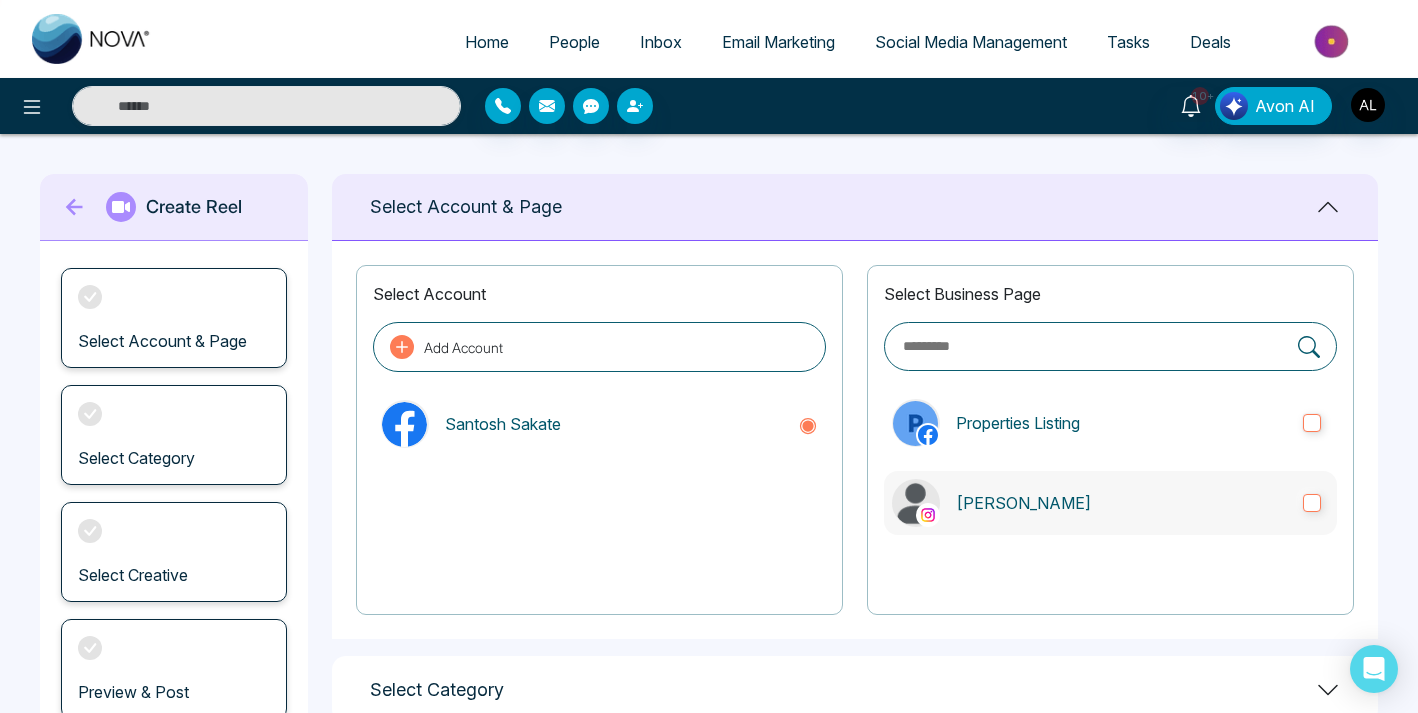 click on "[PERSON_NAME]" at bounding box center (1110, 503) 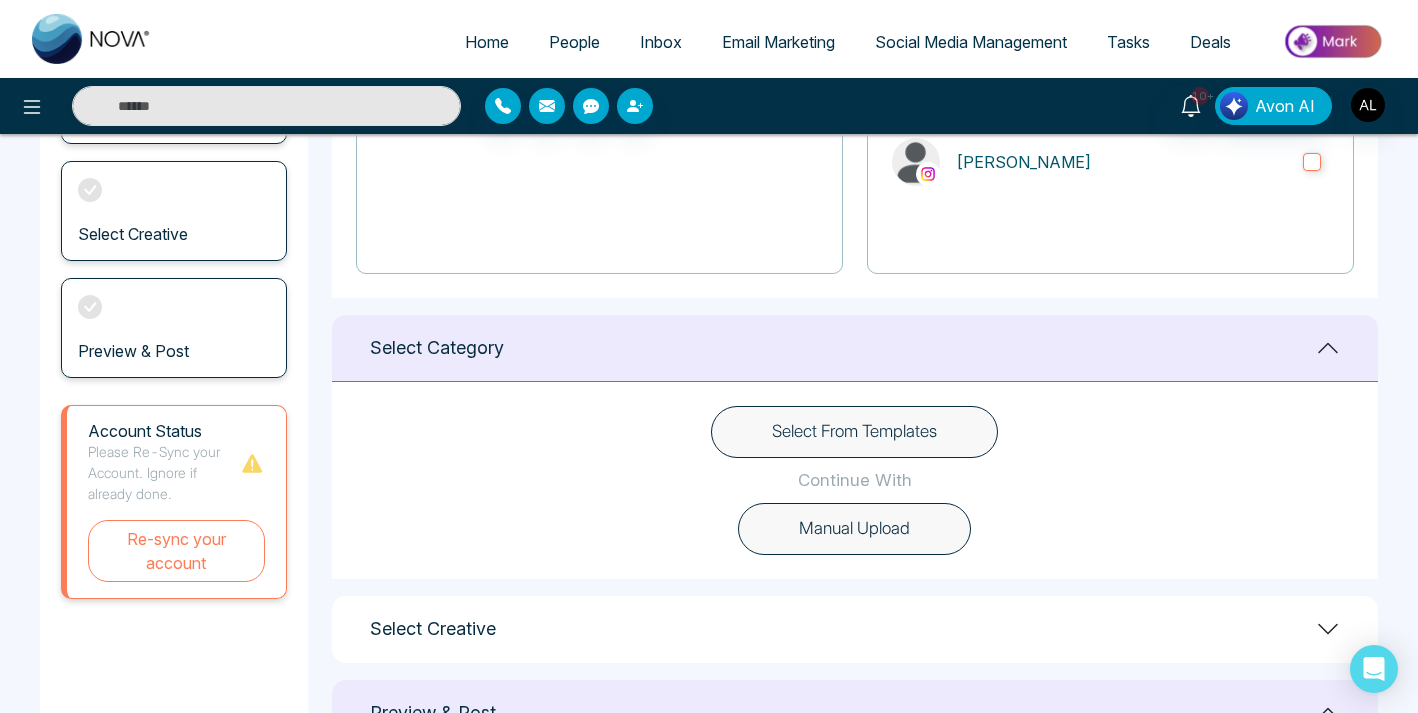 scroll, scrollTop: 342, scrollLeft: 0, axis: vertical 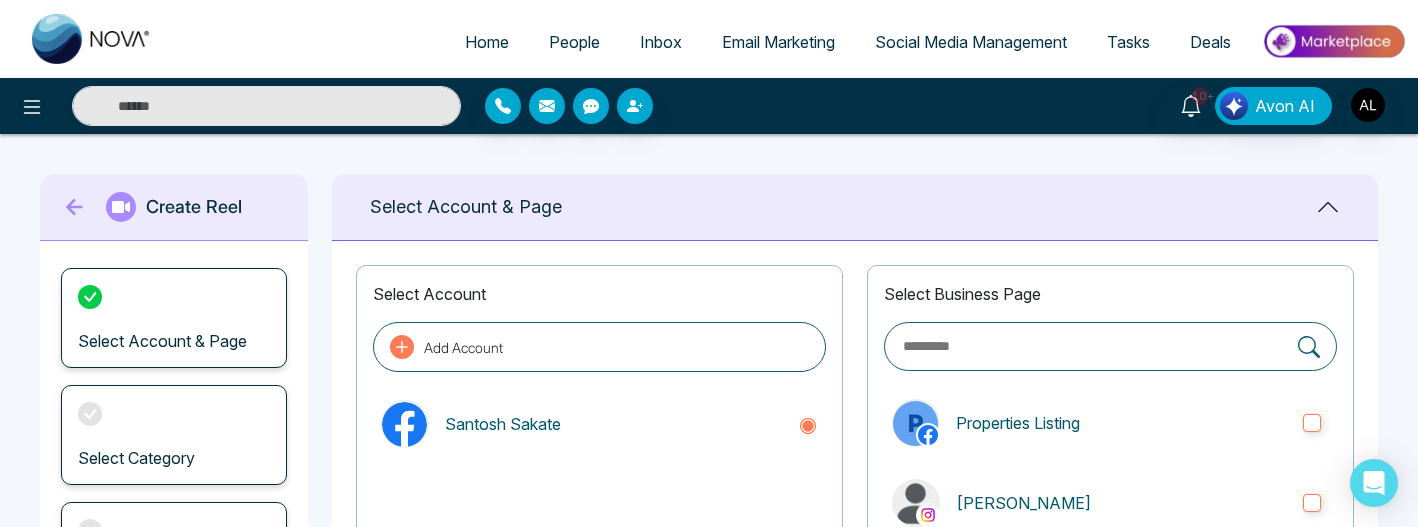 click 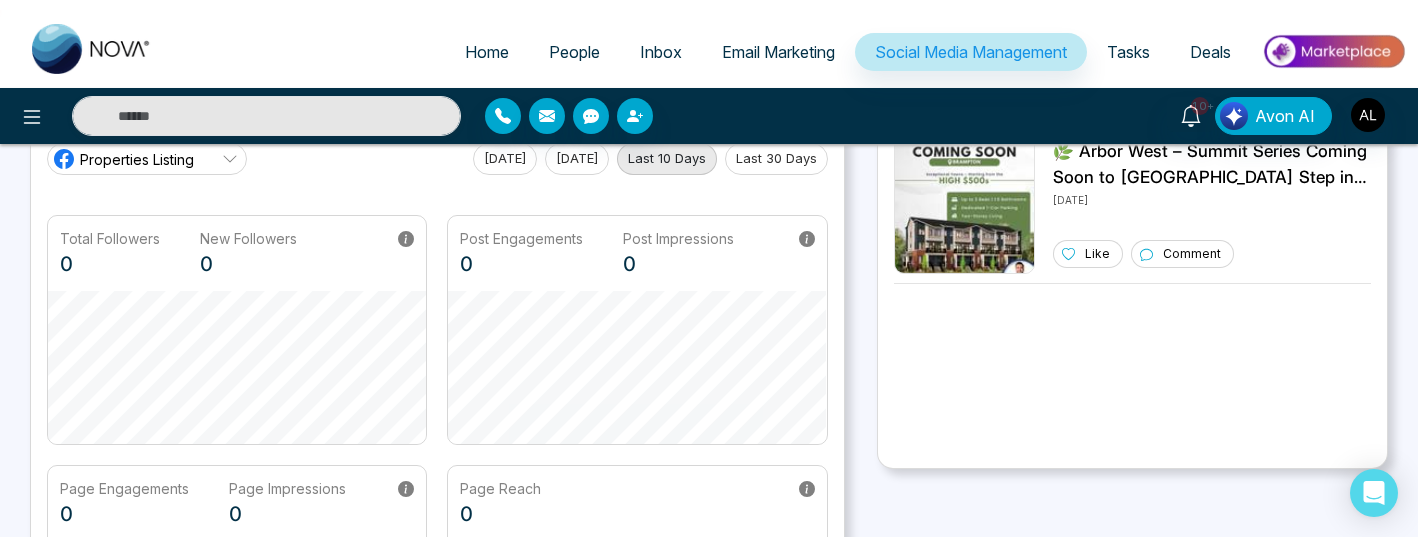 scroll, scrollTop: 48, scrollLeft: 0, axis: vertical 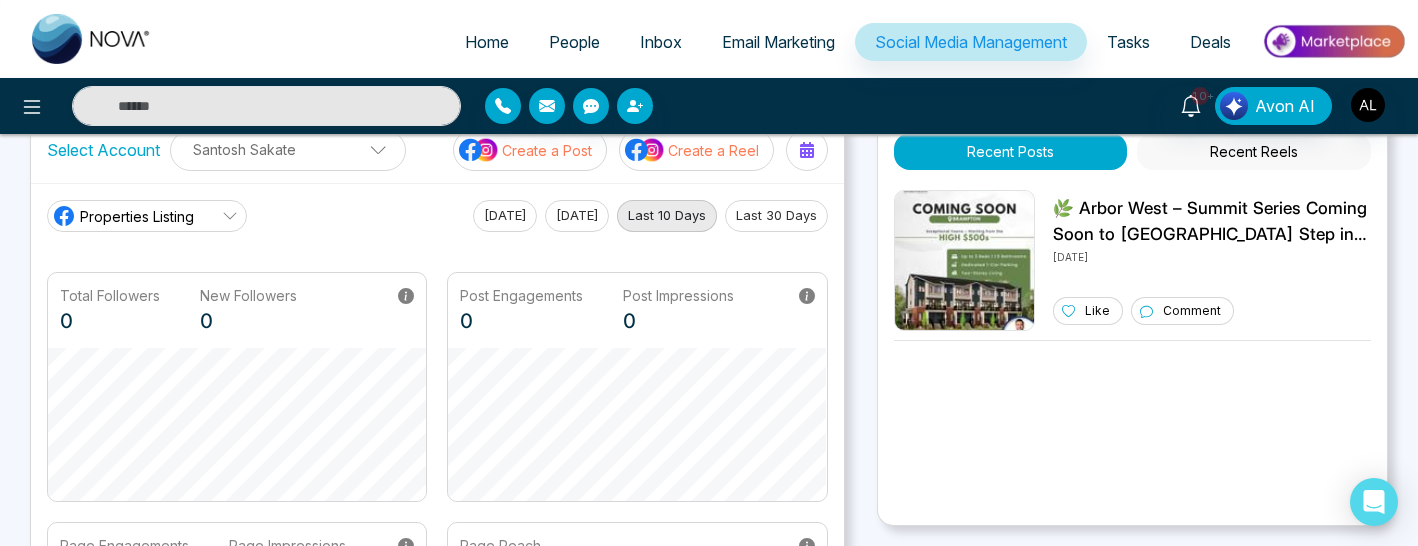 click on "Create a Reel" at bounding box center (713, 150) 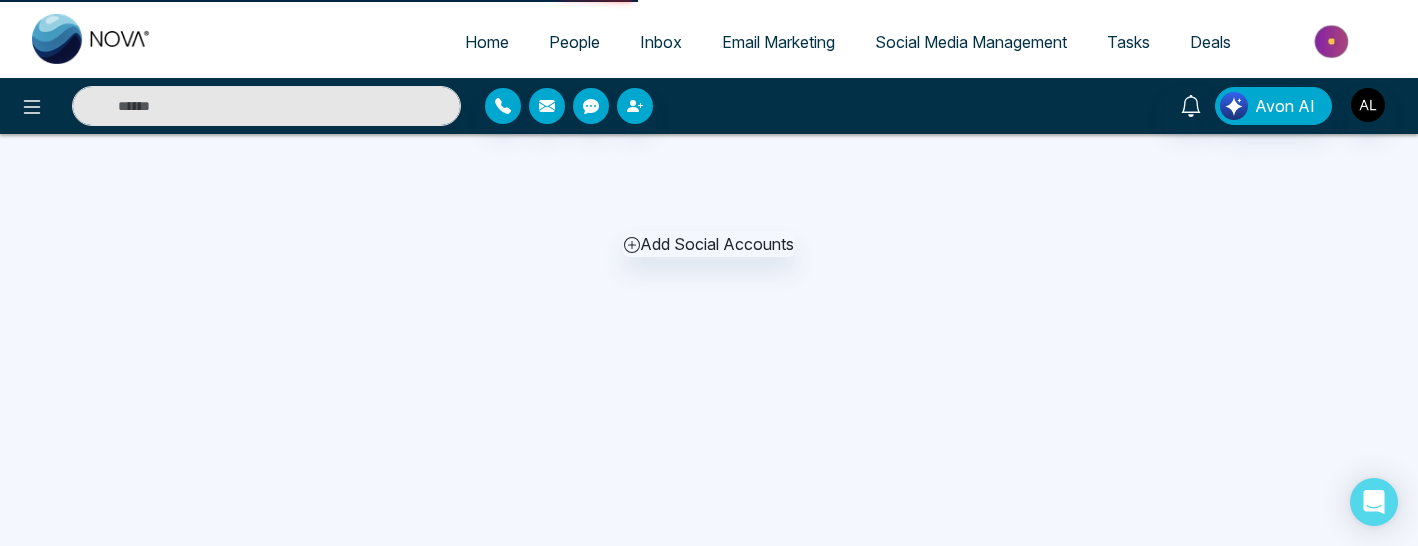 scroll, scrollTop: 0, scrollLeft: 0, axis: both 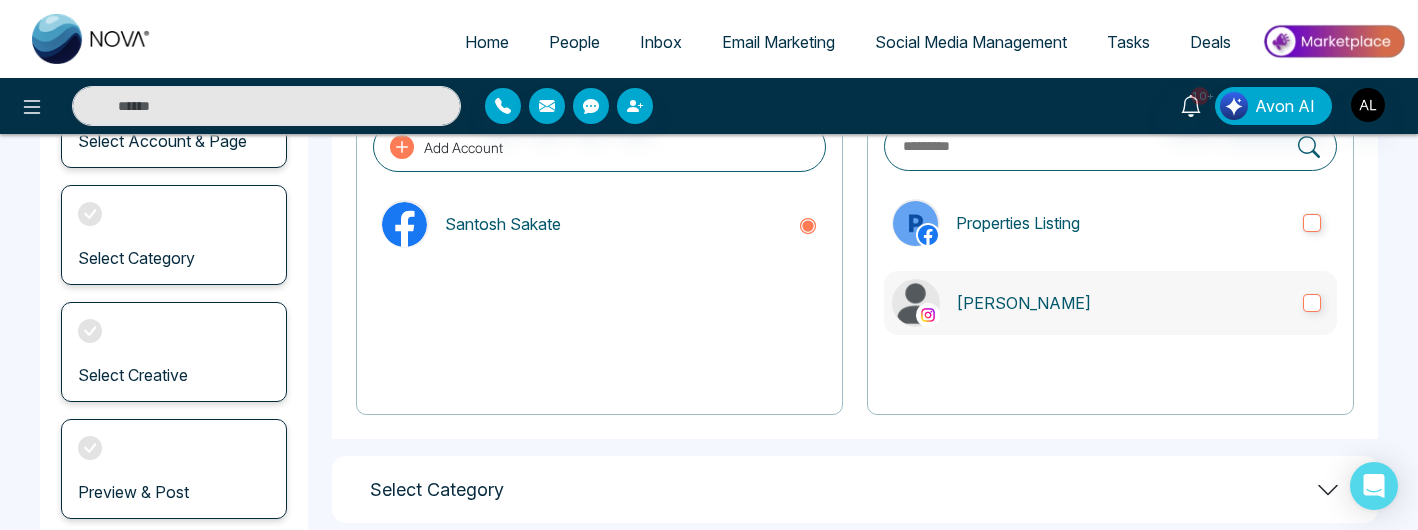 click on "[PERSON_NAME]" at bounding box center [1110, 303] 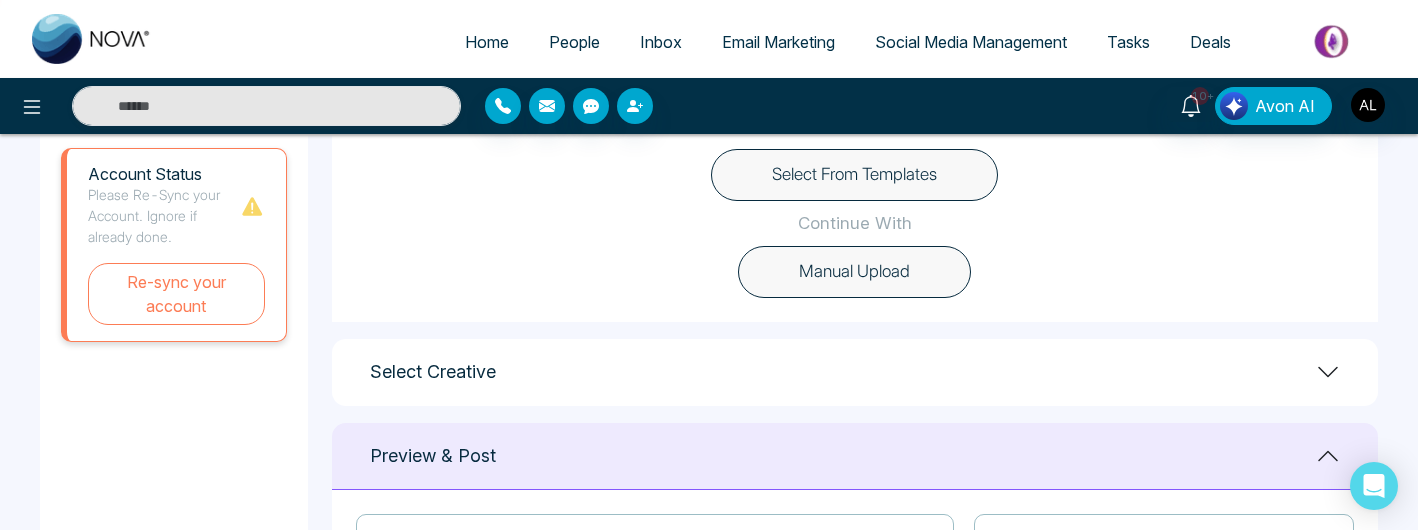 click on "Manual Upload" at bounding box center (854, 272) 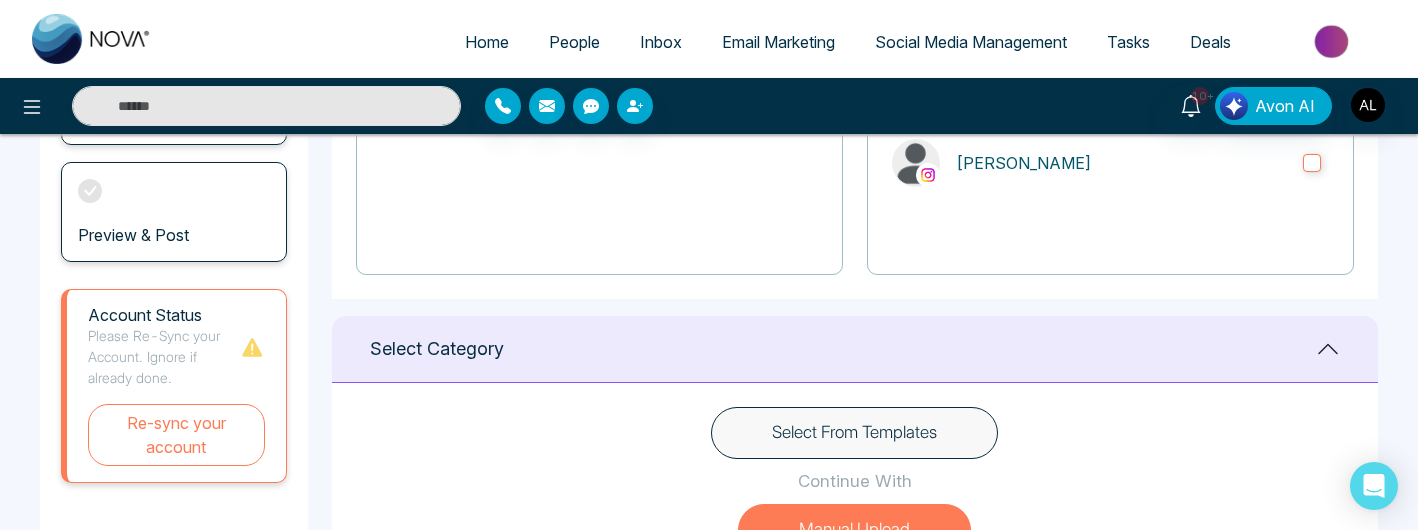scroll, scrollTop: 392, scrollLeft: 0, axis: vertical 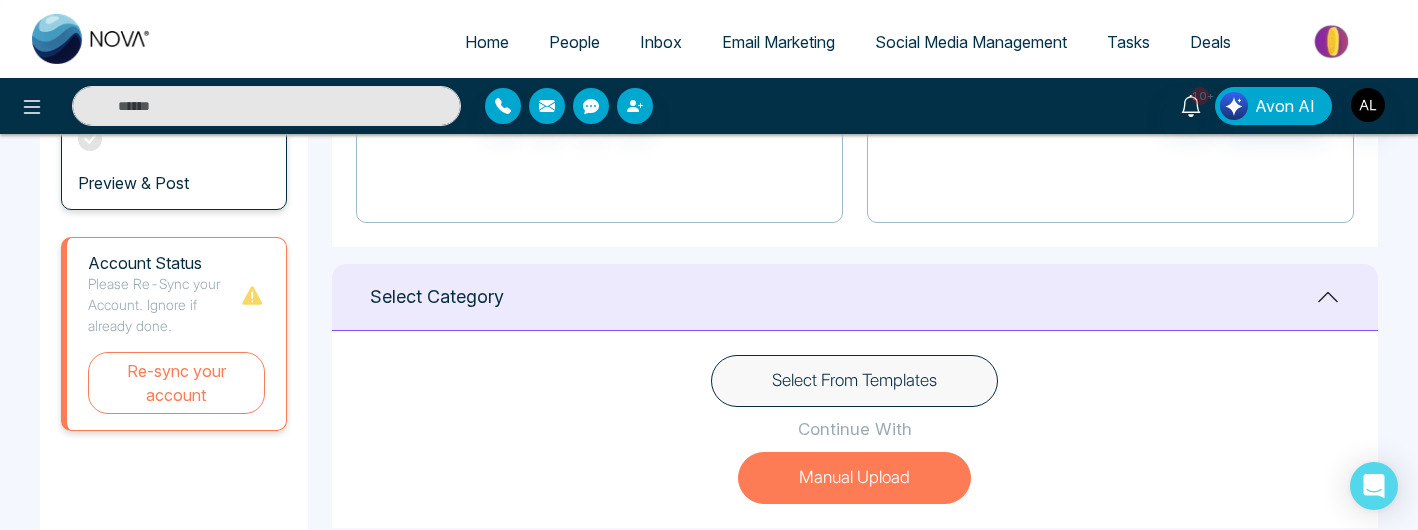 click on "Manual Upload" at bounding box center (854, 478) 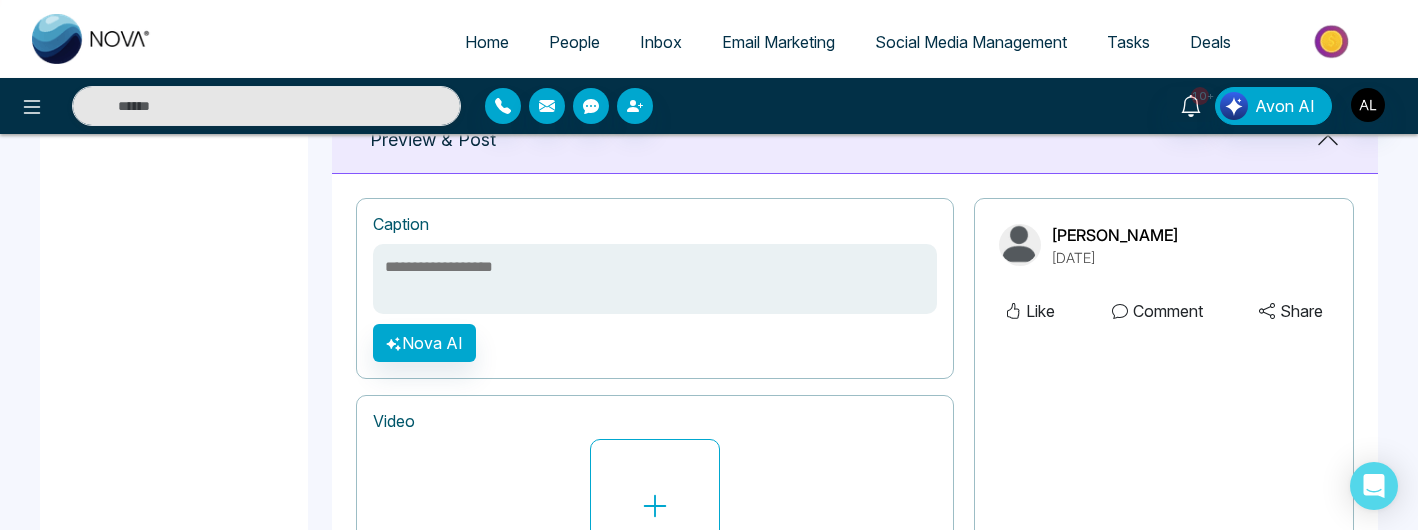 scroll, scrollTop: 832, scrollLeft: 0, axis: vertical 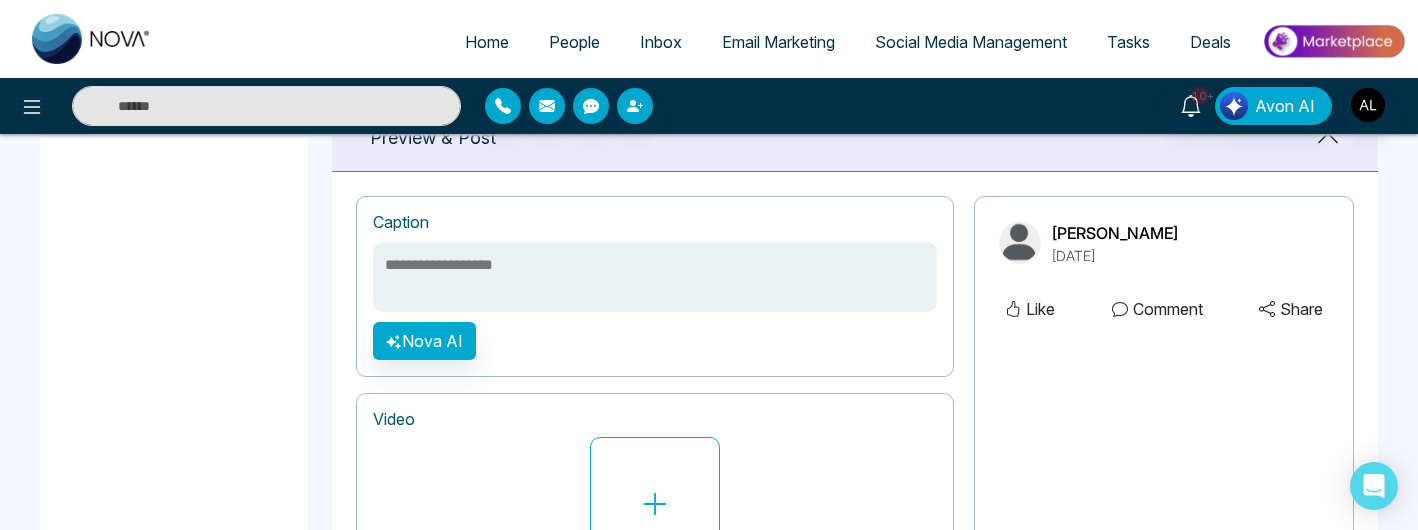 click at bounding box center (655, 277) 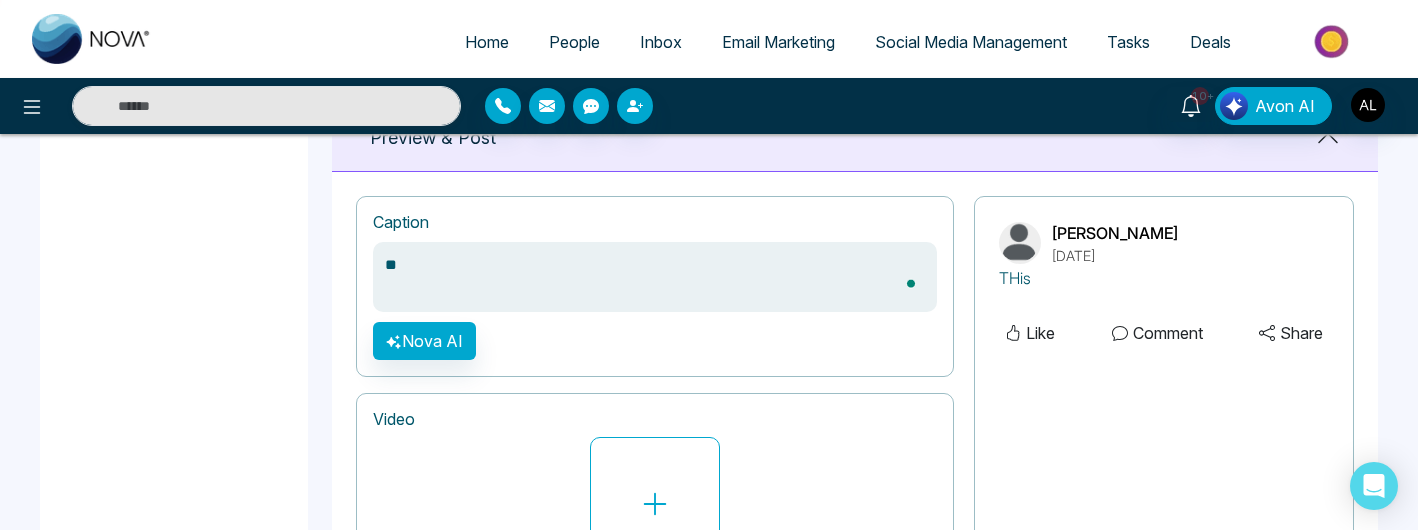 type on "*" 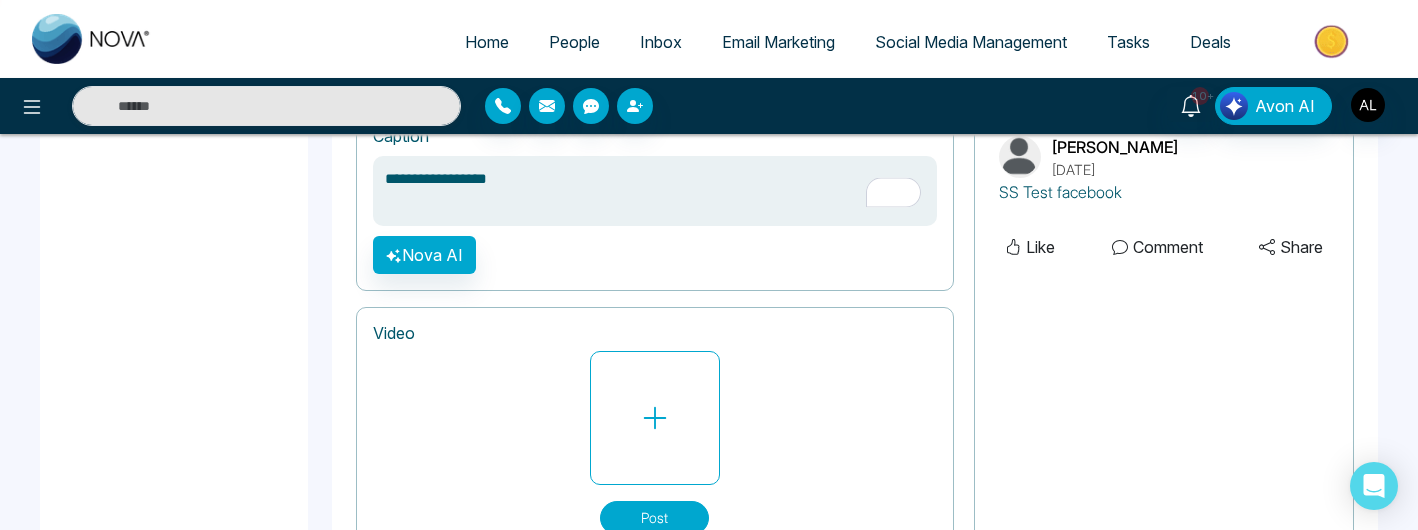 scroll, scrollTop: 922, scrollLeft: 0, axis: vertical 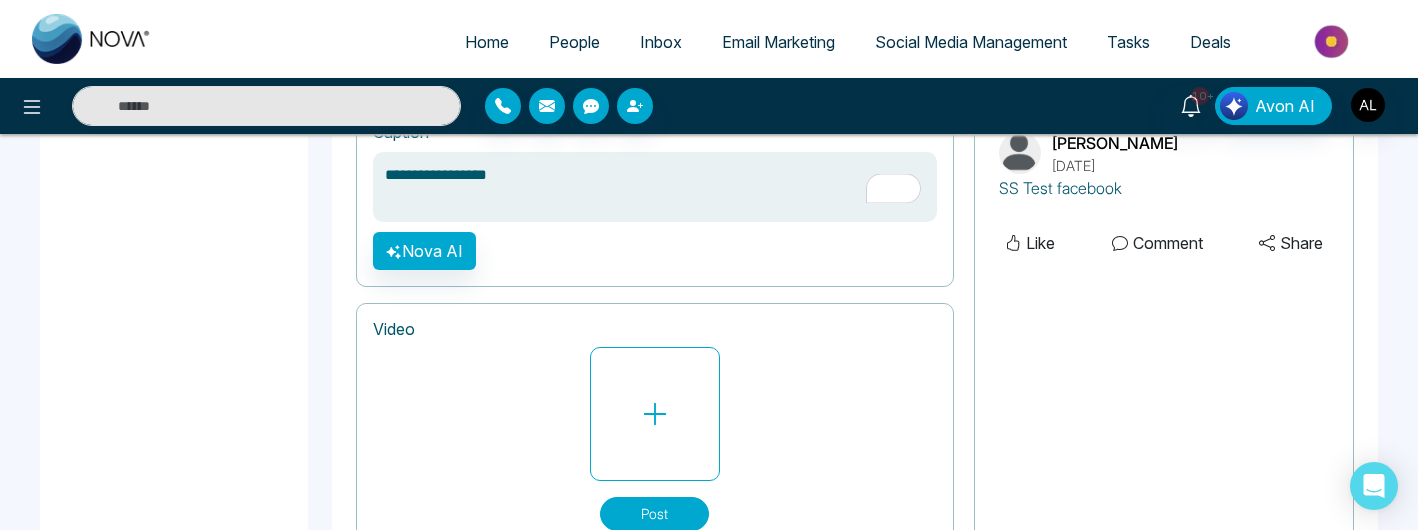 click on "**********" at bounding box center (655, 187) 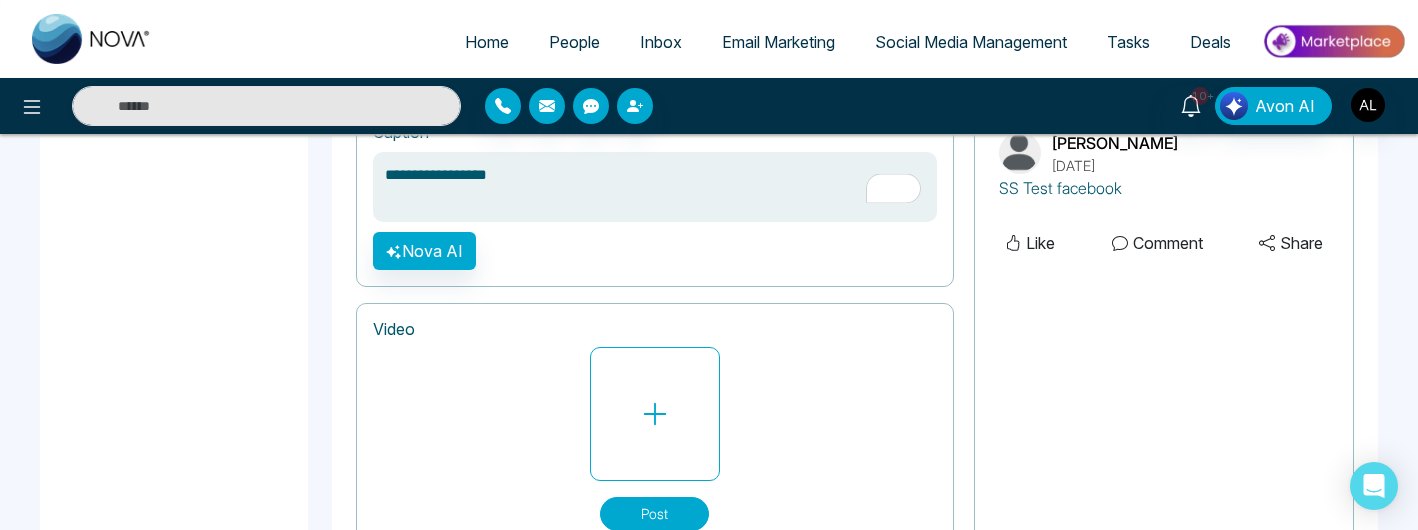 click on "**********" at bounding box center (655, 187) 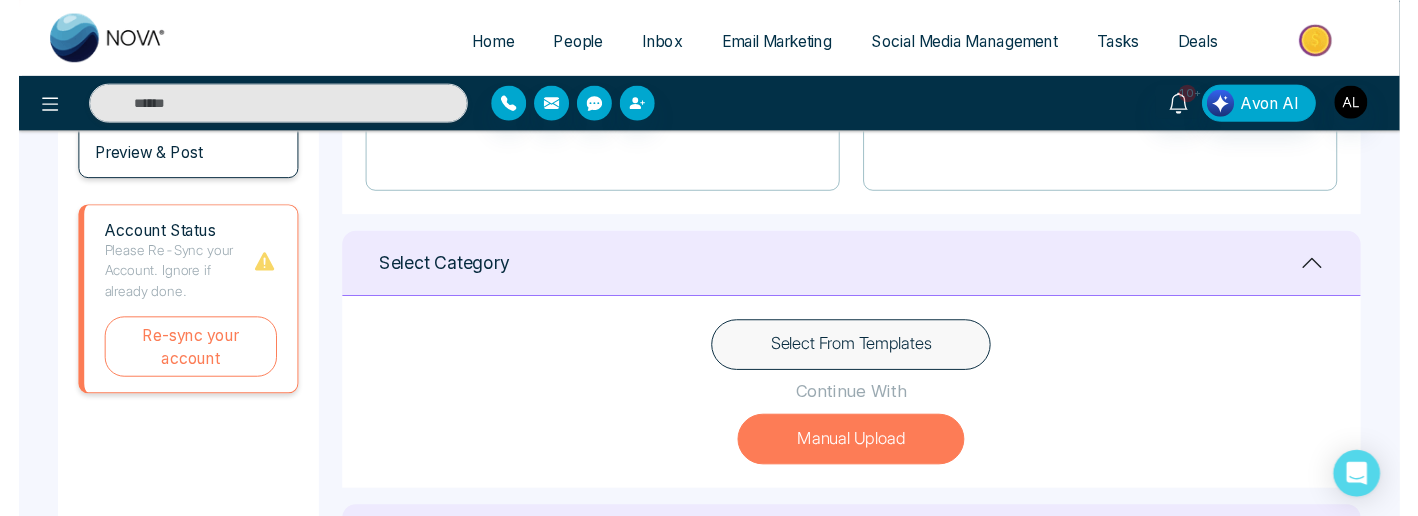 scroll, scrollTop: 308, scrollLeft: 0, axis: vertical 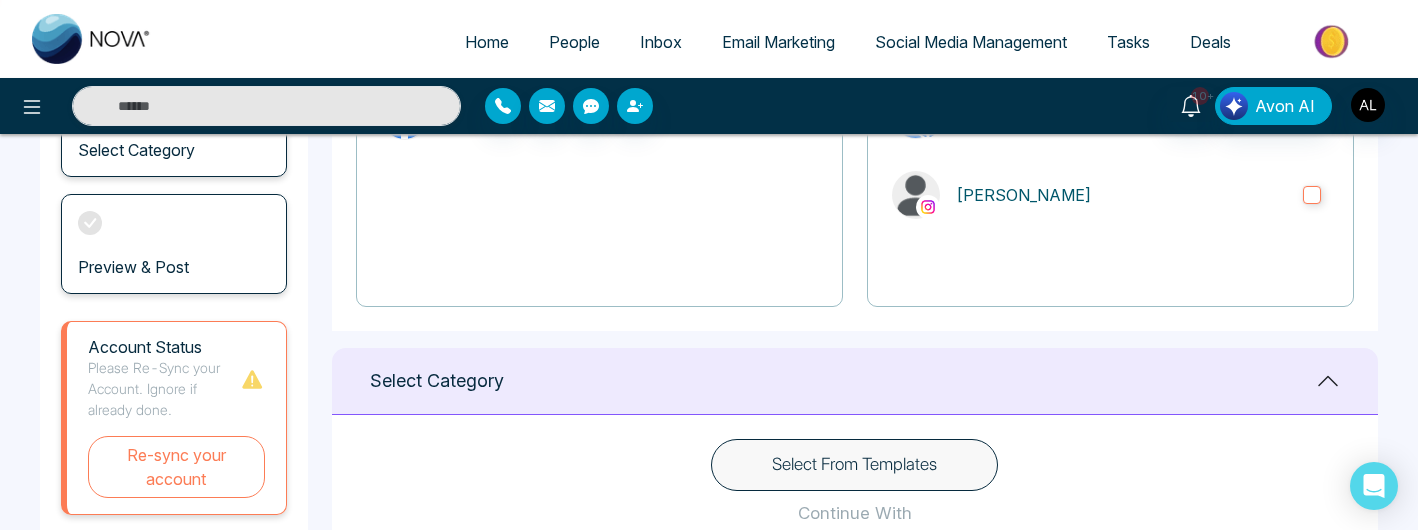 type on "**********" 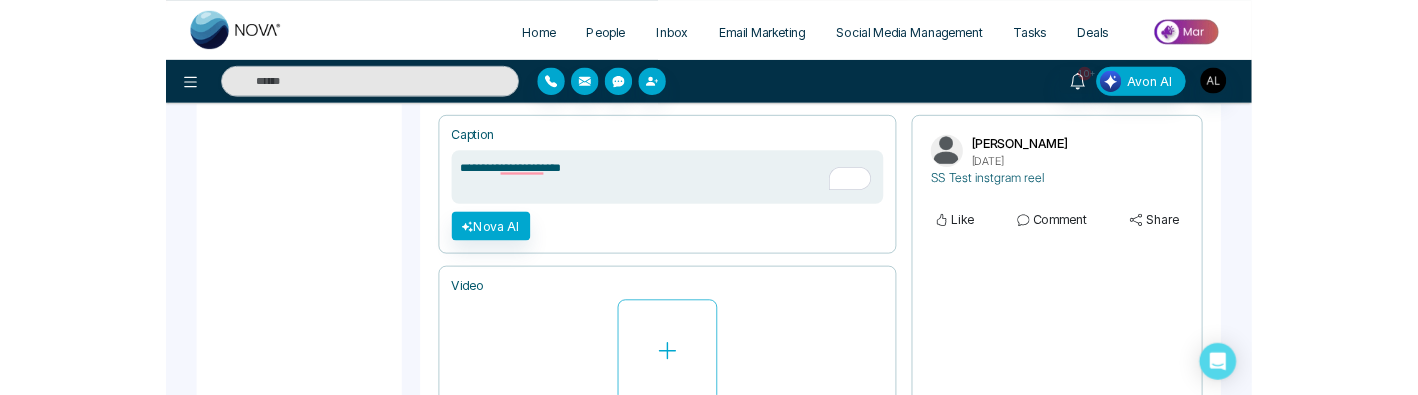 scroll, scrollTop: 1016, scrollLeft: 0, axis: vertical 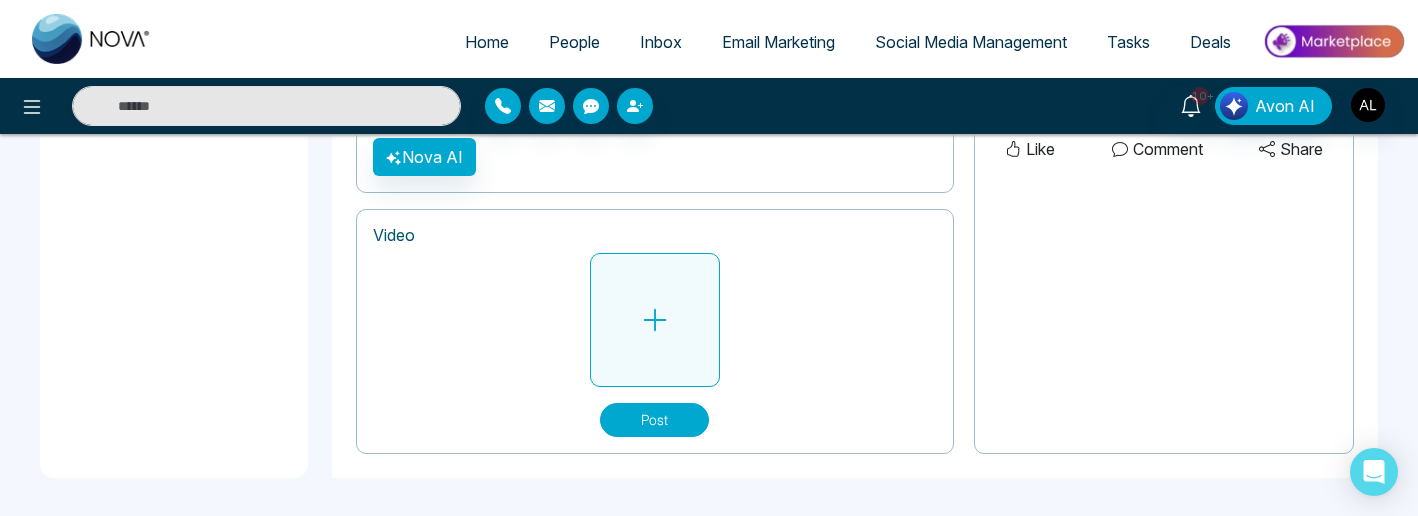 click at bounding box center (655, 320) 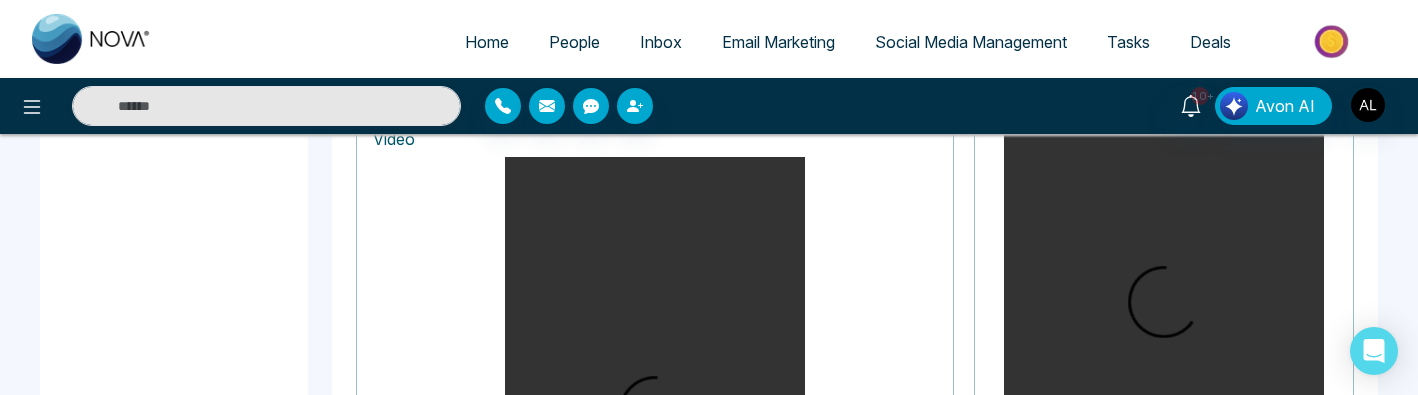 scroll, scrollTop: 873, scrollLeft: 0, axis: vertical 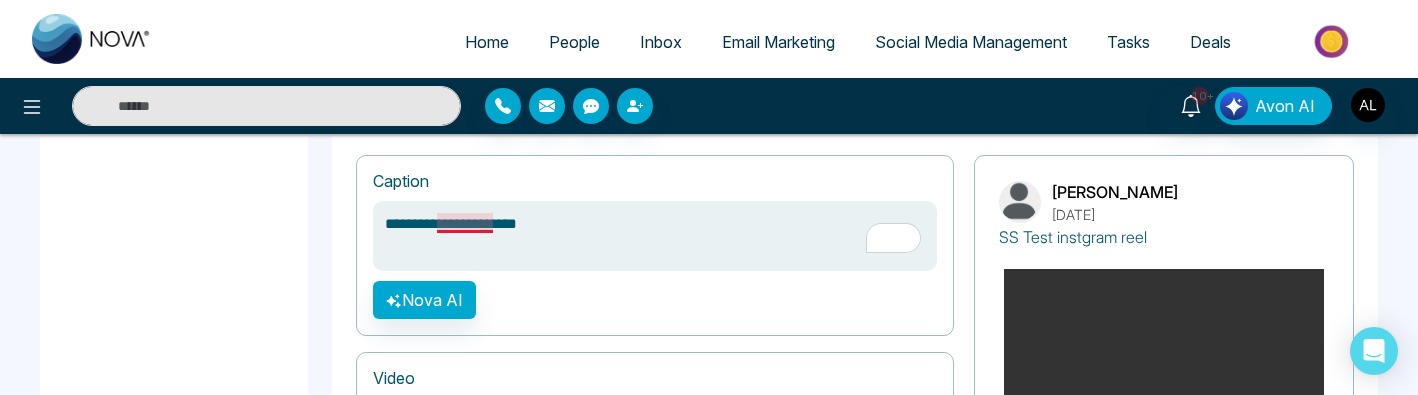 click on "**********" at bounding box center (655, 236) 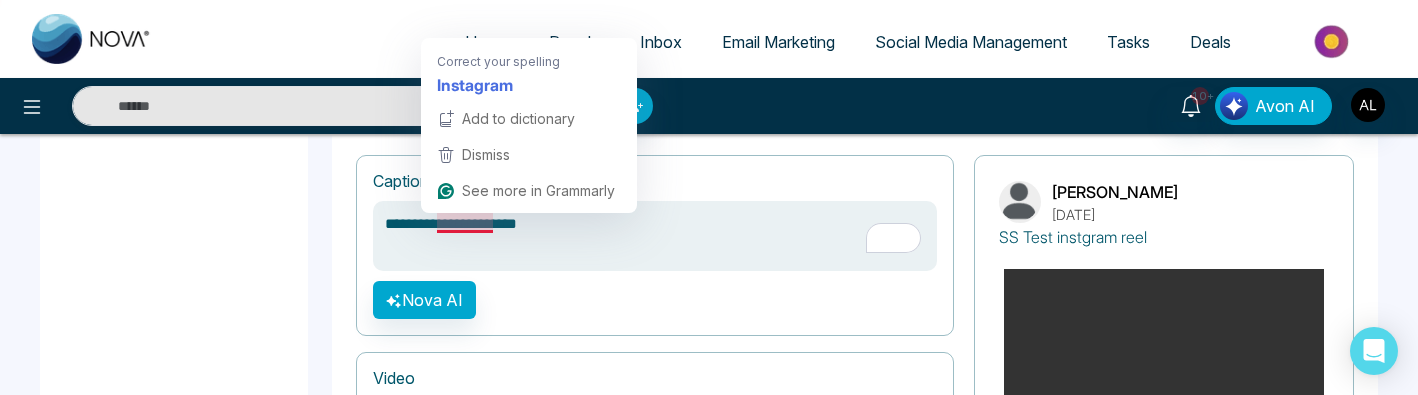 click on "**********" at bounding box center [655, 236] 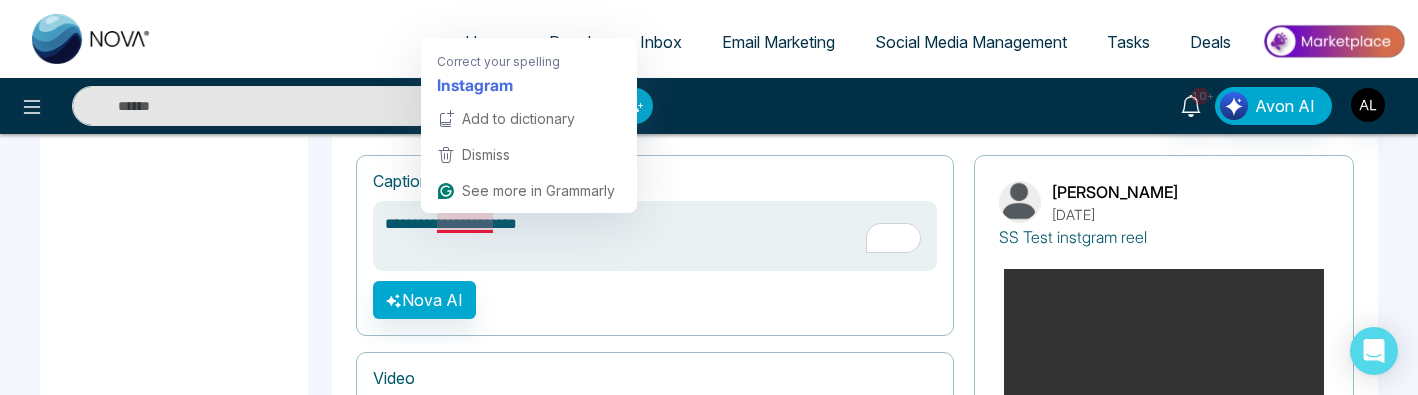 click on "**********" at bounding box center (655, 236) 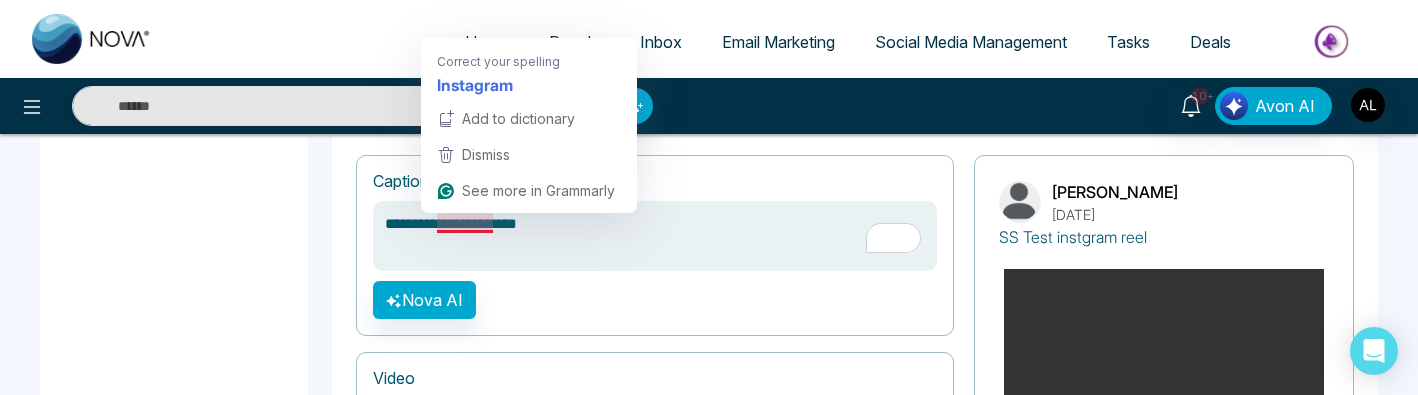 click on "**********" at bounding box center (655, 236) 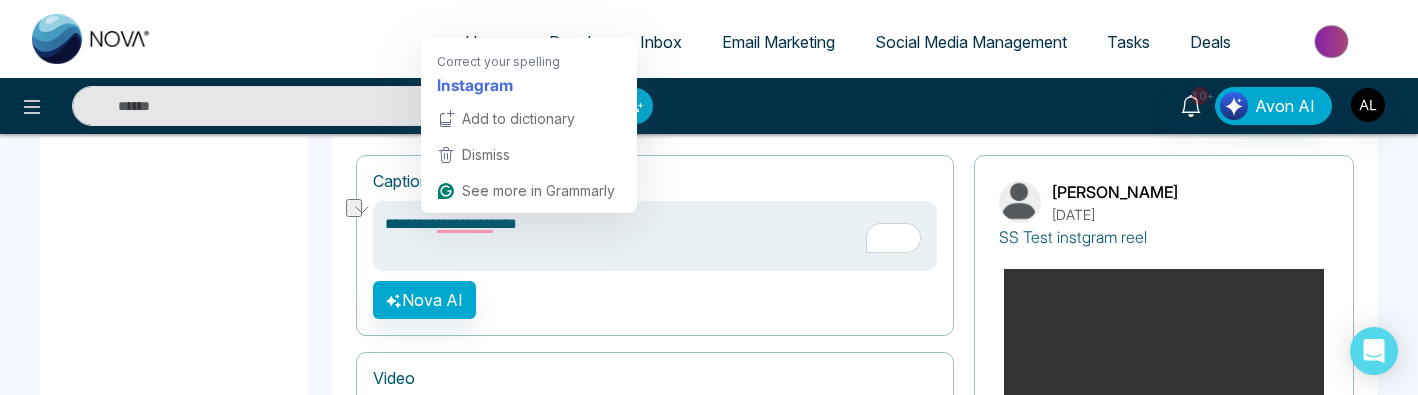 click on "**********" at bounding box center (655, 236) 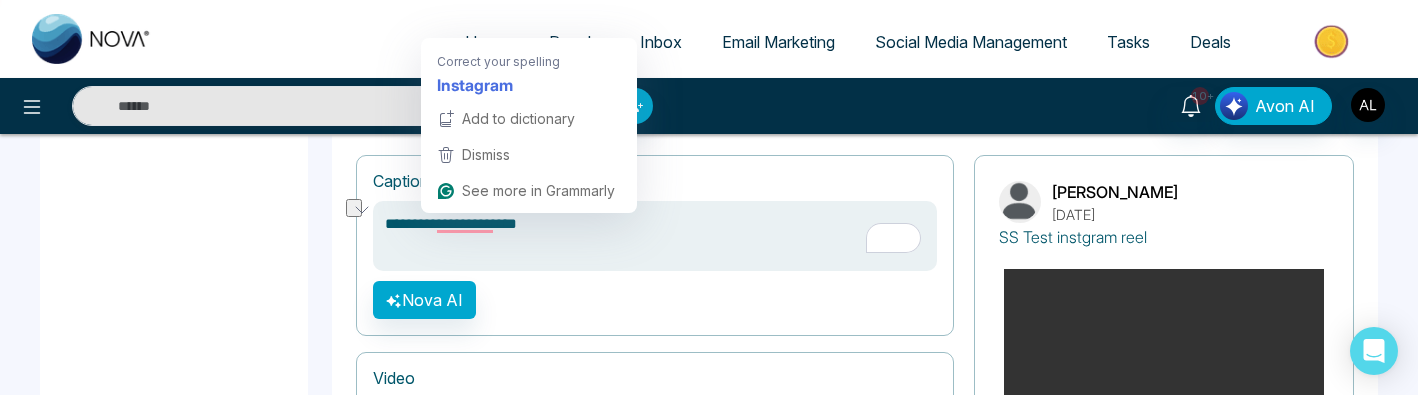 click on "**********" at bounding box center (655, 236) 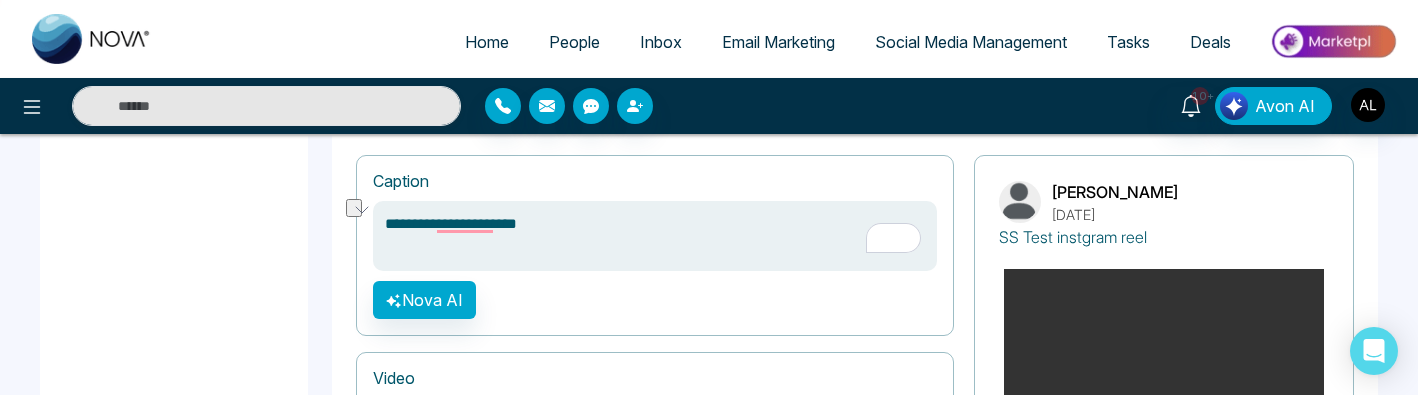 click on "**********" at bounding box center (655, 236) 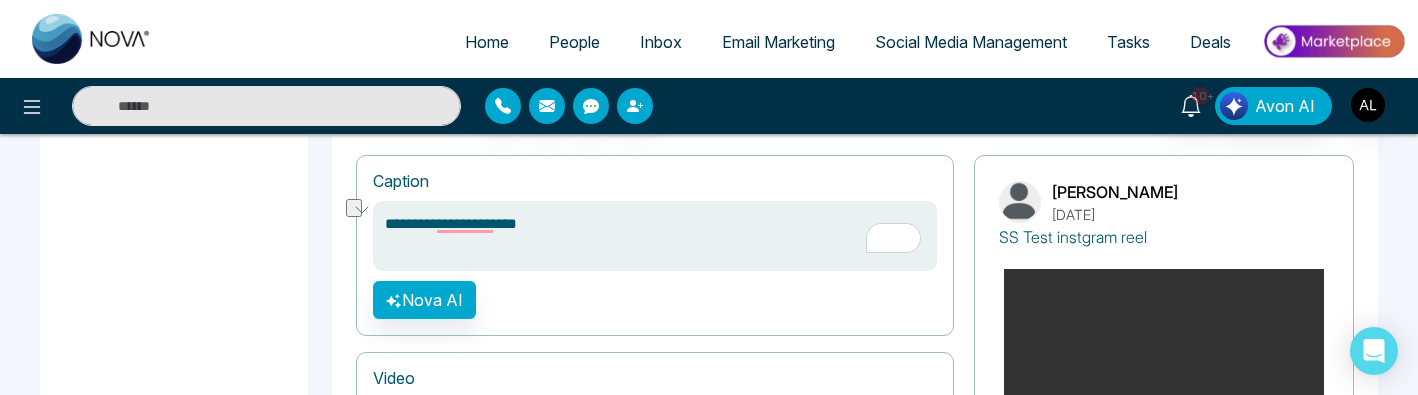 click on "**********" at bounding box center (655, 236) 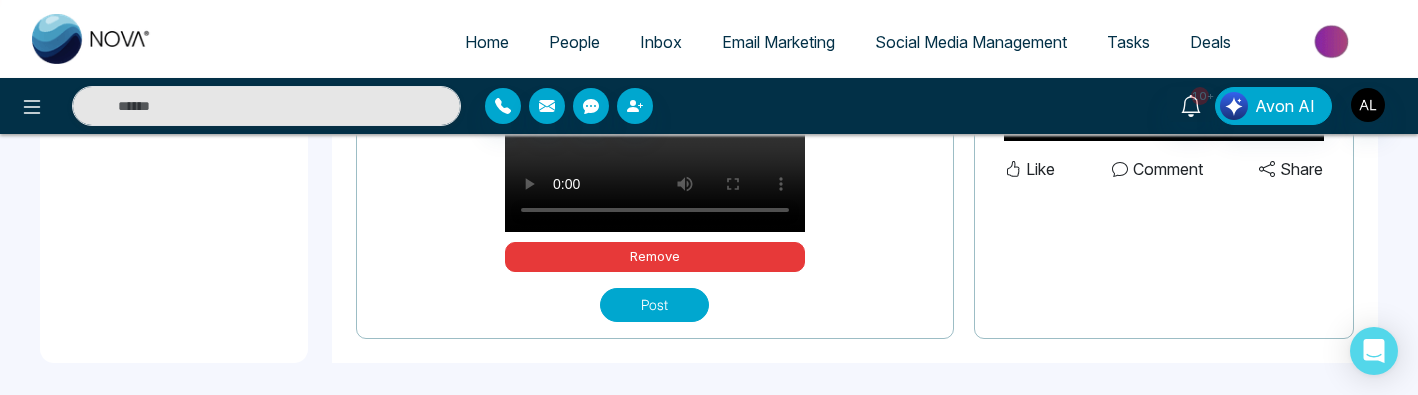 scroll, scrollTop: 1575, scrollLeft: 0, axis: vertical 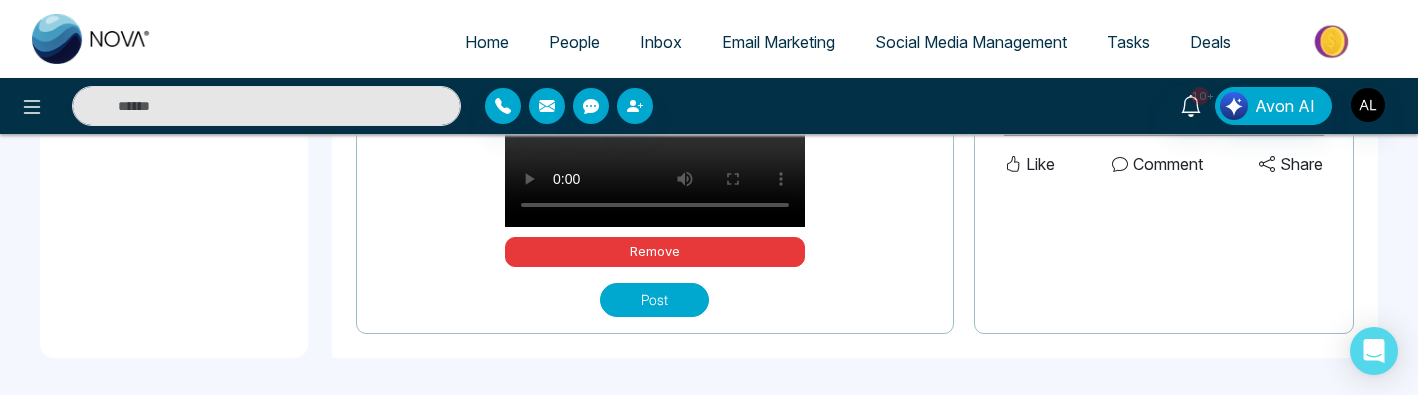 click on "Post" at bounding box center (654, 300) 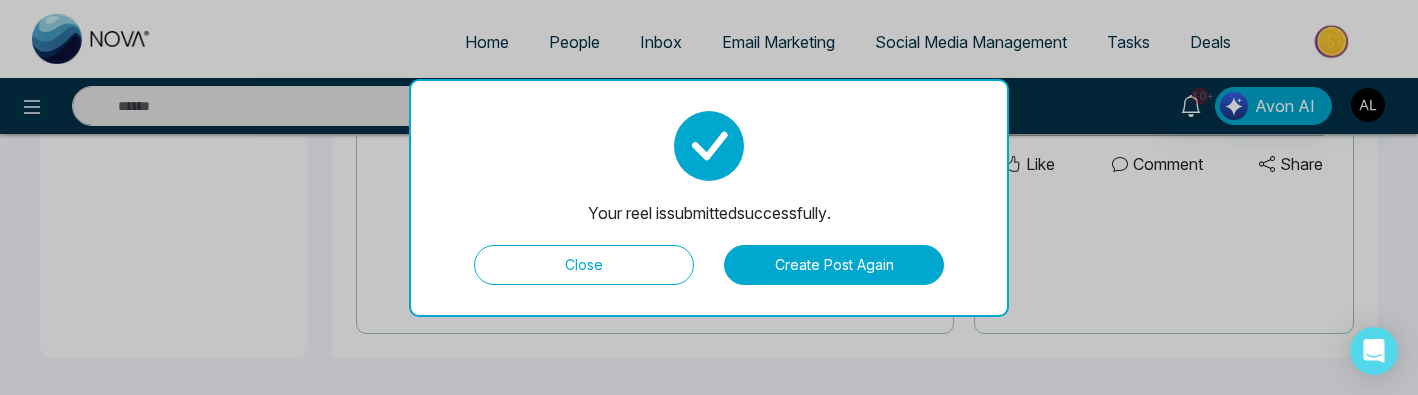 click on "Close" at bounding box center (584, 265) 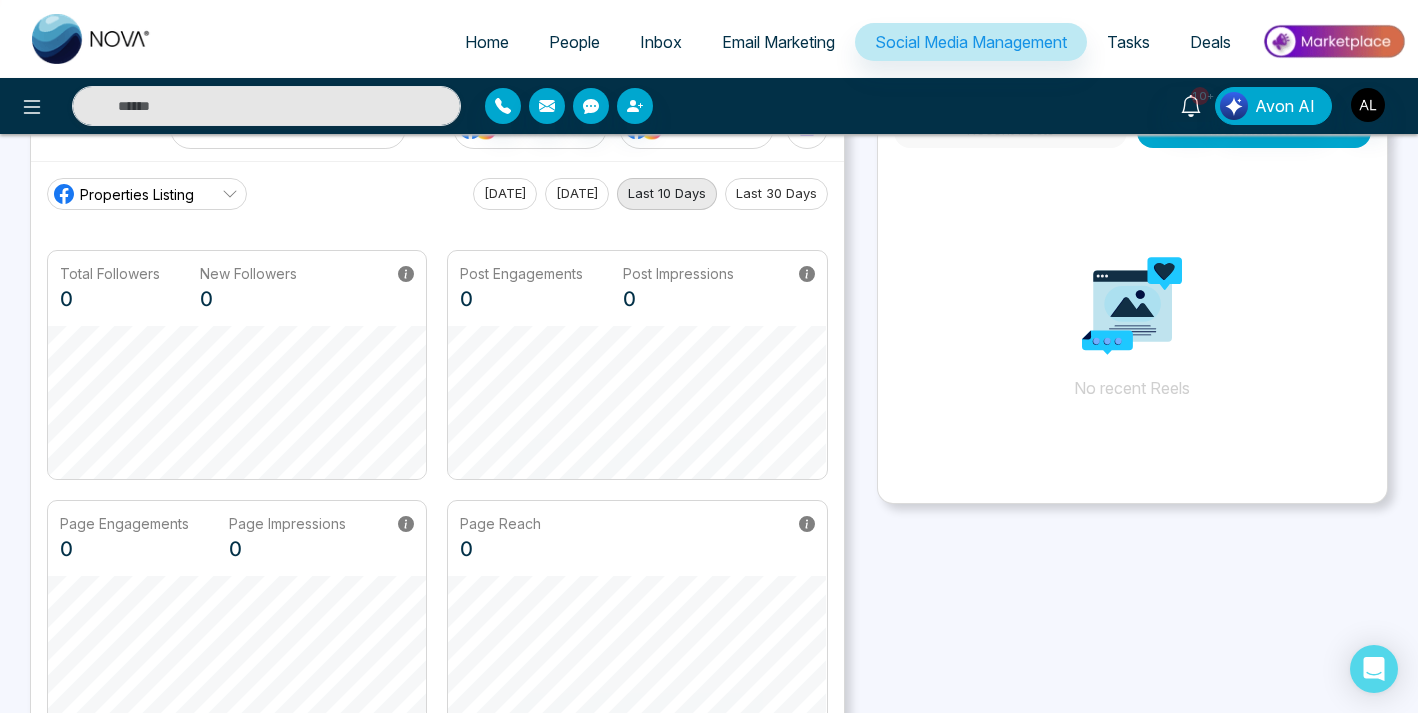 scroll, scrollTop: 0, scrollLeft: 0, axis: both 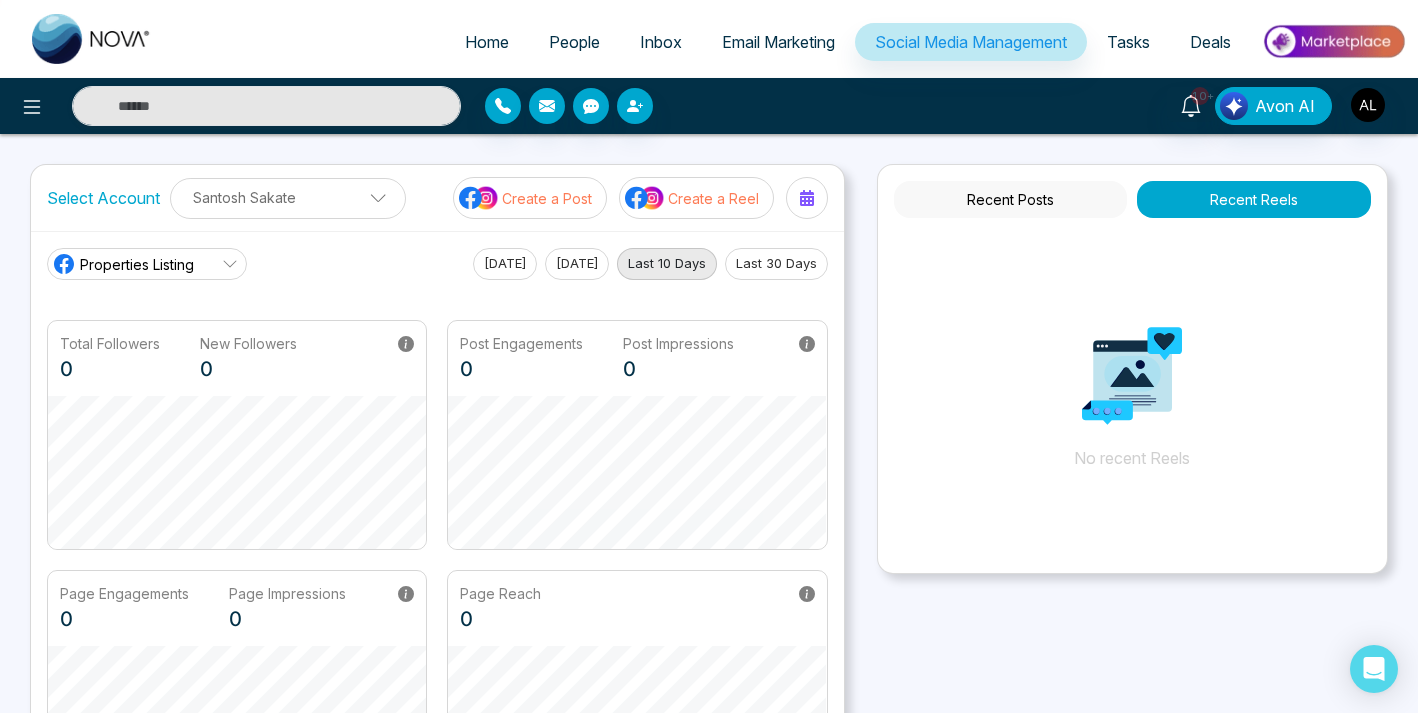 click on "Create a Reel" at bounding box center [713, 198] 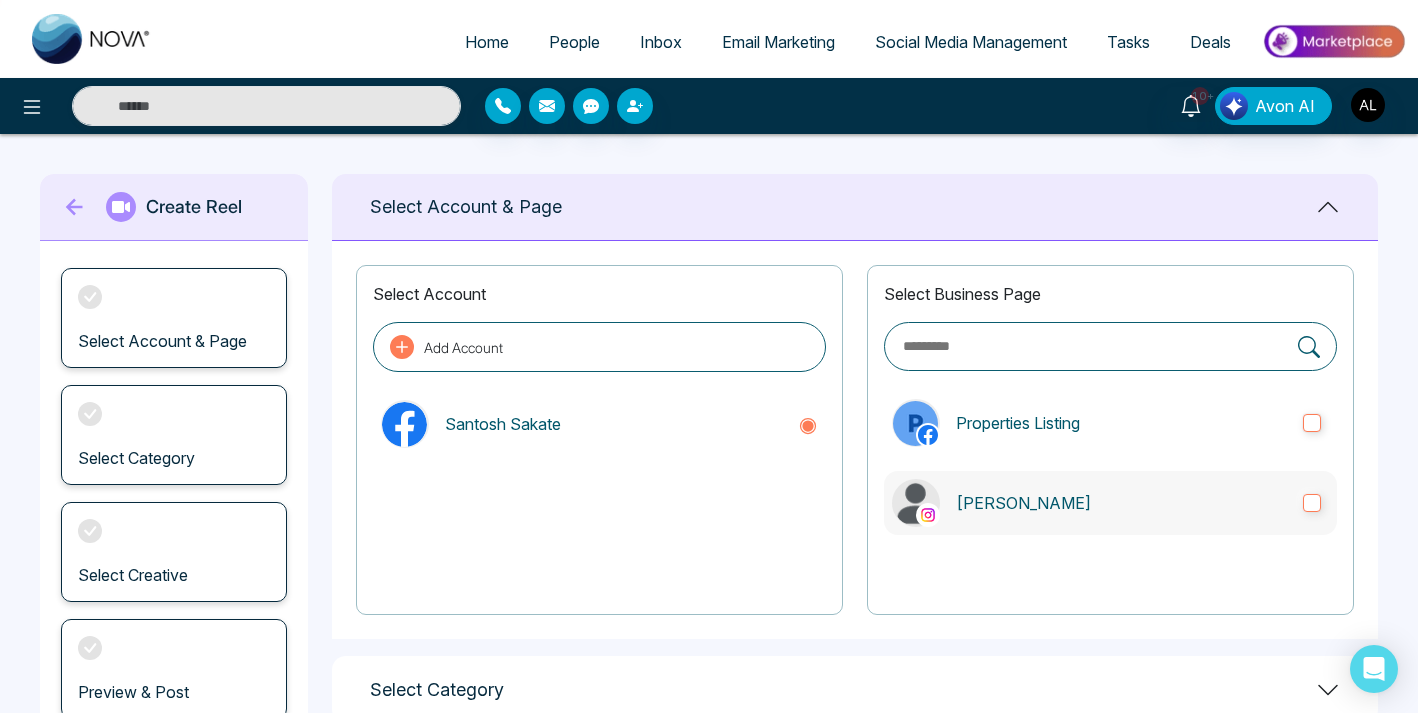 click on "[PERSON_NAME]" at bounding box center (1110, 503) 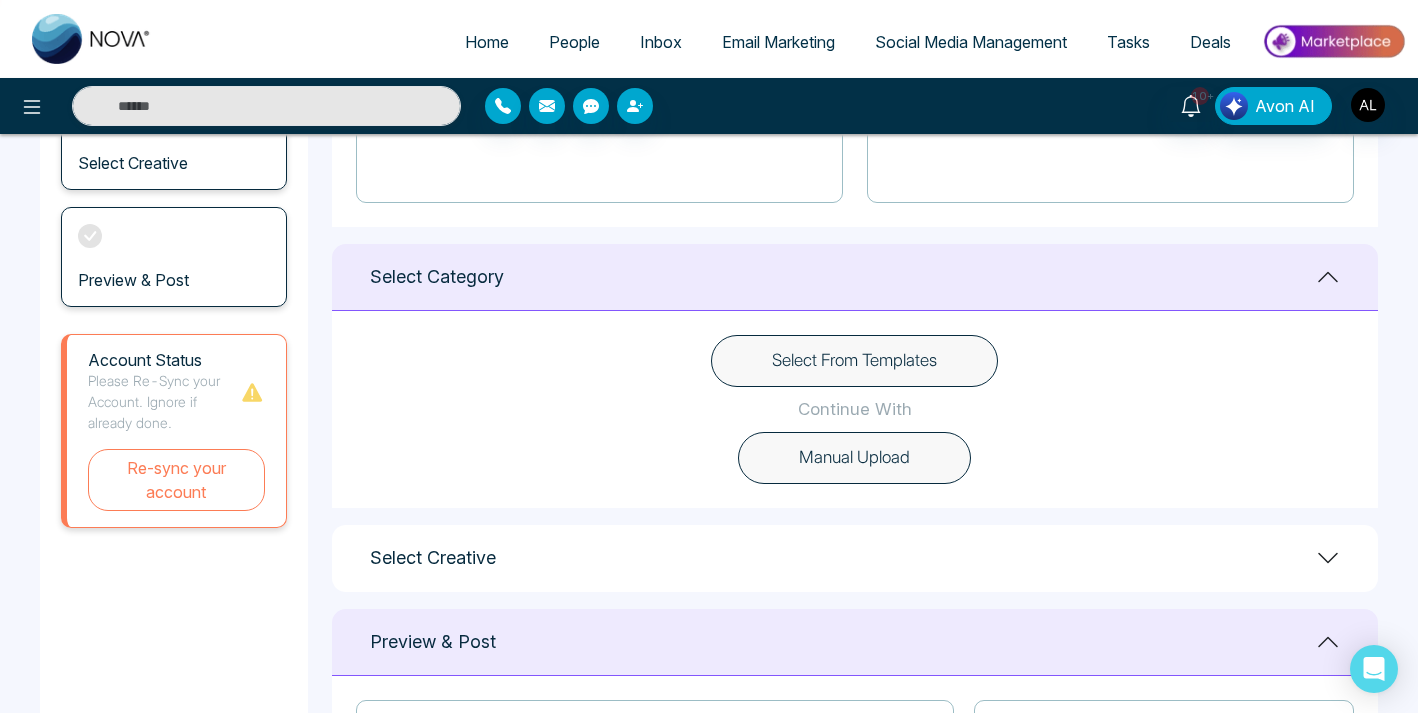 scroll, scrollTop: 427, scrollLeft: 0, axis: vertical 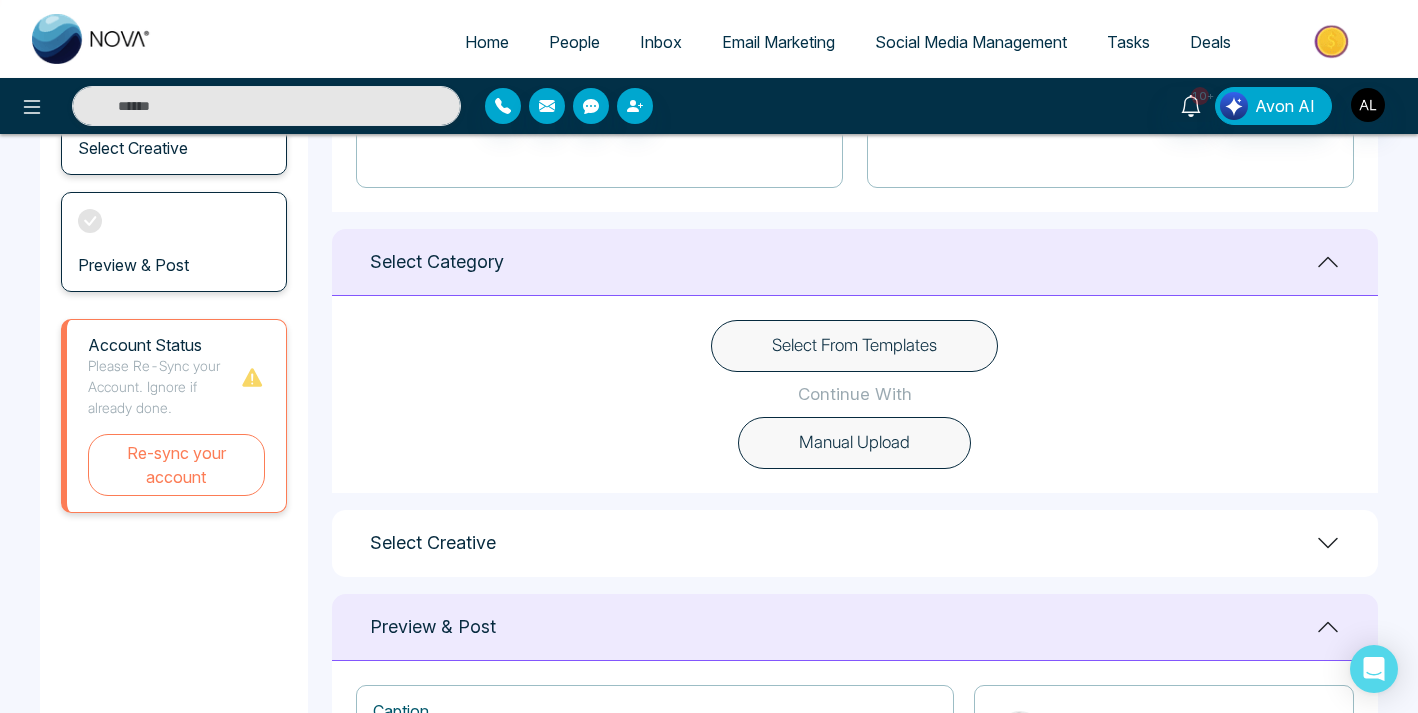 click on "Manual Upload" at bounding box center (854, 443) 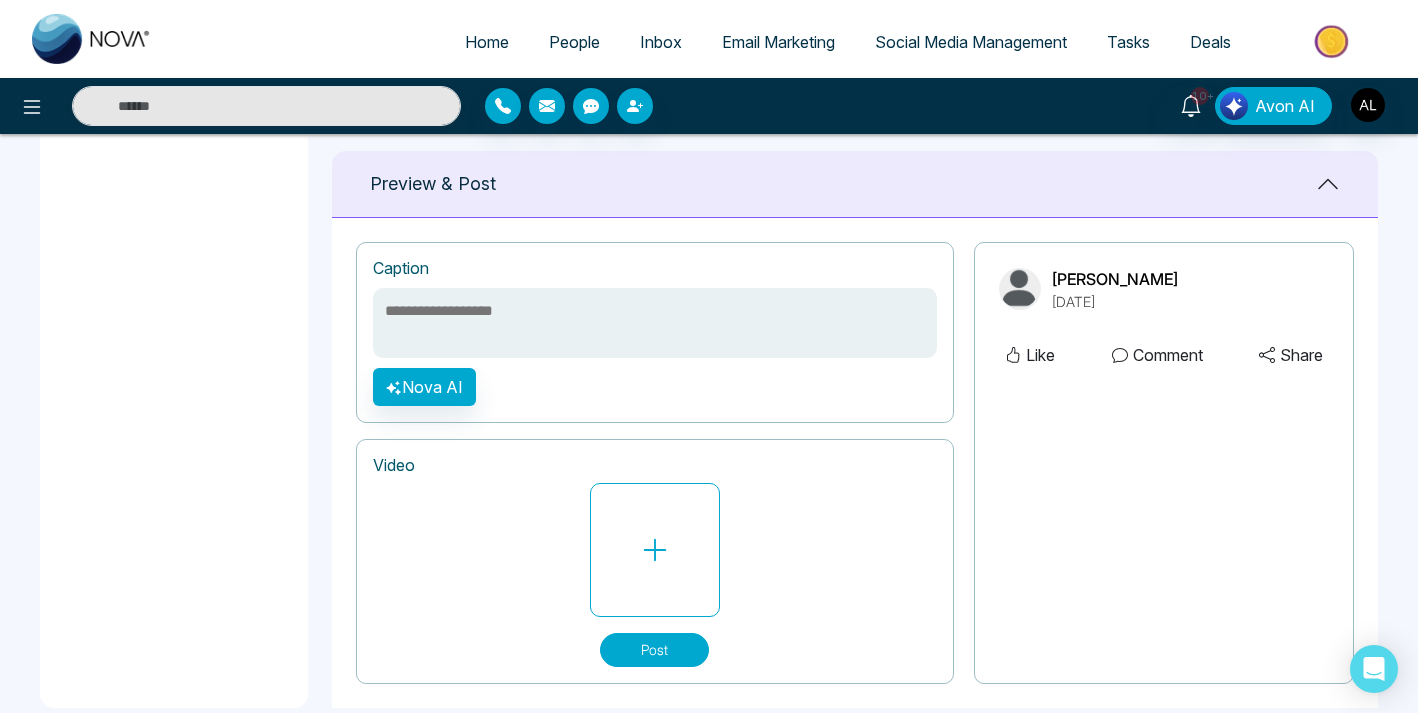 scroll, scrollTop: 819, scrollLeft: 0, axis: vertical 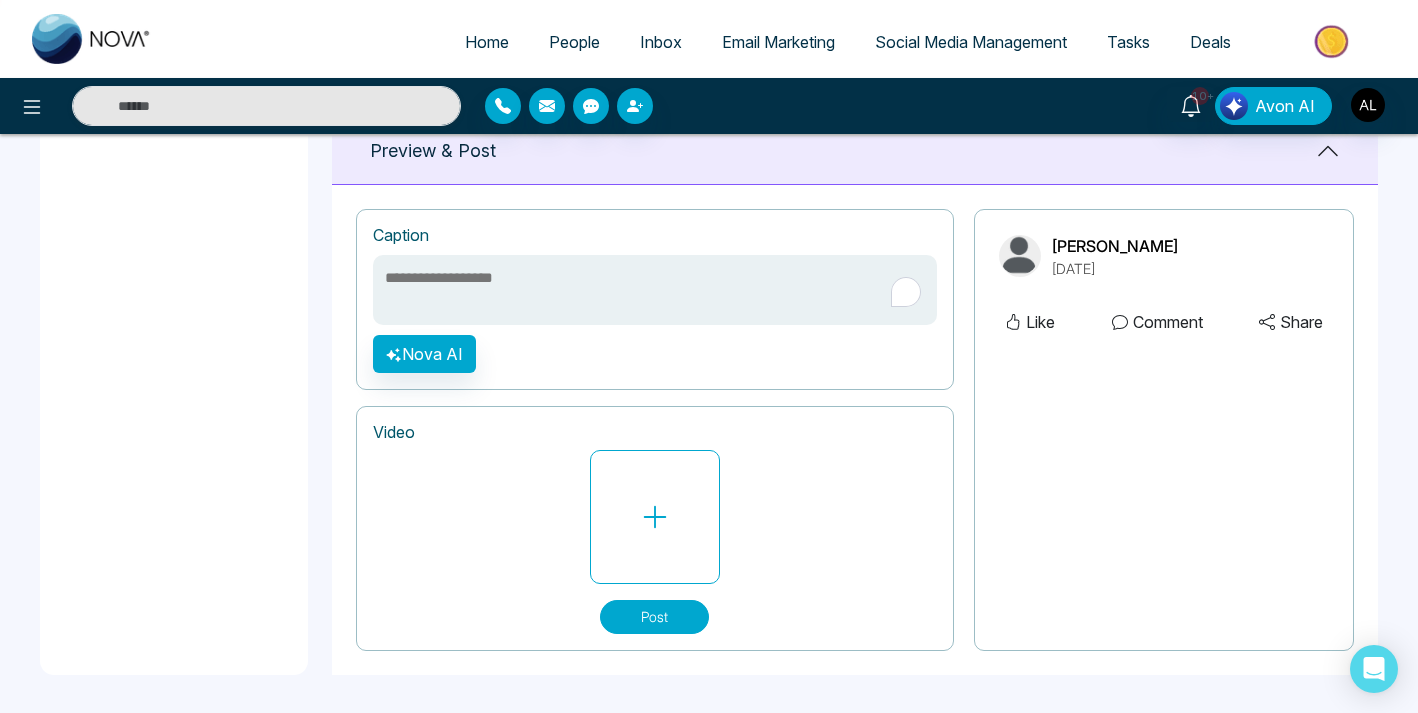 click at bounding box center (655, 290) 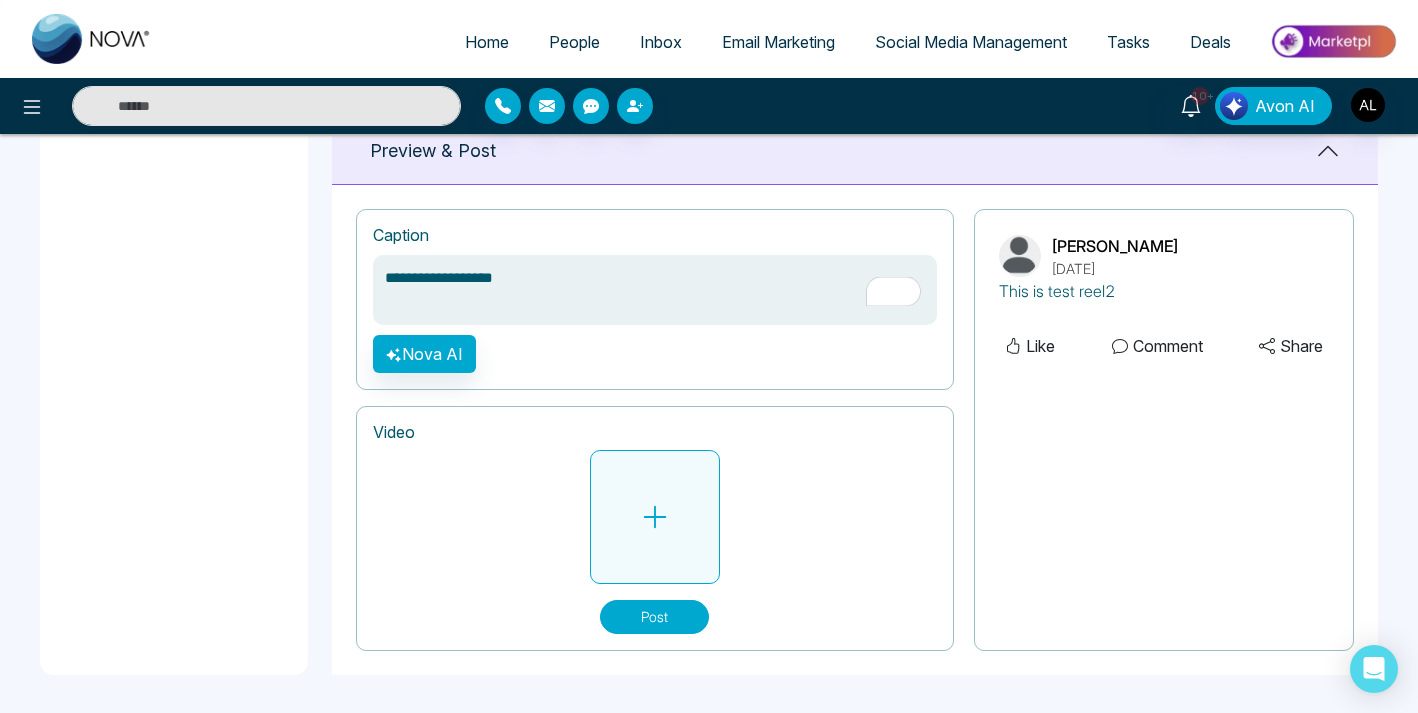 type on "**********" 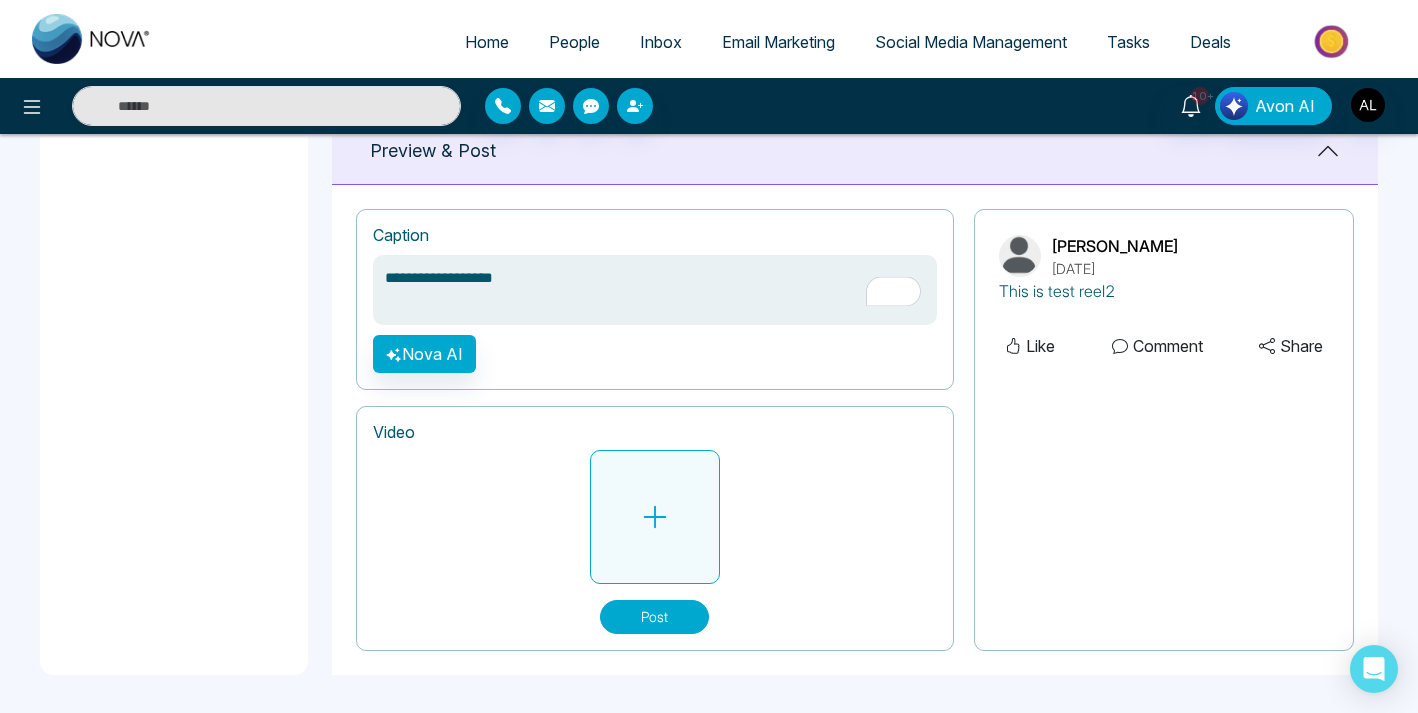 click at bounding box center (655, 517) 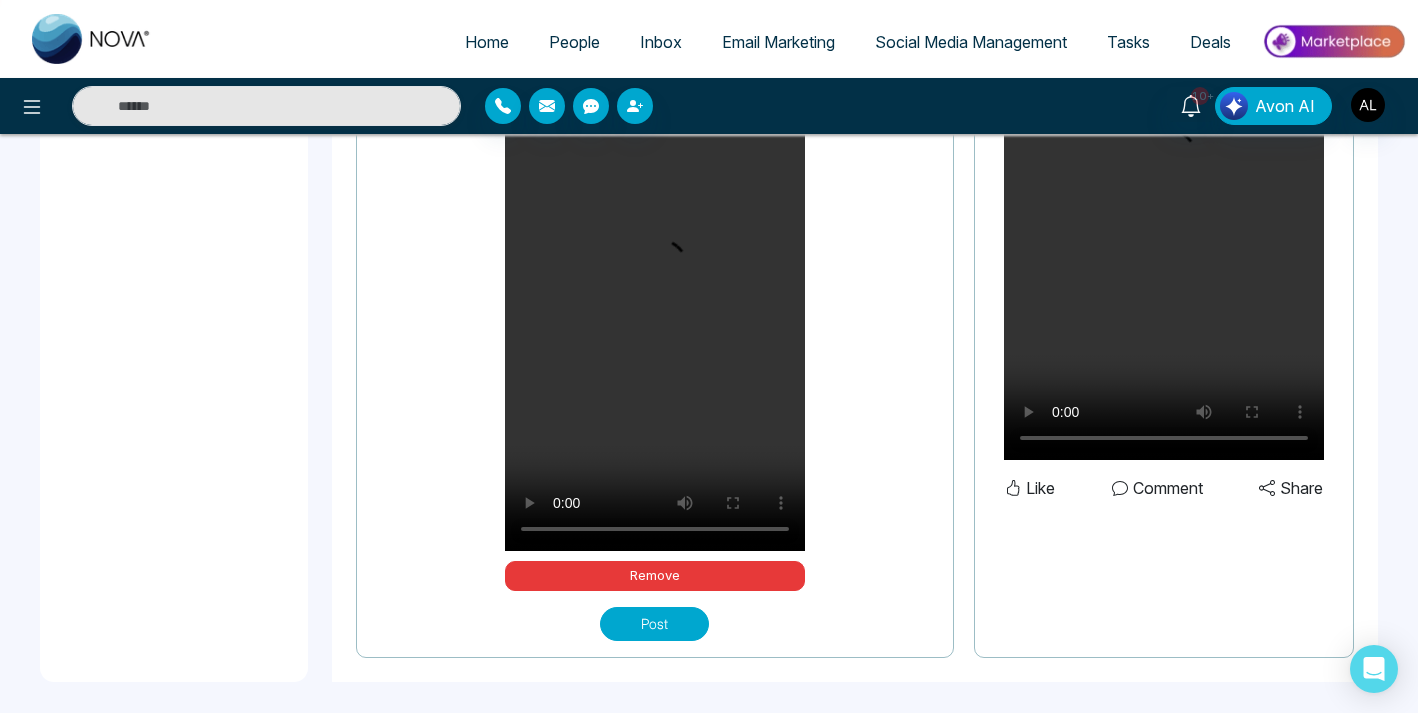 scroll, scrollTop: 1257, scrollLeft: 0, axis: vertical 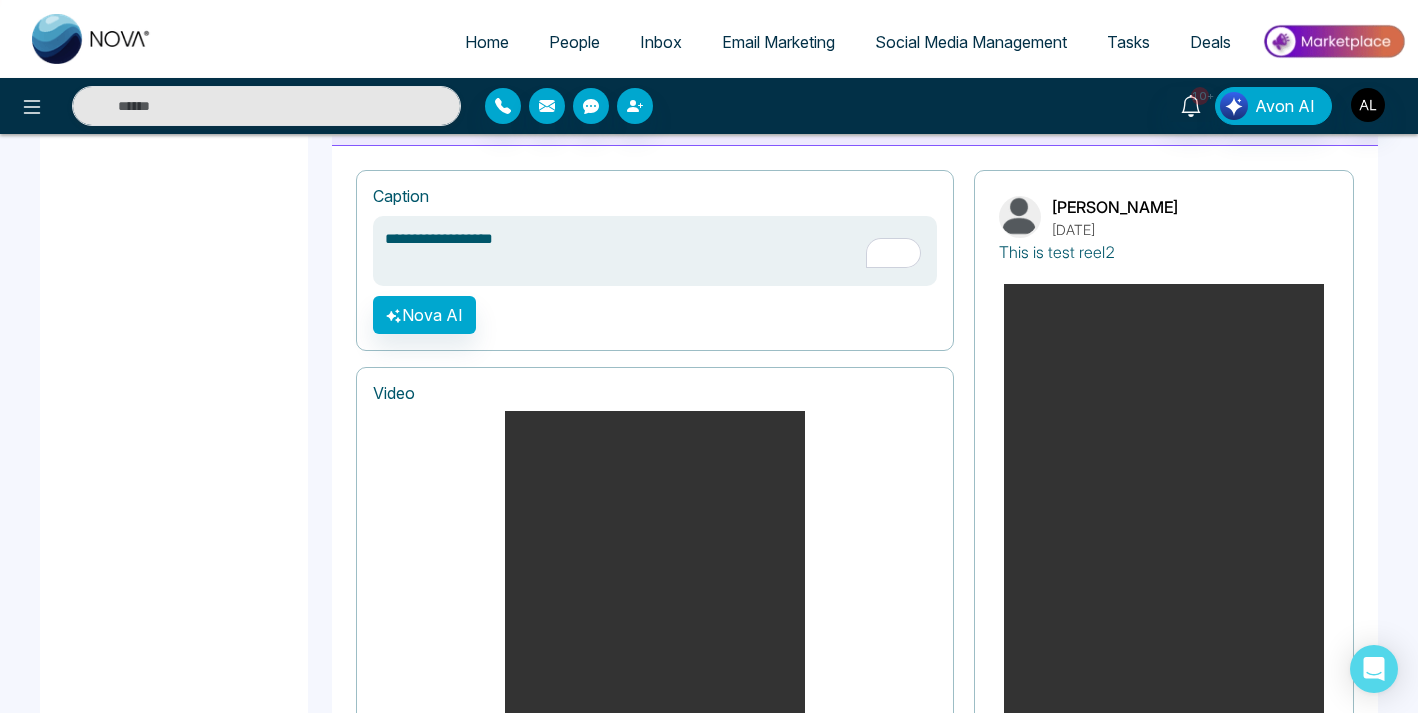 click on "Social Media Management" at bounding box center (971, 42) 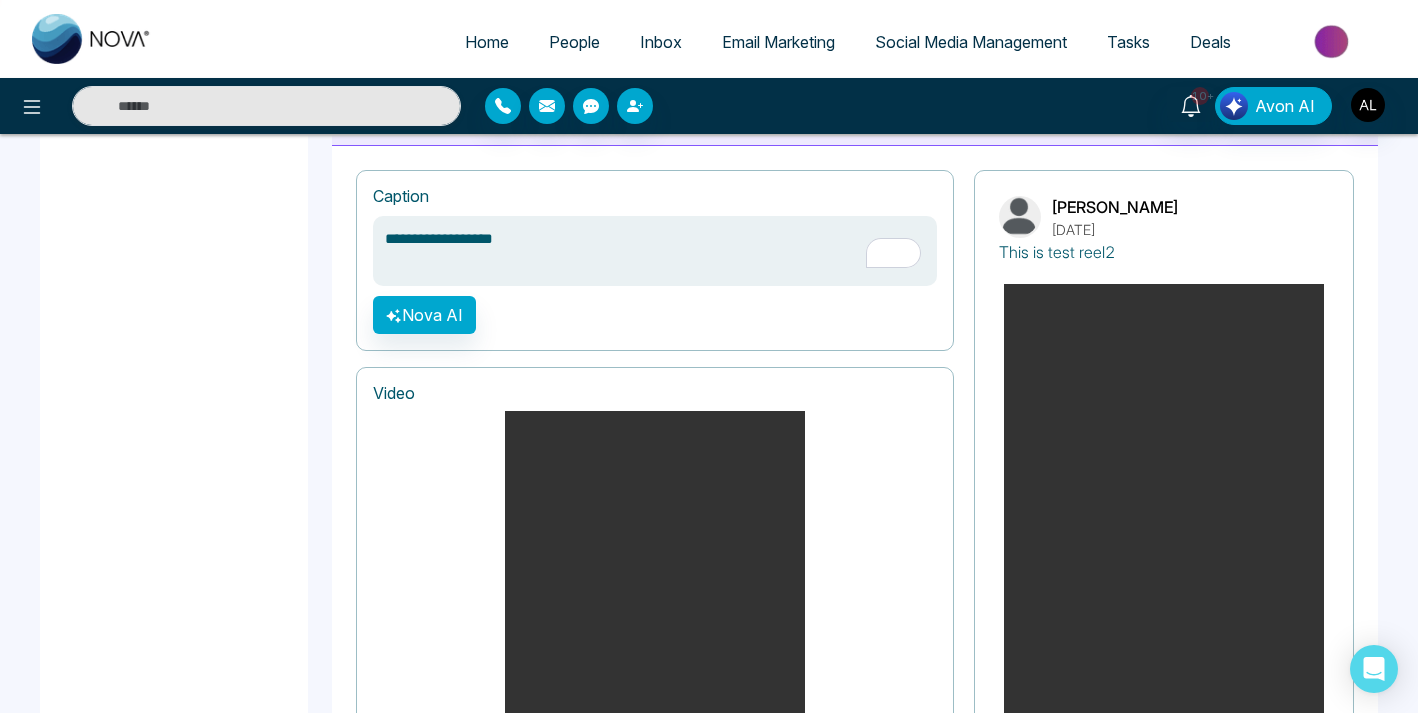 scroll, scrollTop: 0, scrollLeft: 0, axis: both 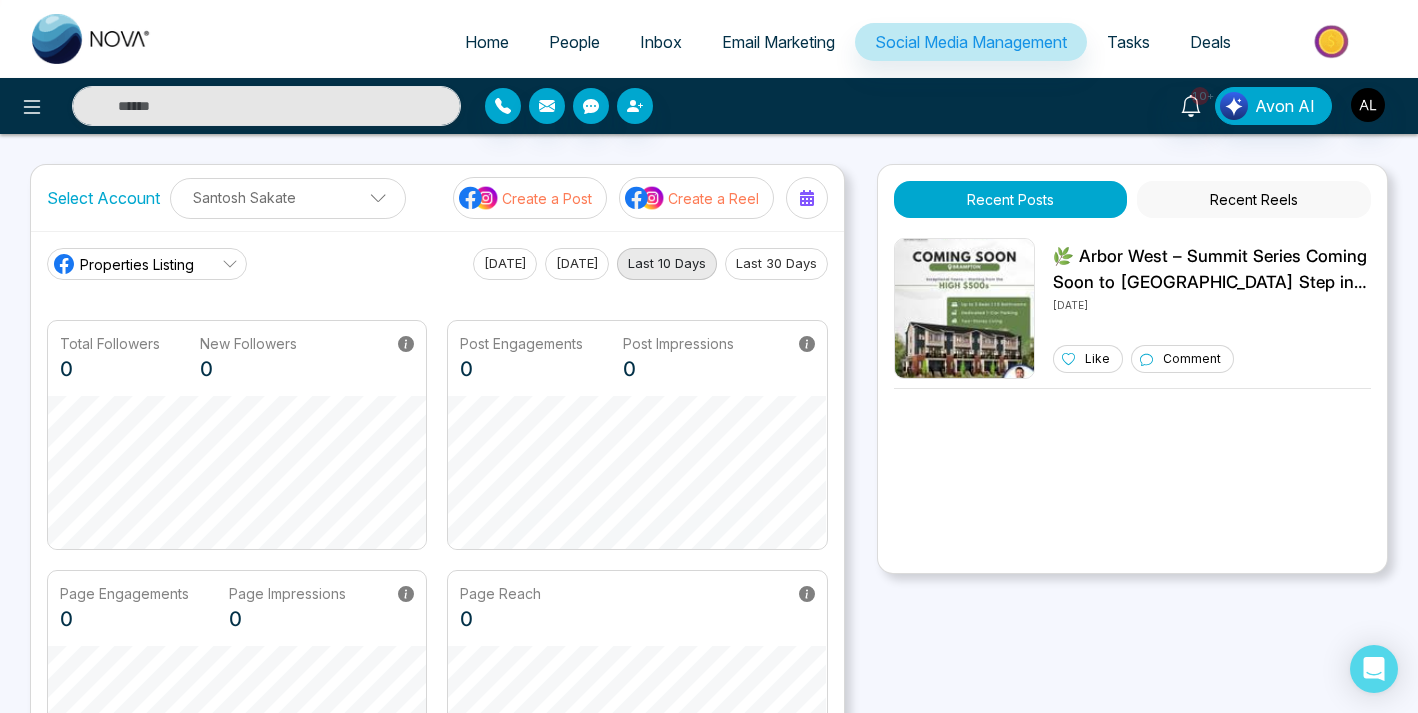 click on "Santosh Sakate" at bounding box center (288, 197) 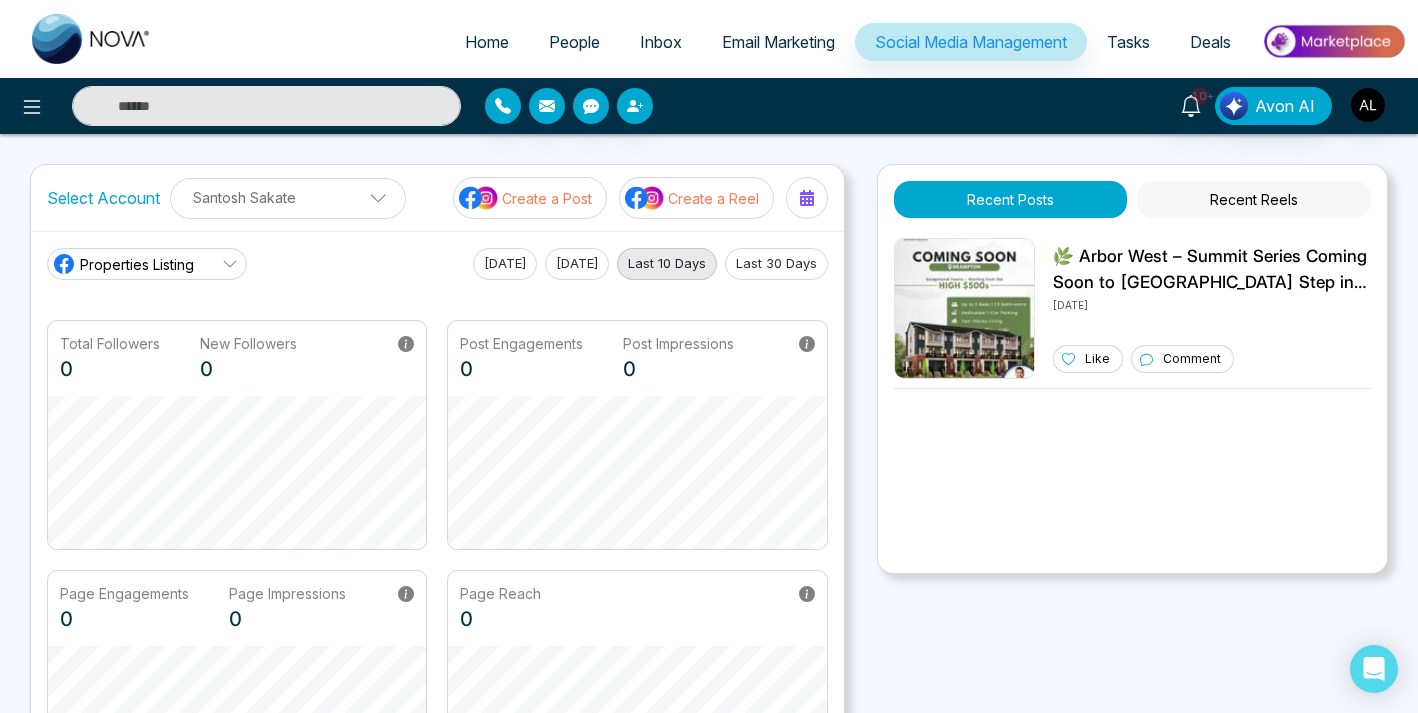 click on "Properties Listing Today Yesterday Last 10 Days Last 30 Days Total Followers 0 New Followers 0 Post Engagements 0 Post Impressions 0 Page Engagements 0 Page Impressions 0 Page Reach 0" at bounding box center (437, 524) 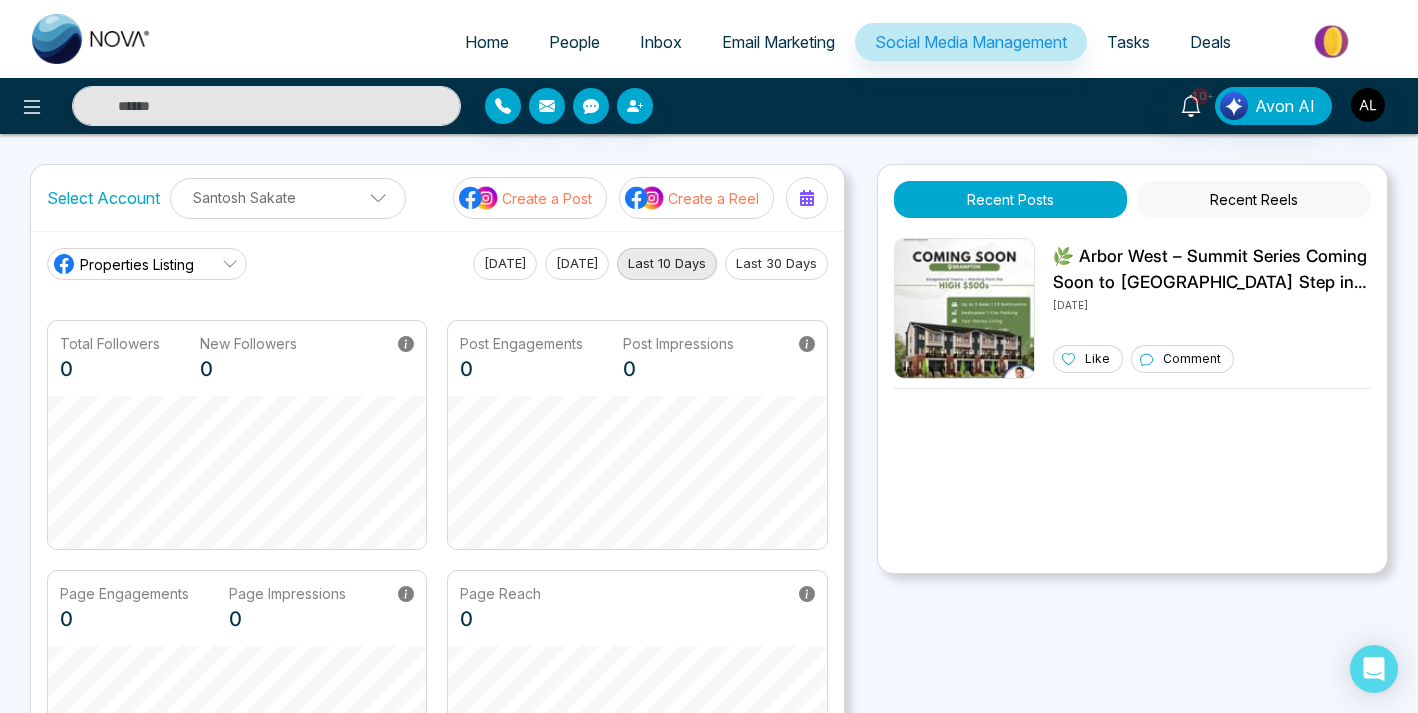 click on "Properties Listing" at bounding box center (137, 264) 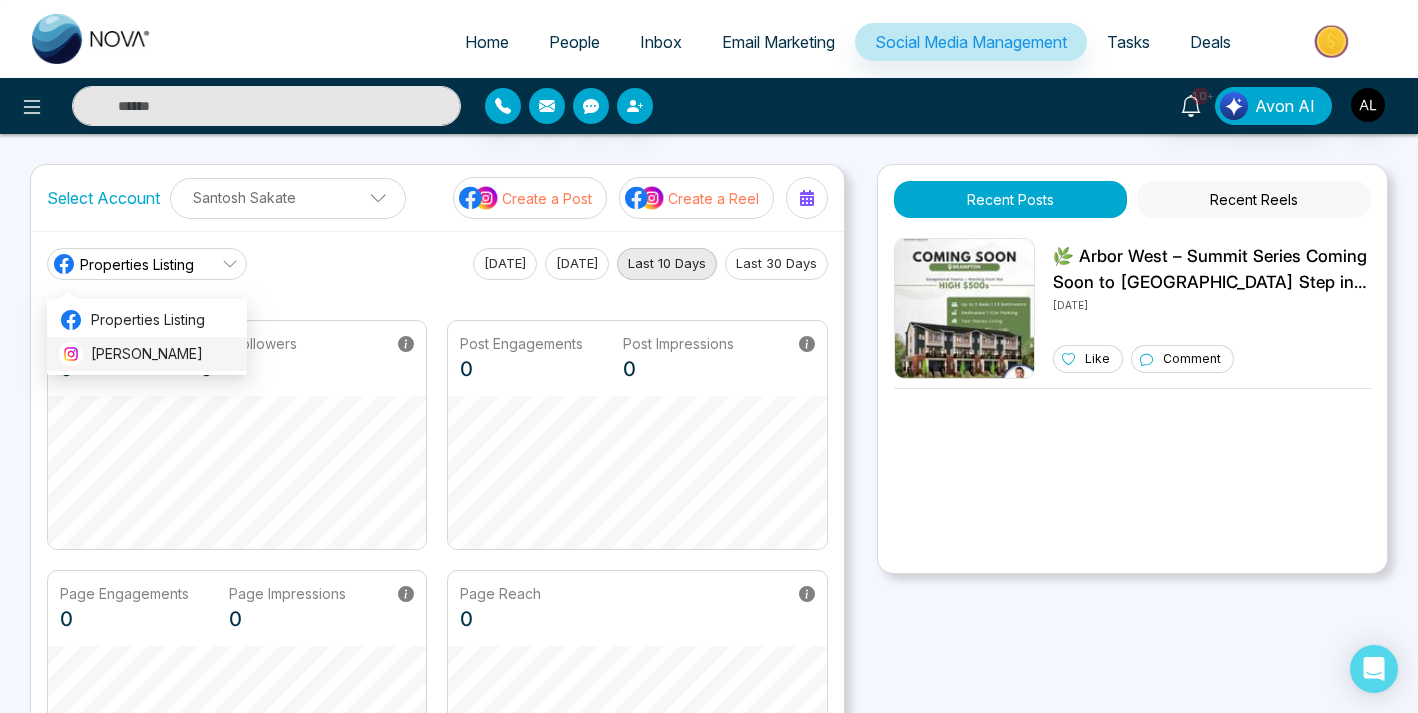 click on "[PERSON_NAME]" at bounding box center [163, 354] 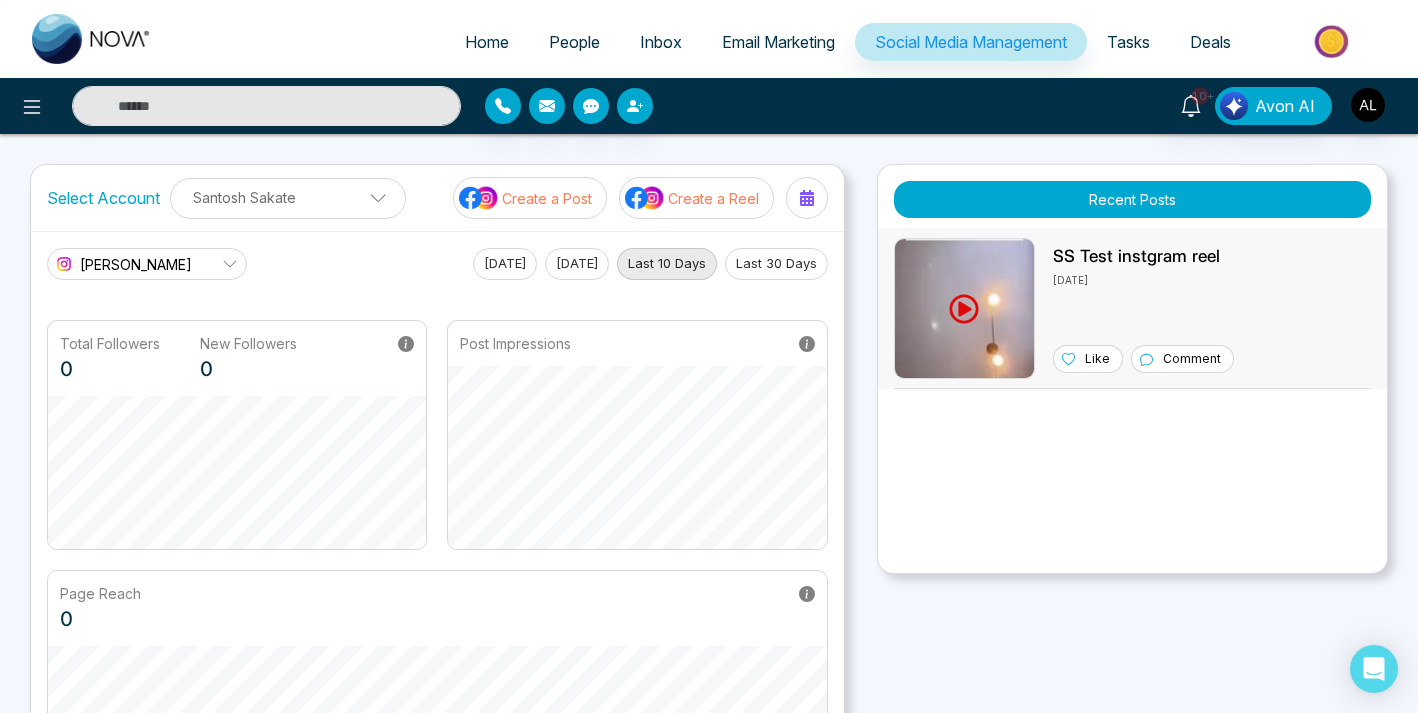 click 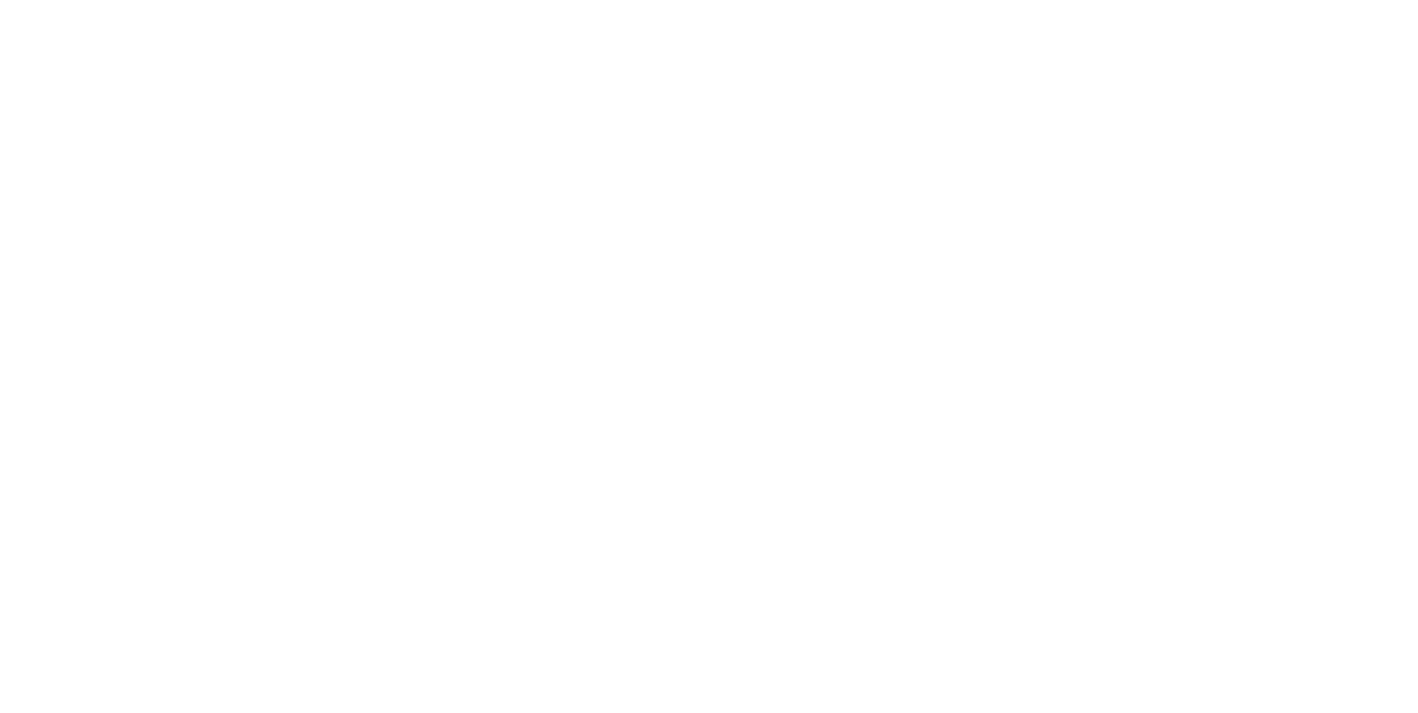 scroll, scrollTop: 0, scrollLeft: 0, axis: both 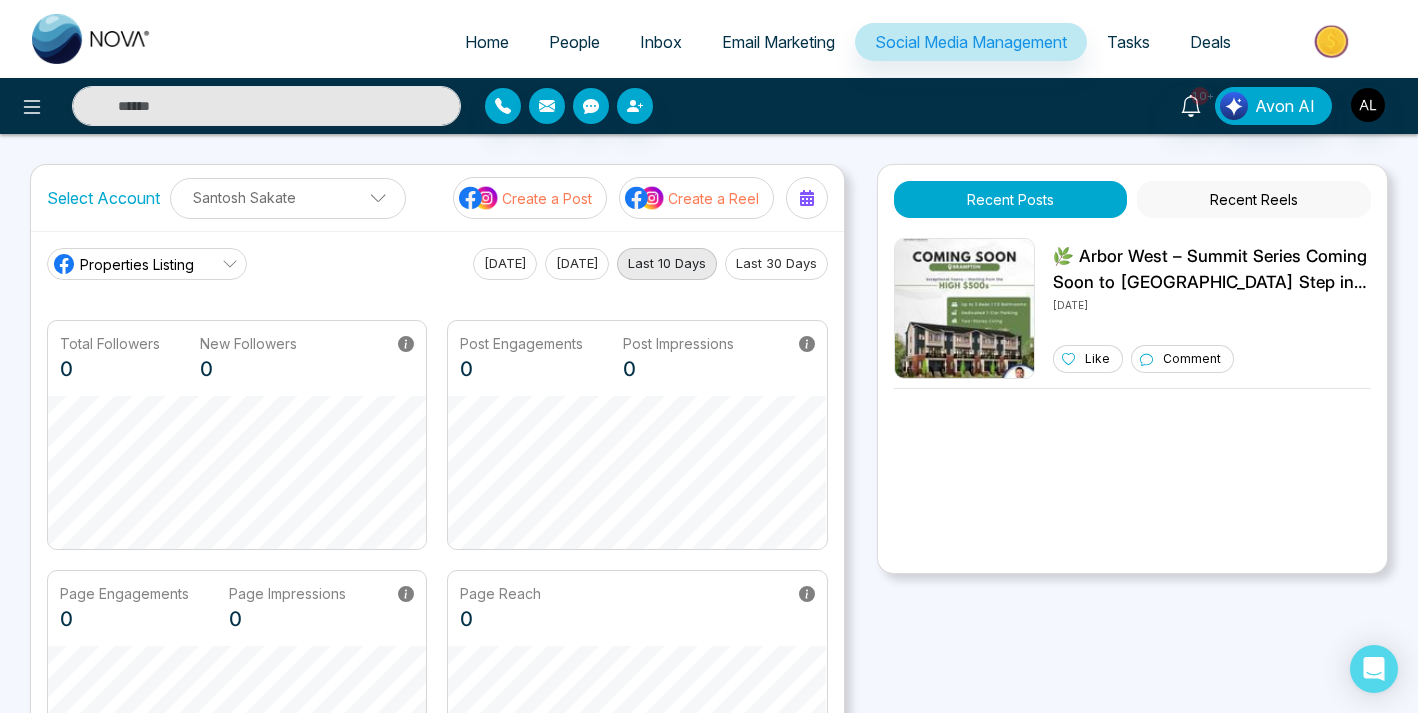 click on "Recent Reels" at bounding box center [1254, 199] 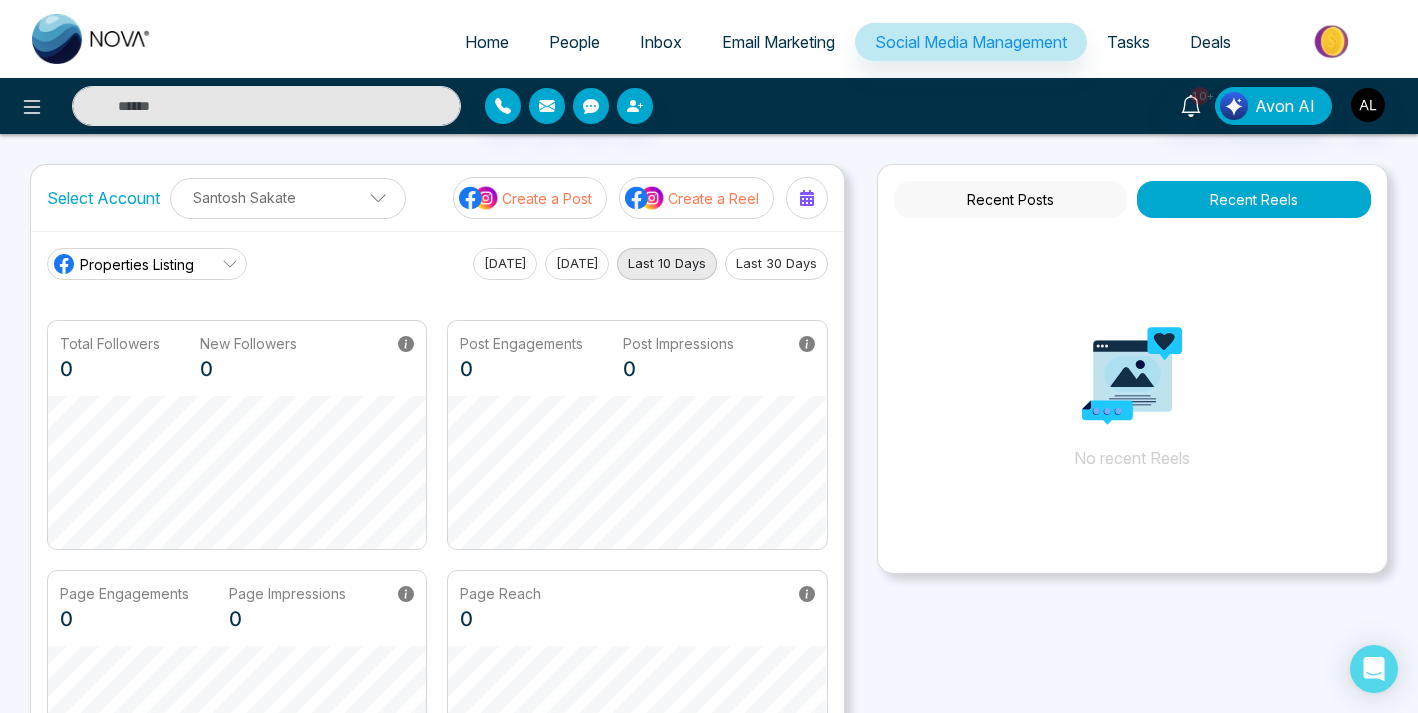 click on "Properties Listing" at bounding box center [147, 264] 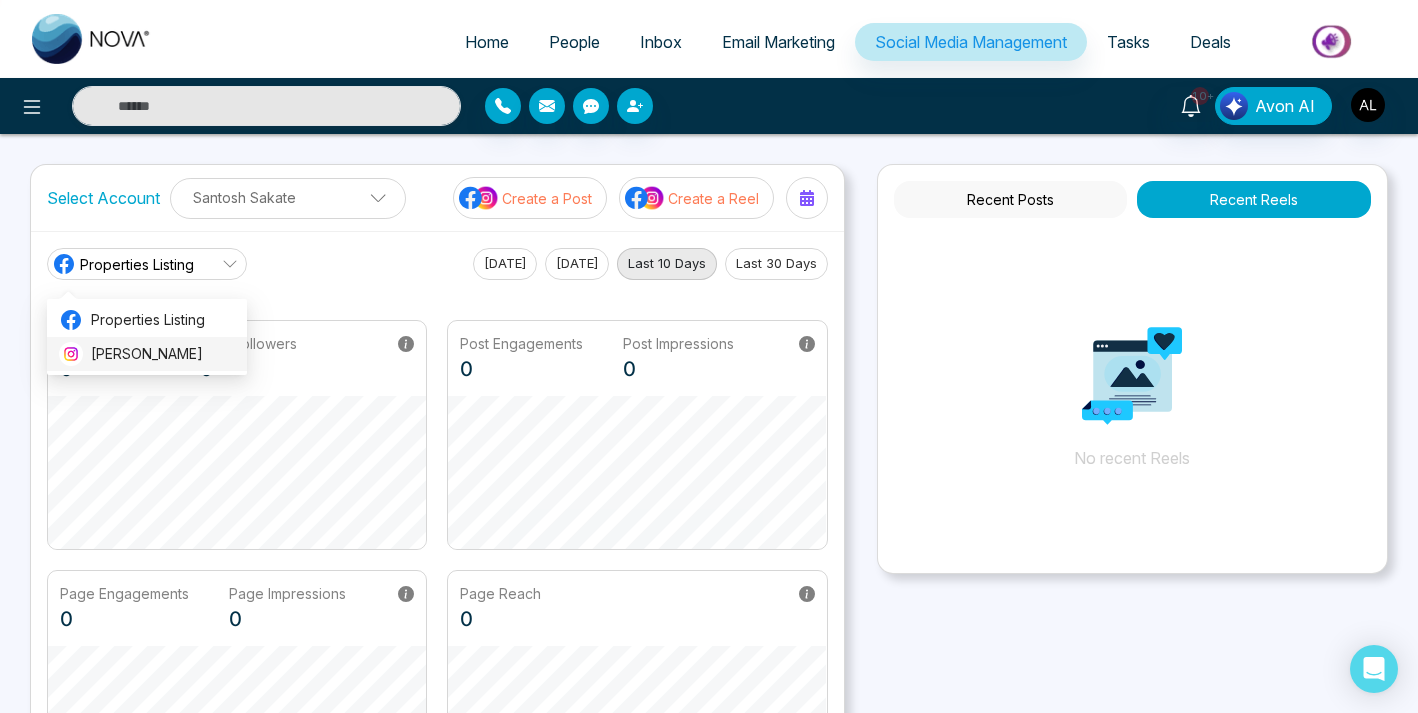 click on "[PERSON_NAME]" at bounding box center [147, 354] 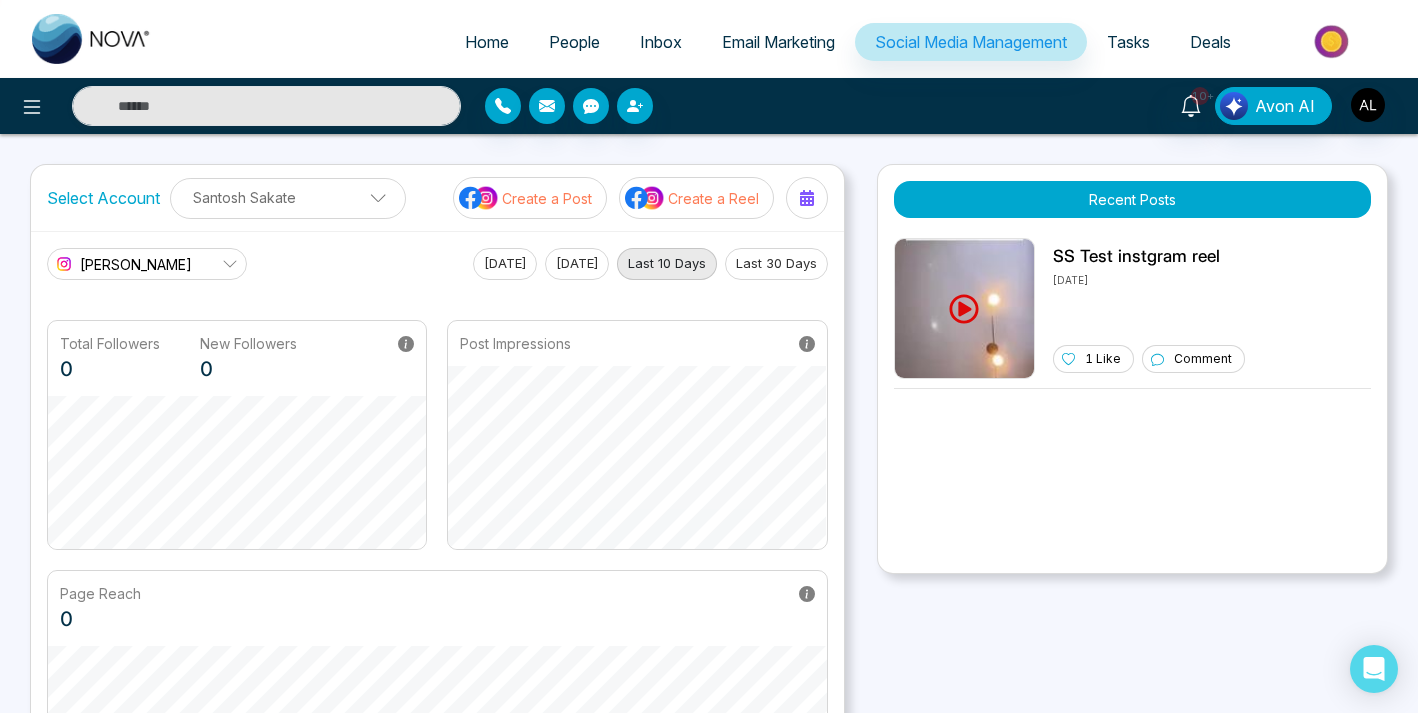 click on "Recent Posts SS Test instgram reel [DATE] 1   Like   Comment" at bounding box center [1132, 369] 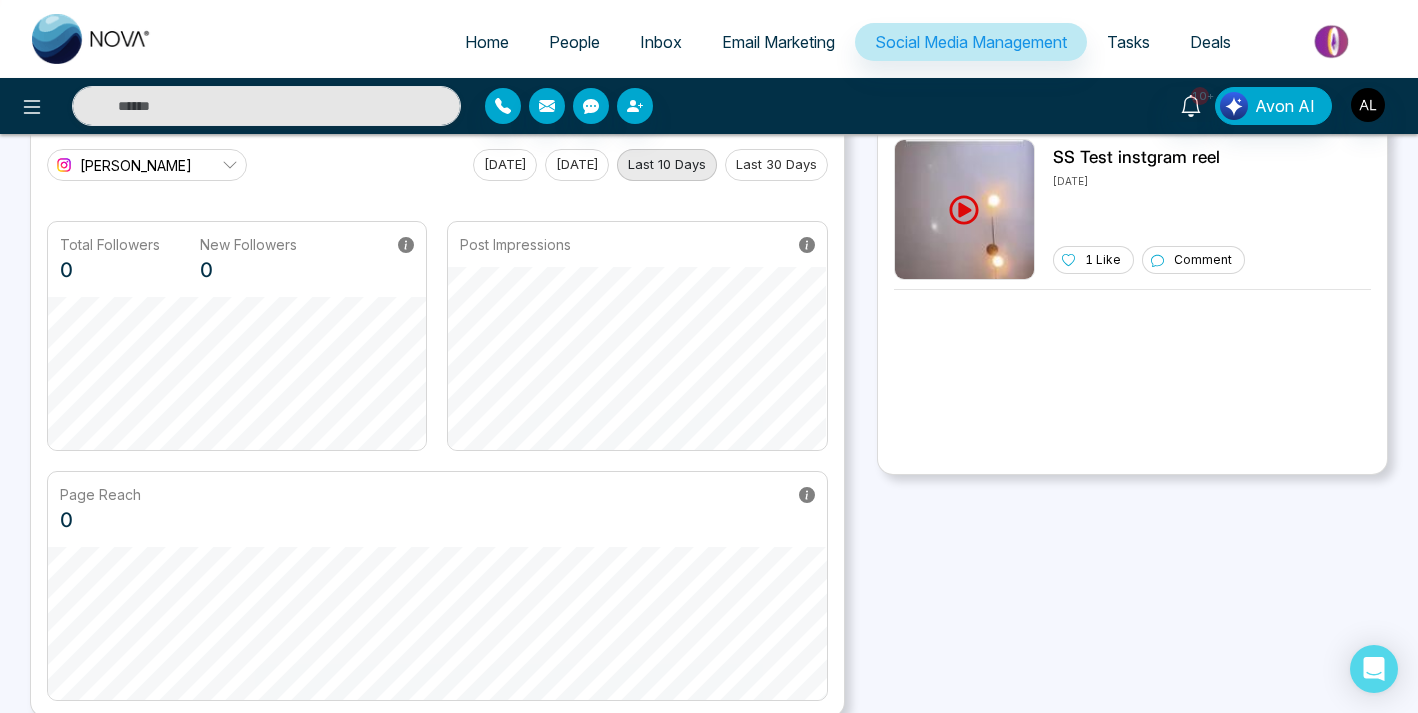 scroll, scrollTop: 0, scrollLeft: 0, axis: both 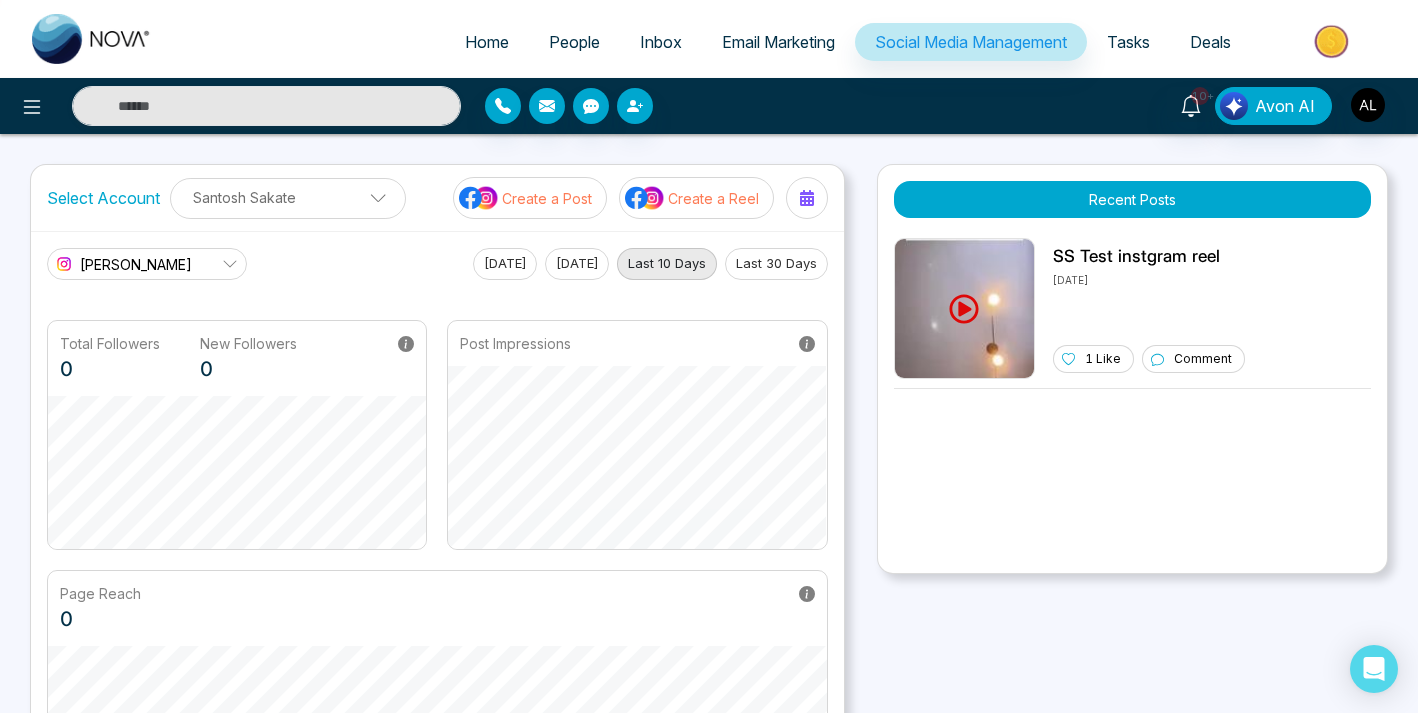 click at bounding box center (645, 198) 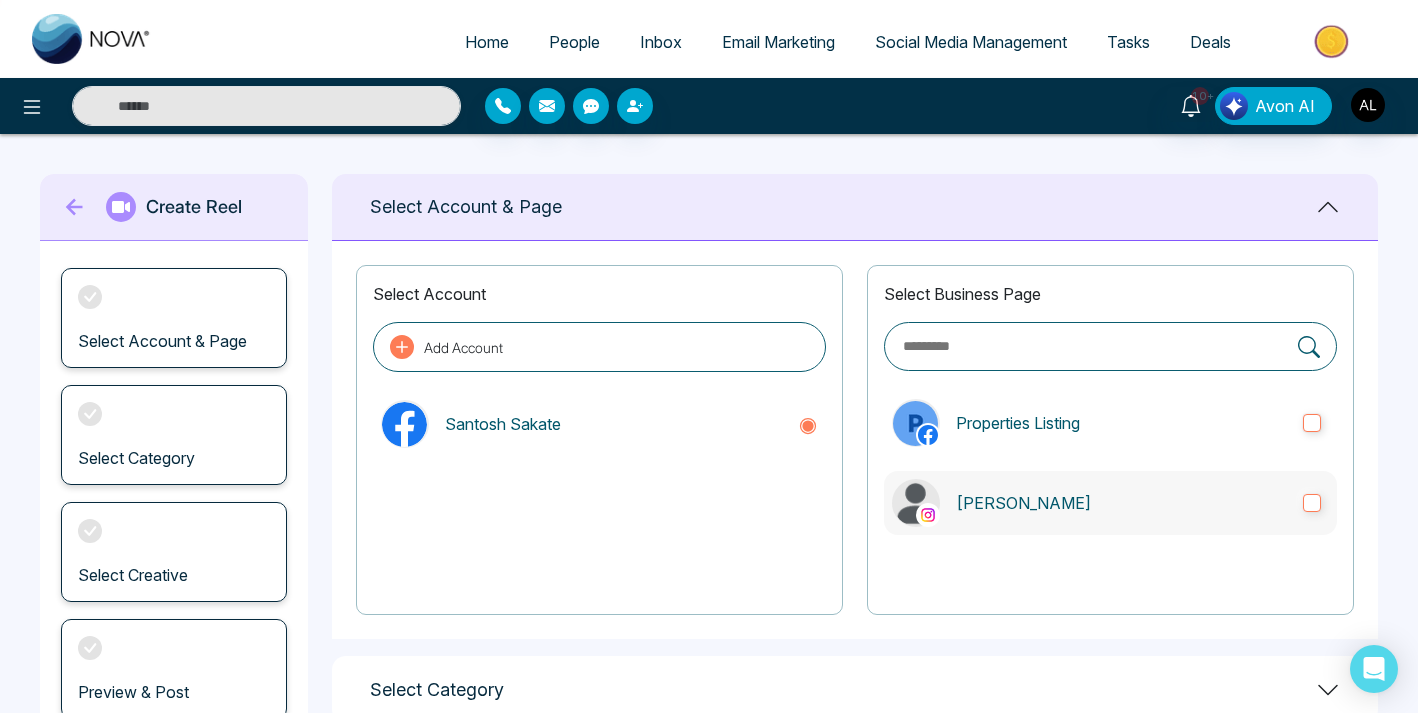 click on "[PERSON_NAME]" at bounding box center [1110, 503] 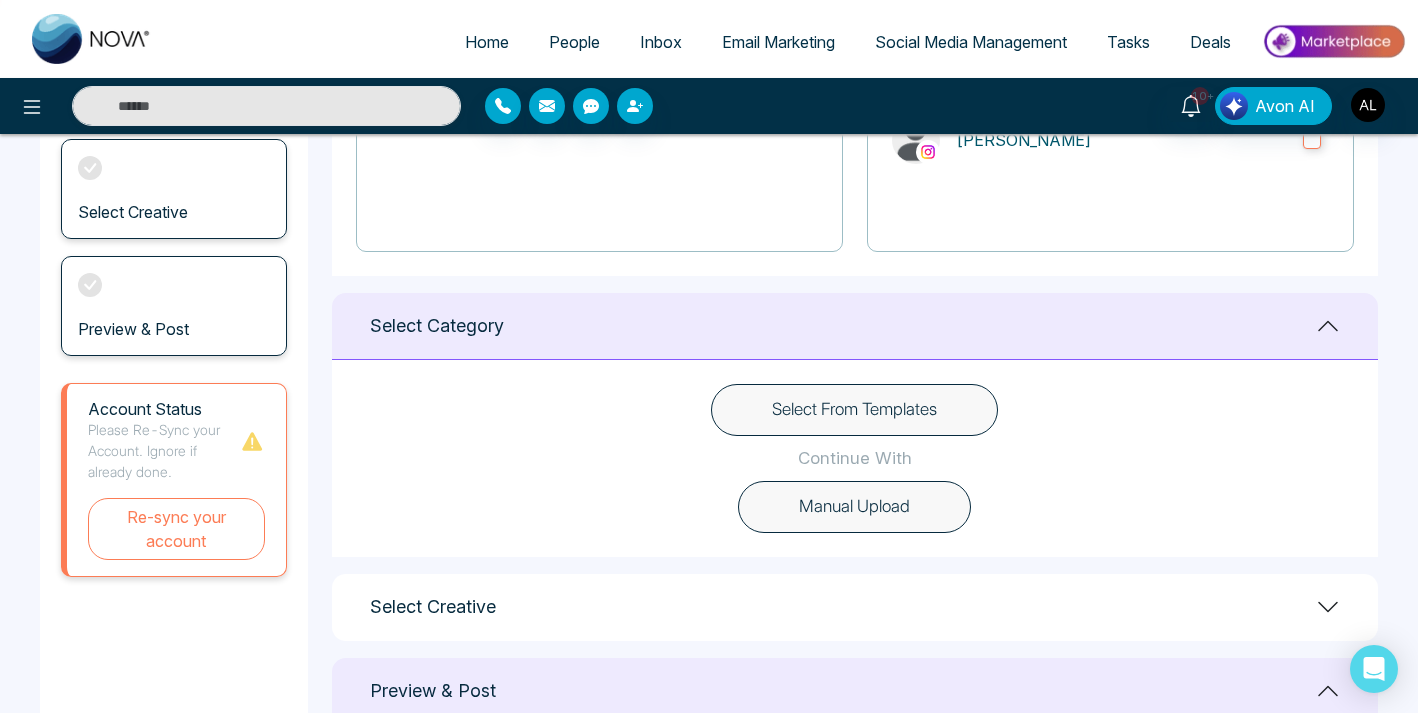 scroll, scrollTop: 382, scrollLeft: 0, axis: vertical 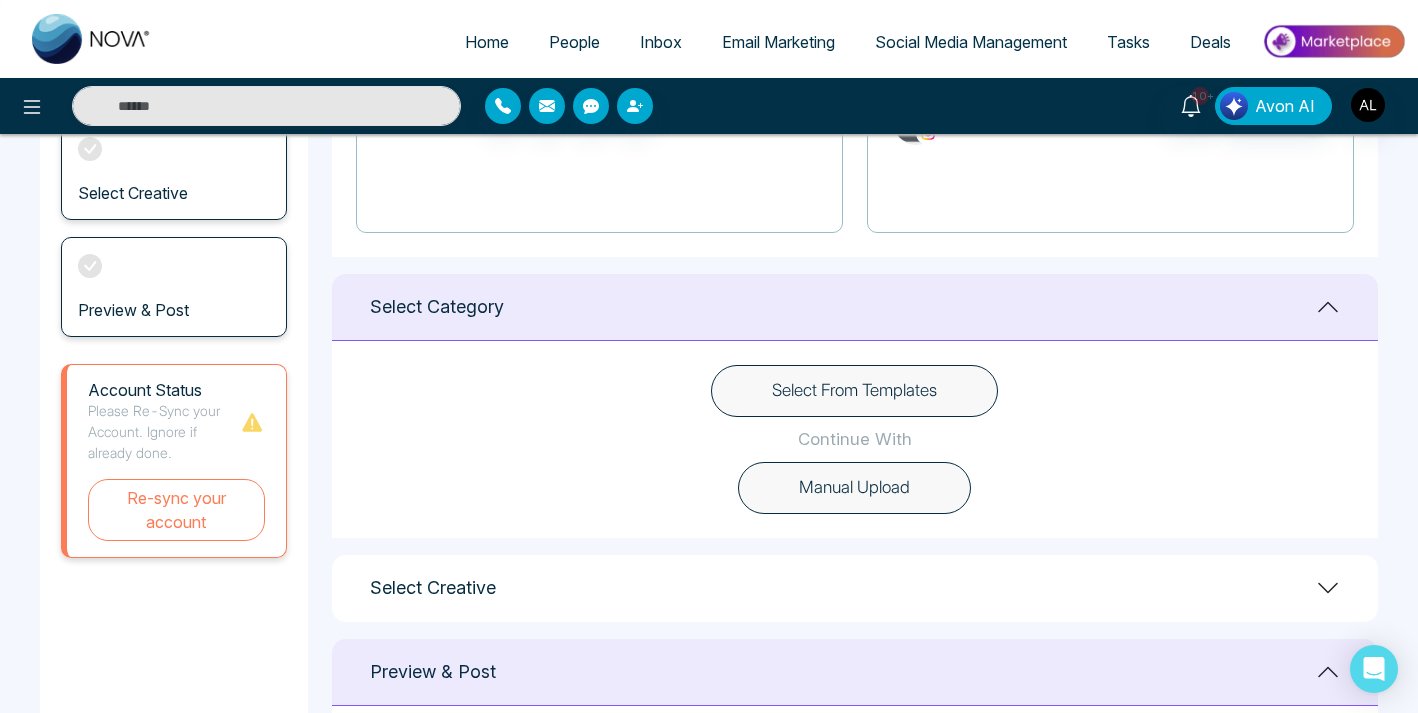 click on "Manual Upload" at bounding box center (854, 488) 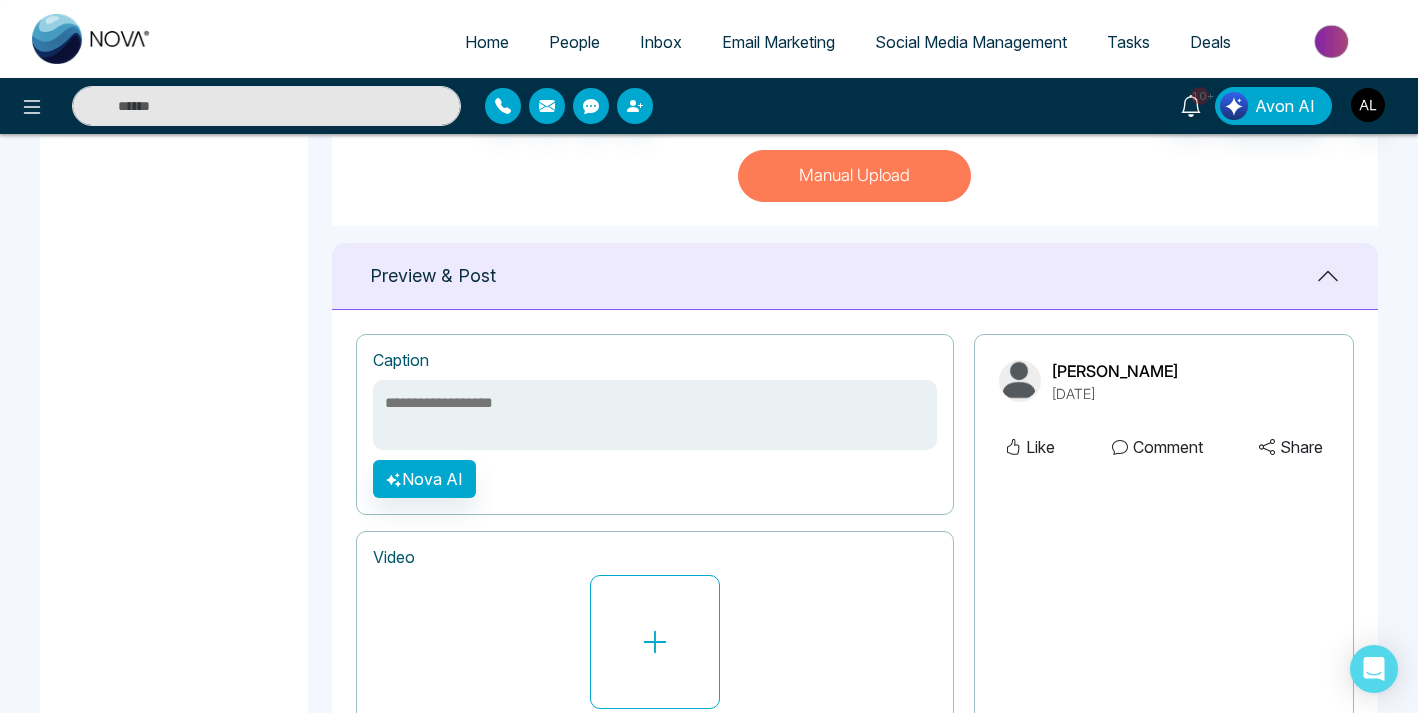 scroll, scrollTop: 819, scrollLeft: 0, axis: vertical 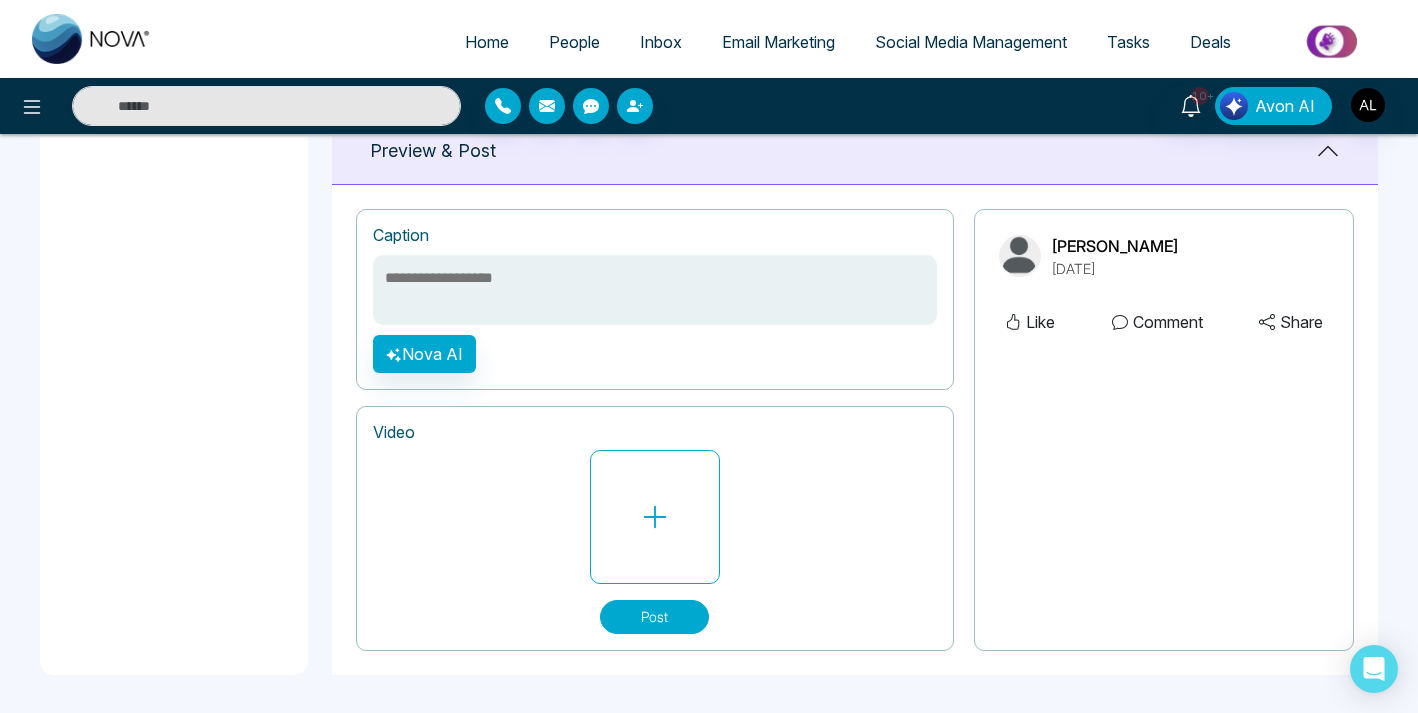 click at bounding box center [655, 290] 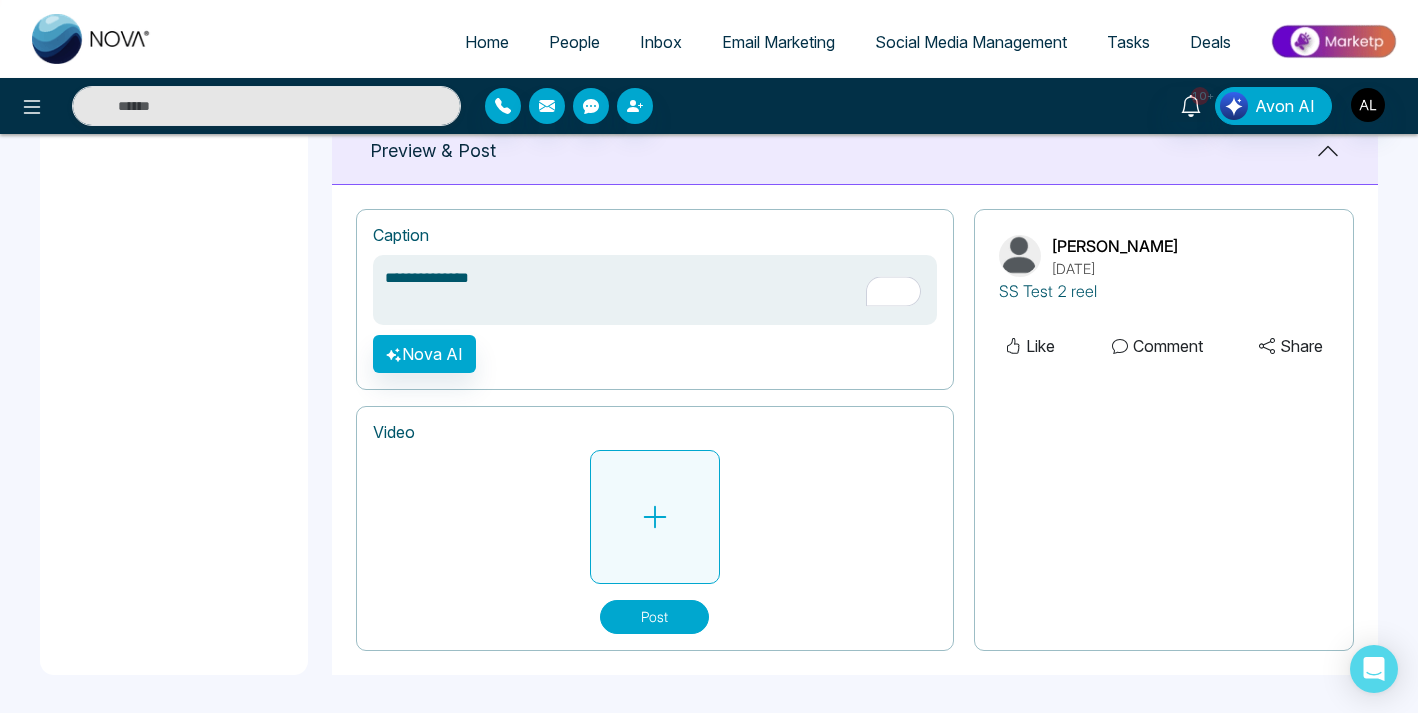 type on "**********" 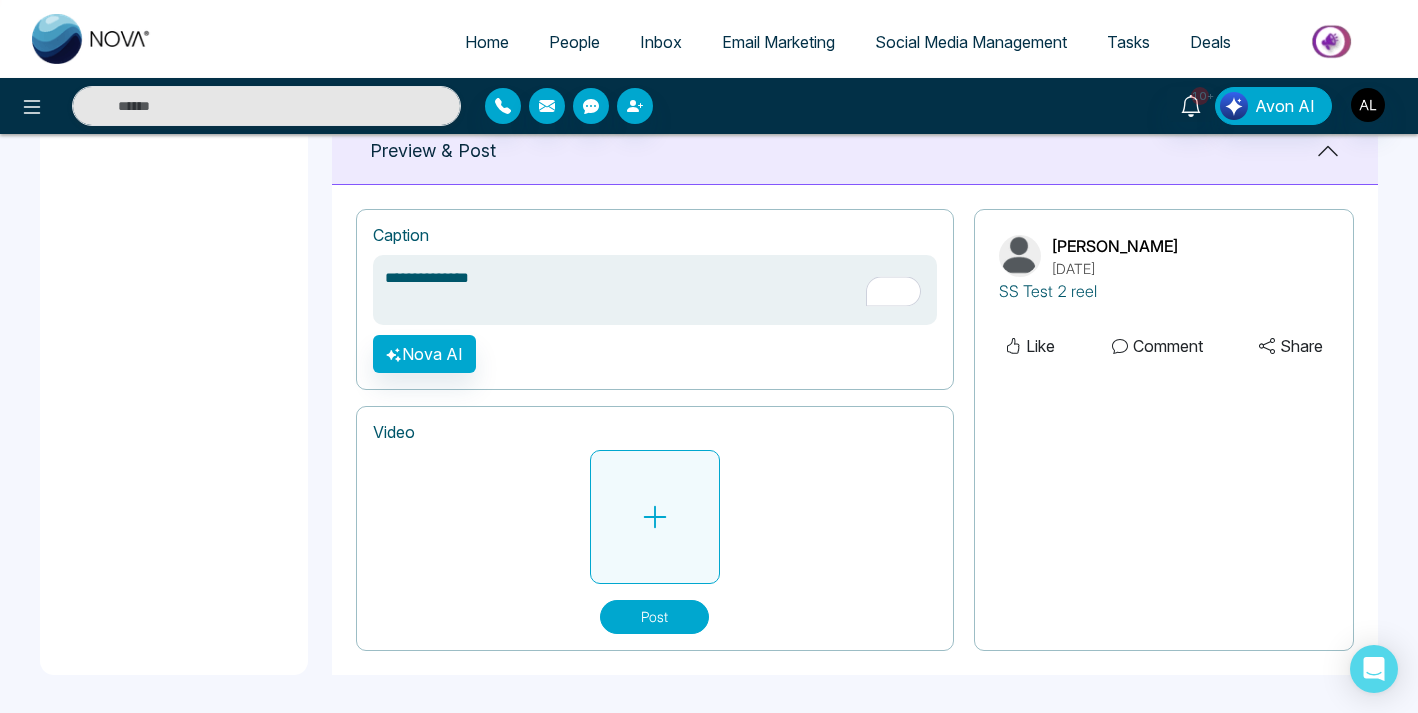 click at bounding box center (655, 517) 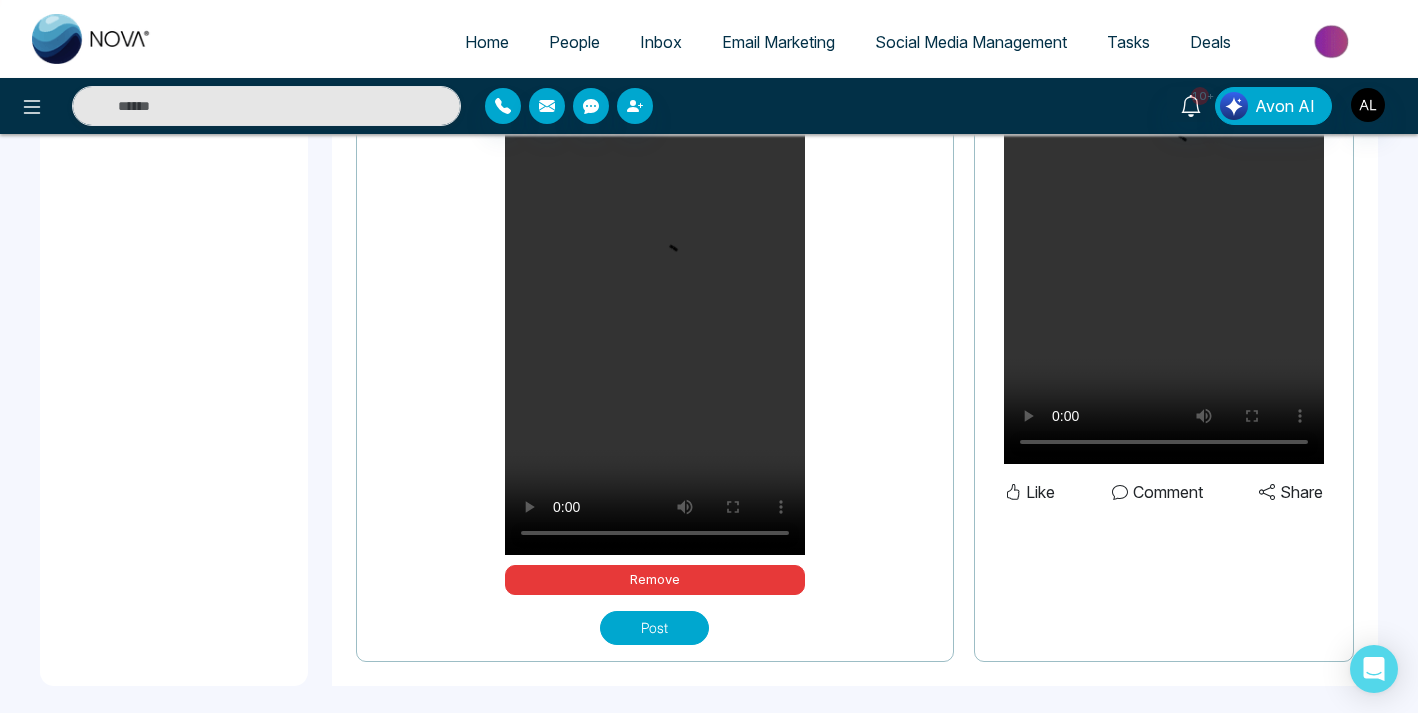scroll, scrollTop: 1247, scrollLeft: 0, axis: vertical 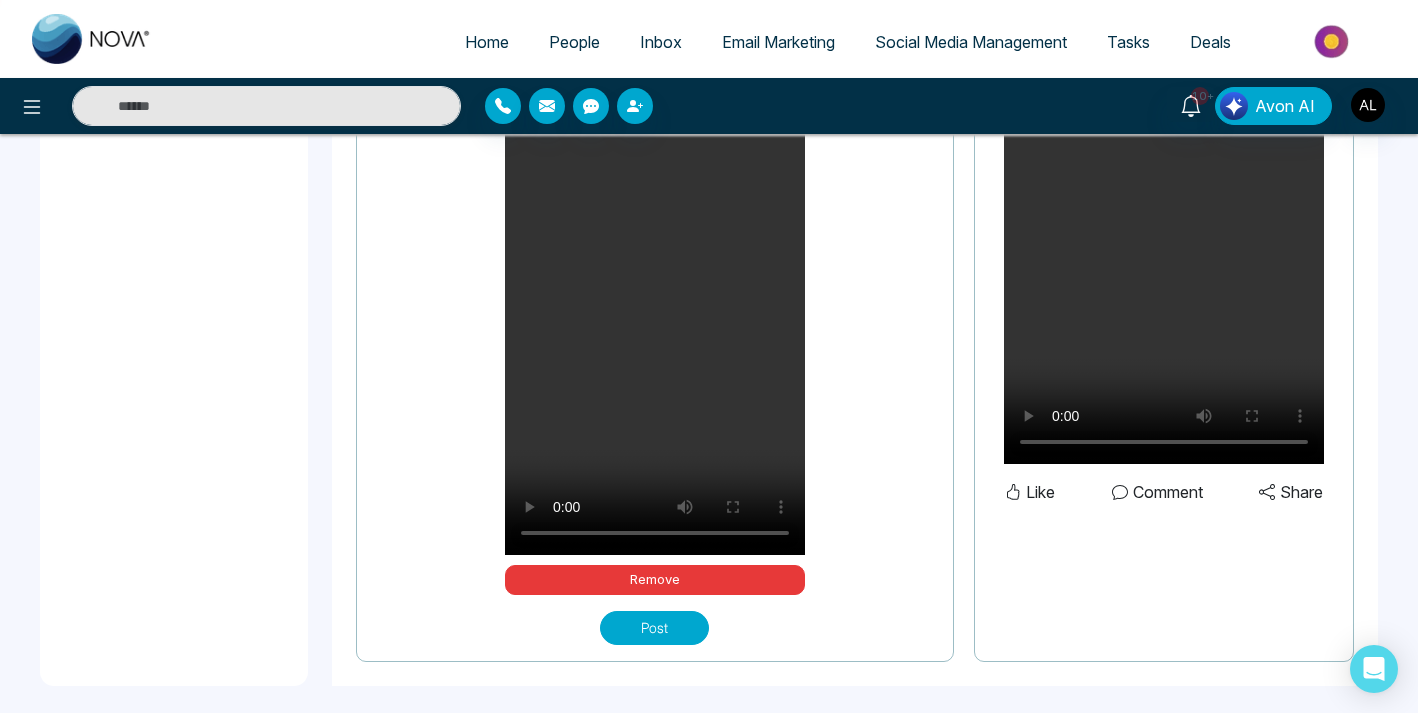 click on "Post" at bounding box center [654, 628] 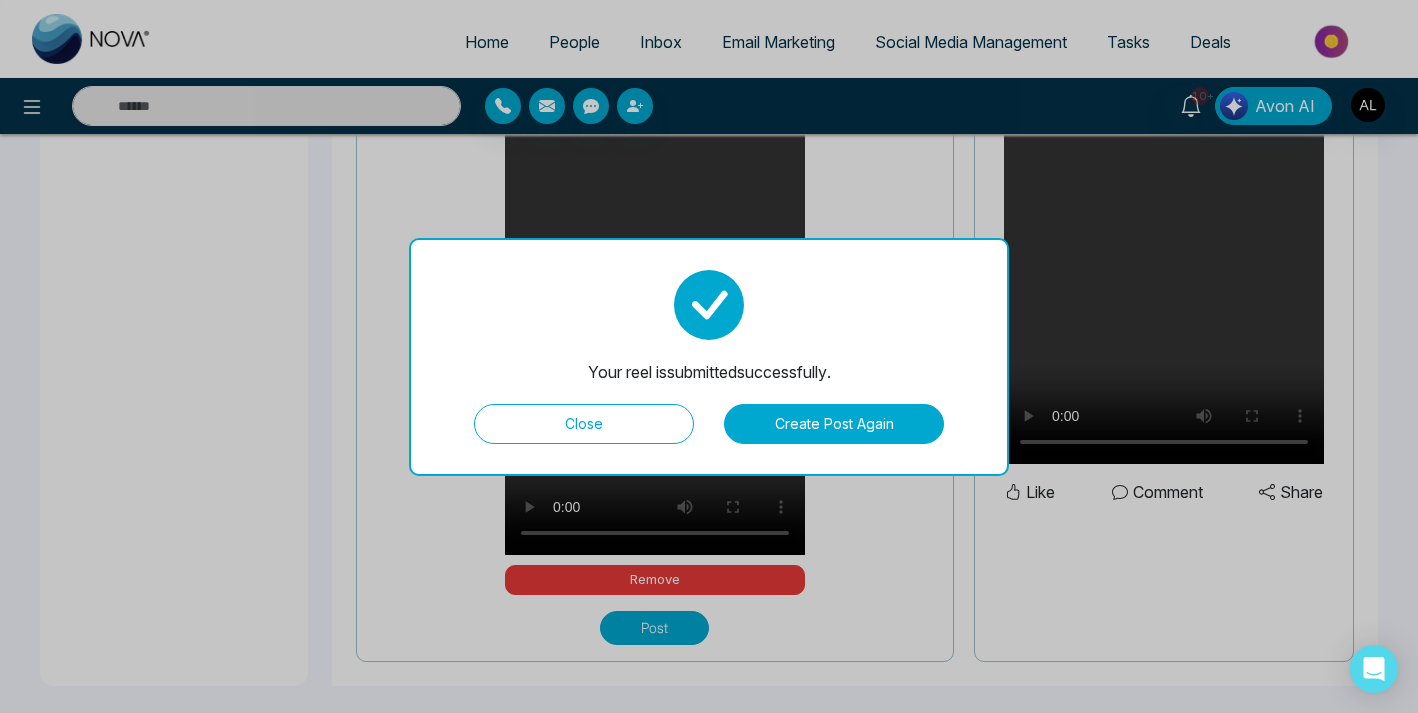 click on "Close" at bounding box center (584, 424) 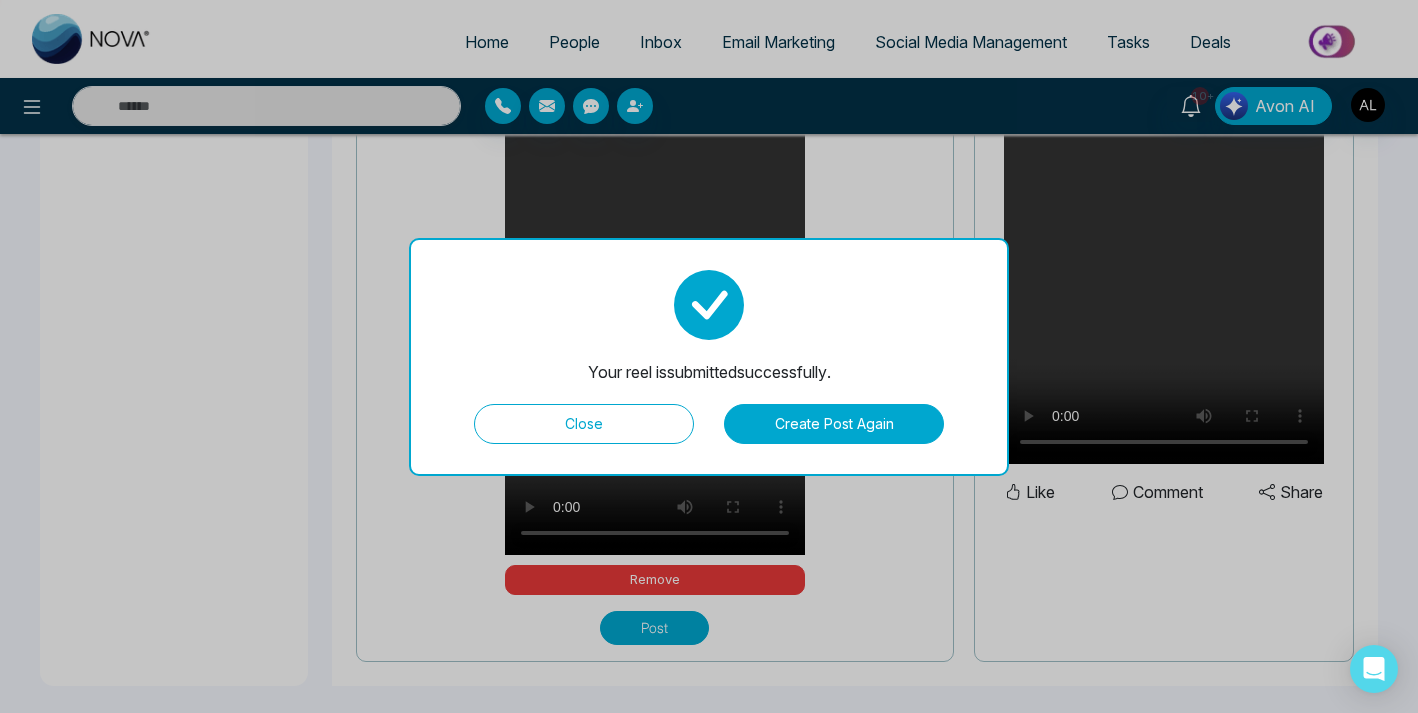 scroll, scrollTop: 0, scrollLeft: 0, axis: both 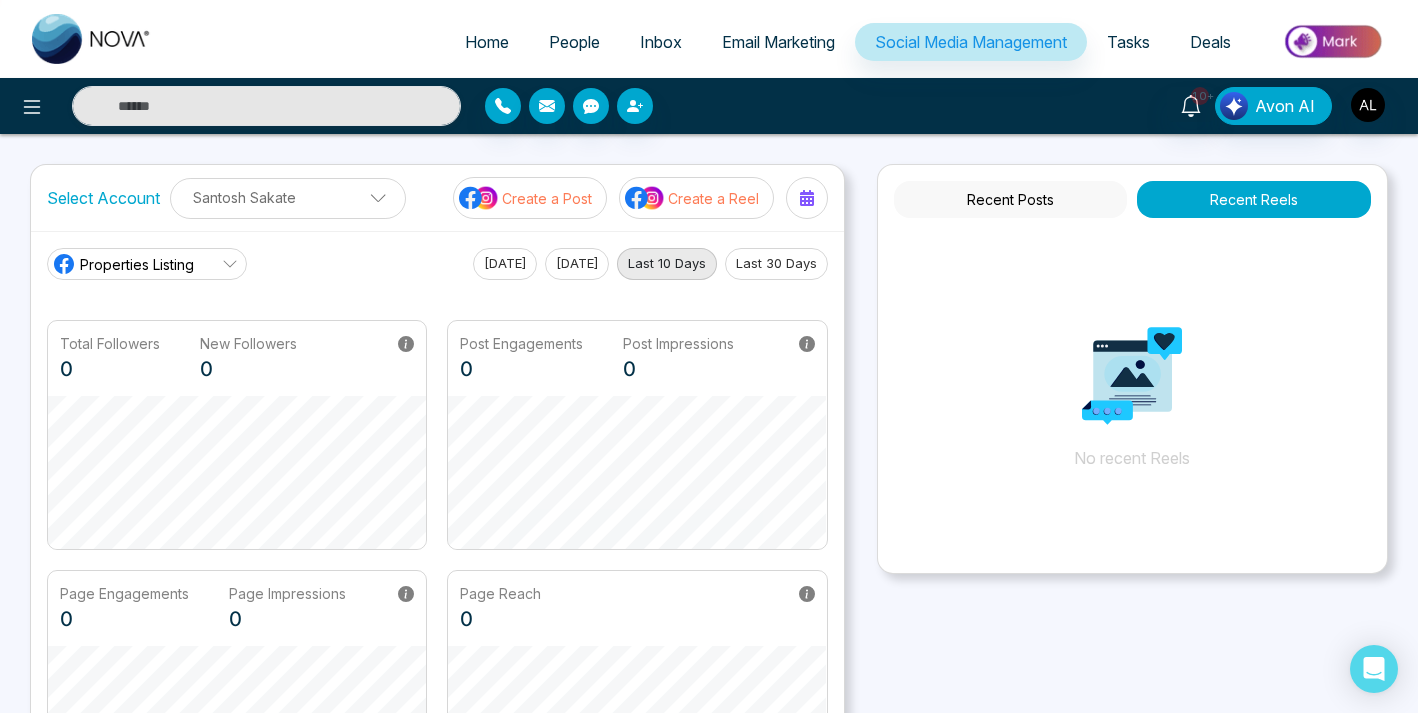 click on "Properties Listing Today Yesterday Last 10 Days Last 30 Days" at bounding box center [437, 264] 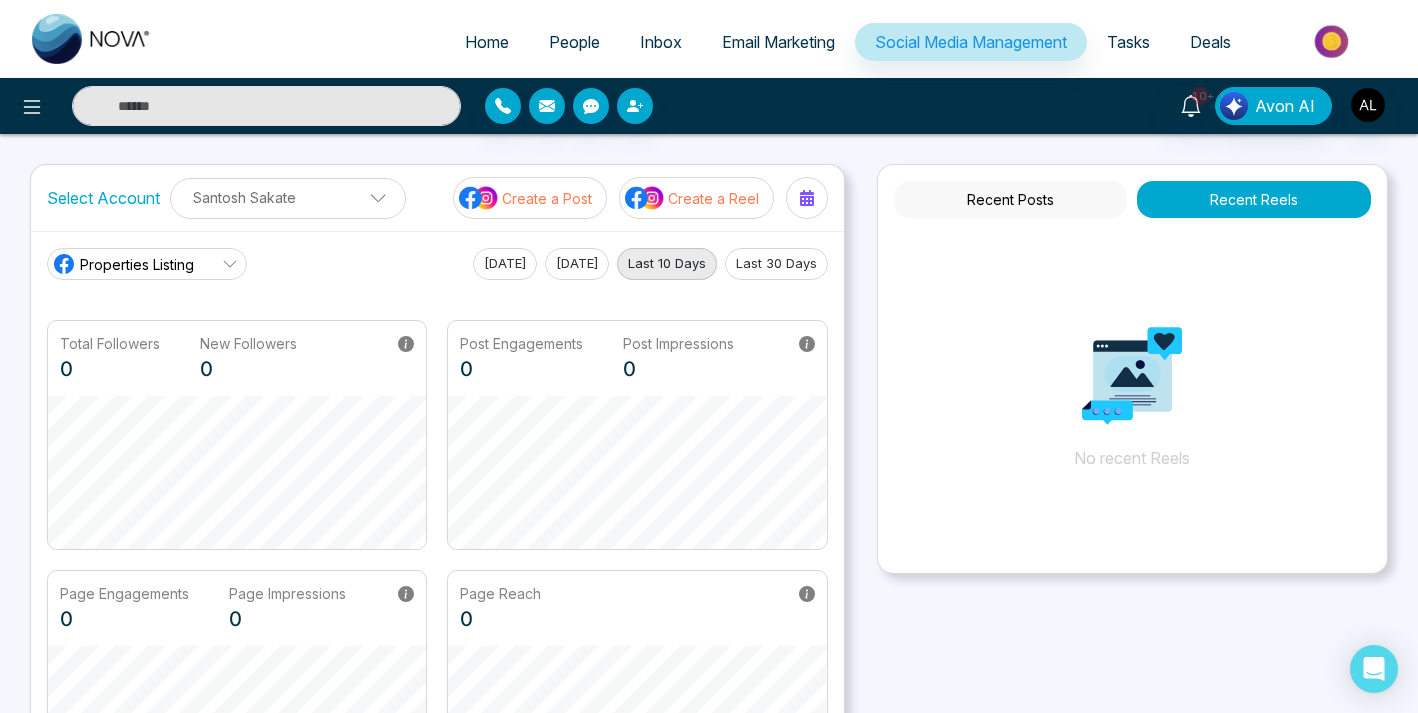 click on "Properties Listing Today Yesterday Last 10 Days Last 30 Days" at bounding box center [437, 264] 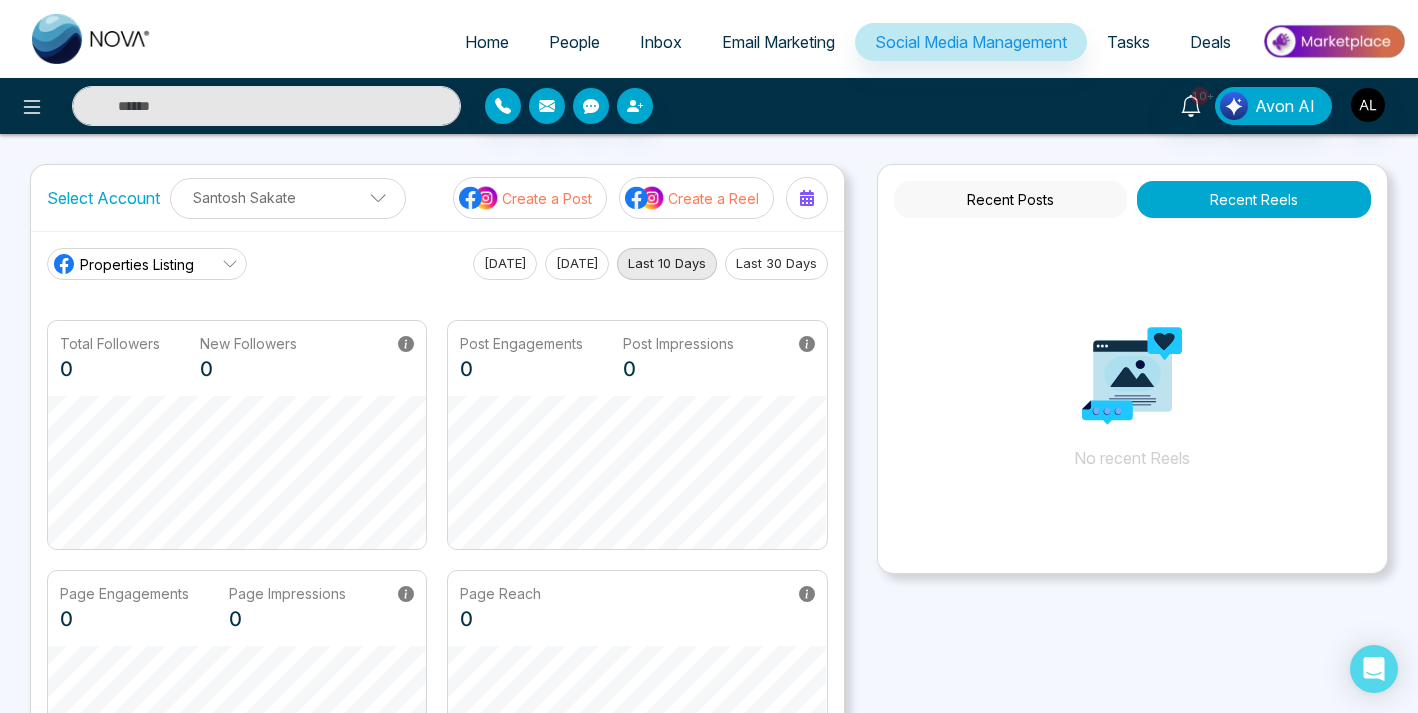 click on "Properties Listing" at bounding box center [147, 264] 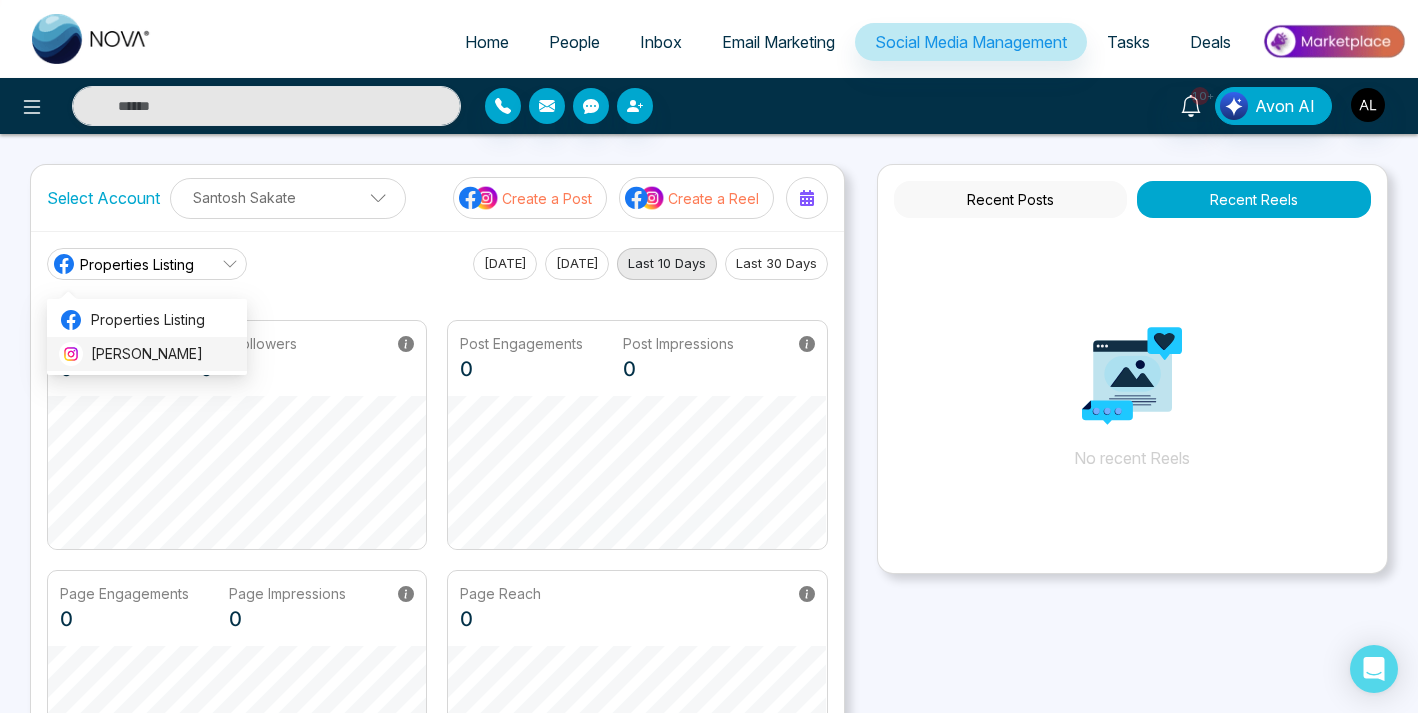 click on "[PERSON_NAME]" at bounding box center (163, 354) 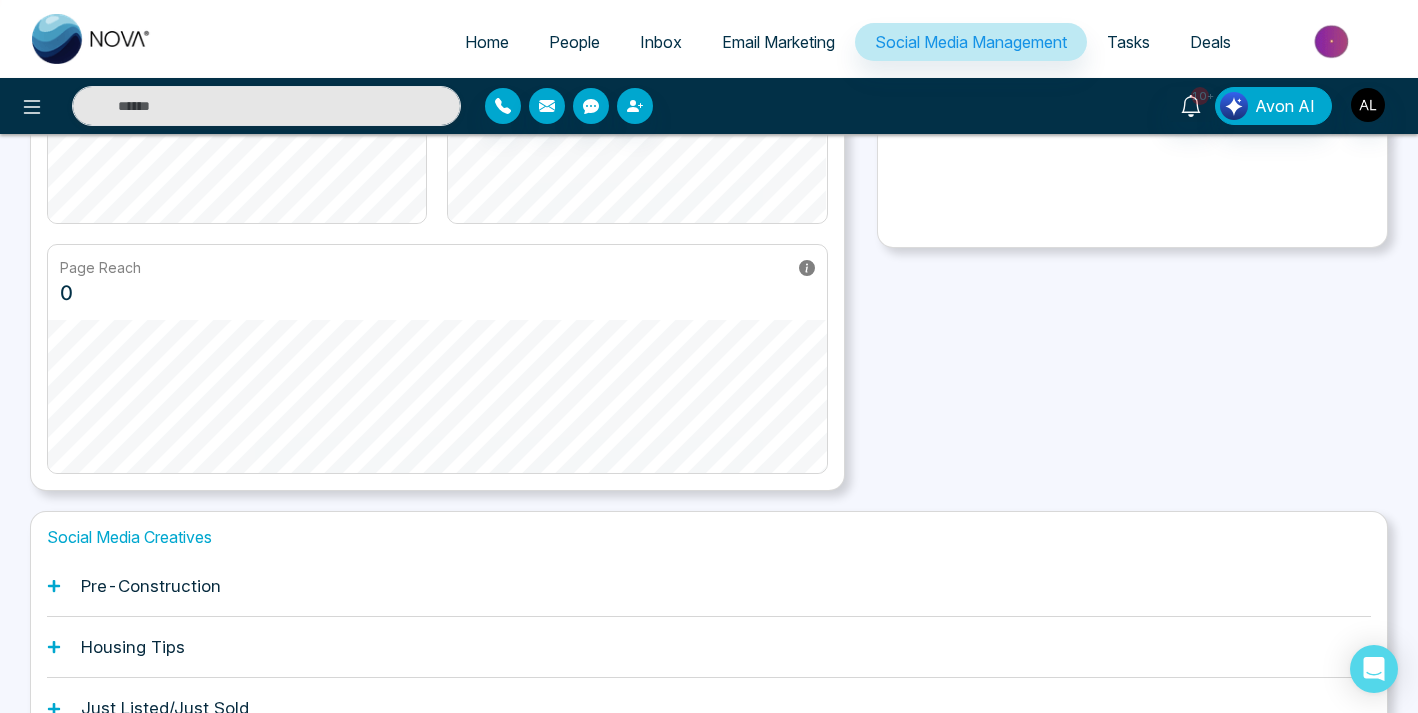 scroll, scrollTop: 0, scrollLeft: 0, axis: both 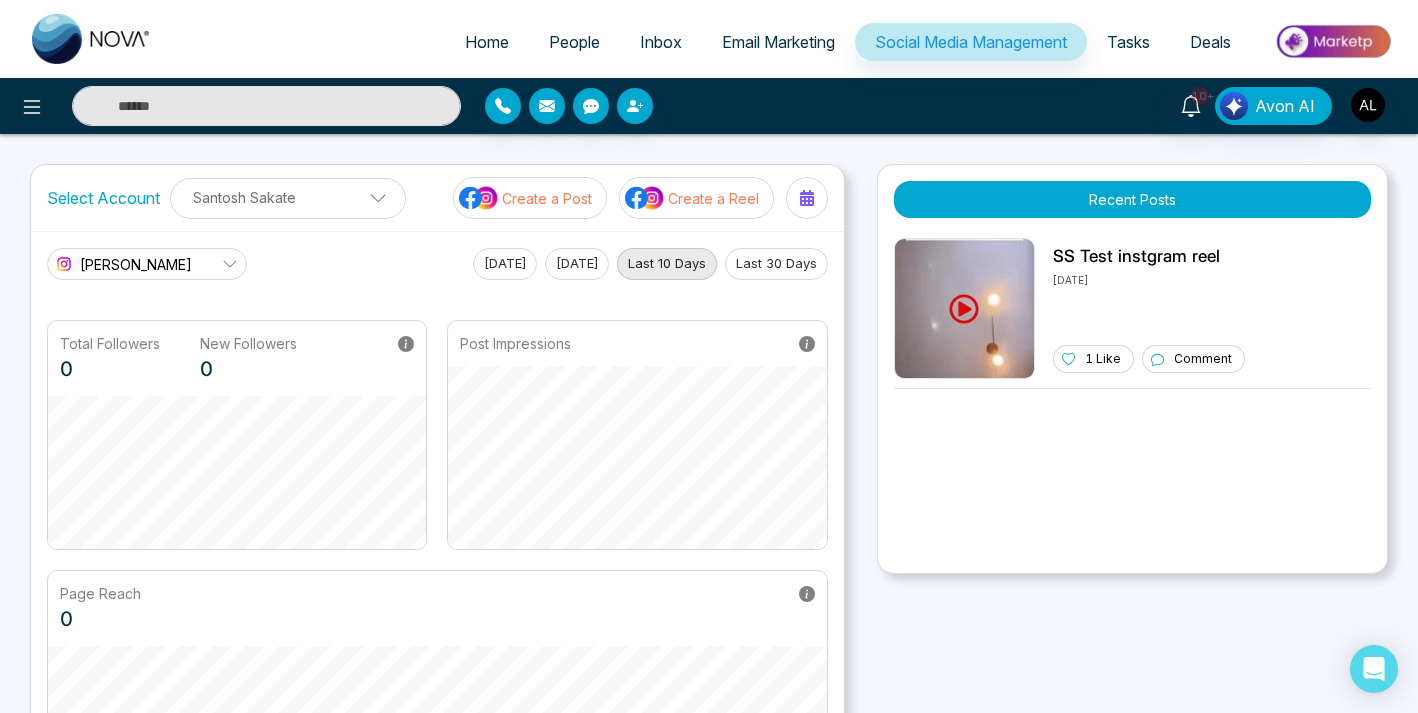 click at bounding box center [650, 106] 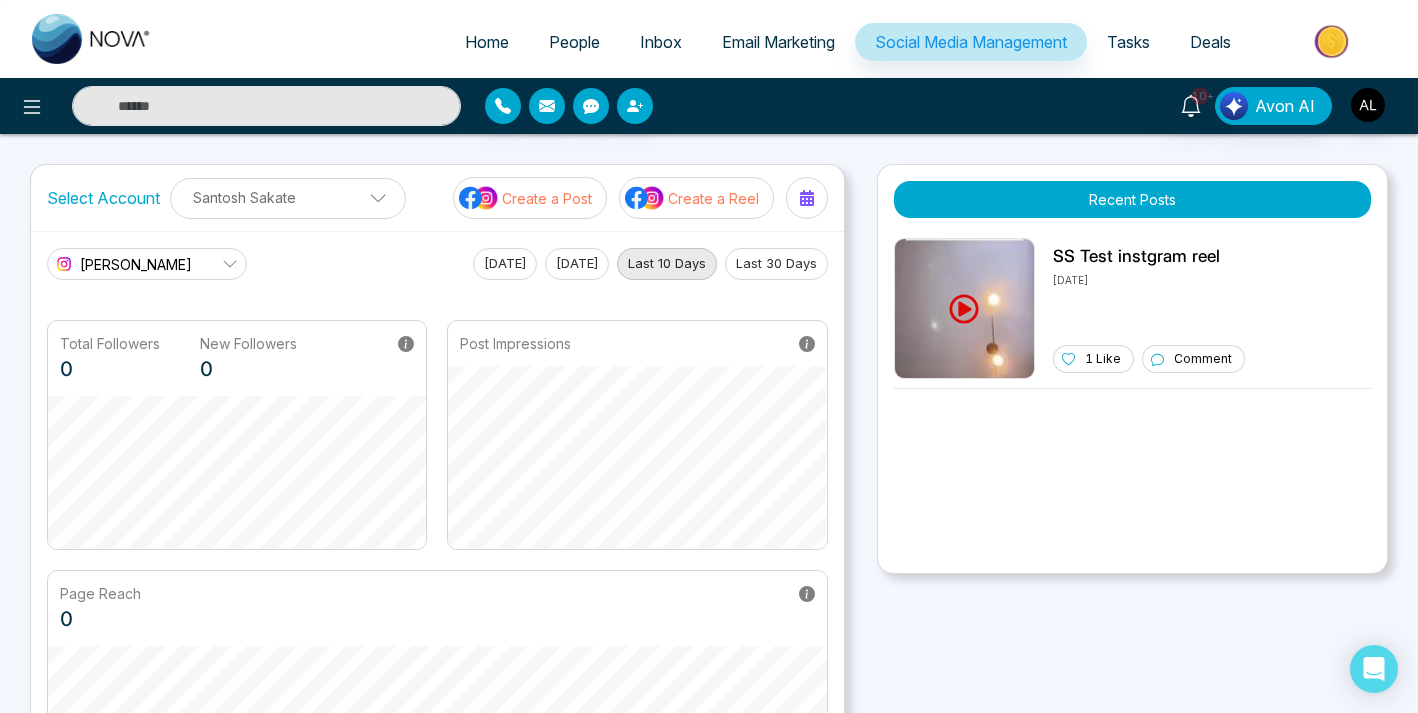 click on "Home People Inbox Email Marketing Social Media Management Tasks Deals" at bounding box center [789, 43] 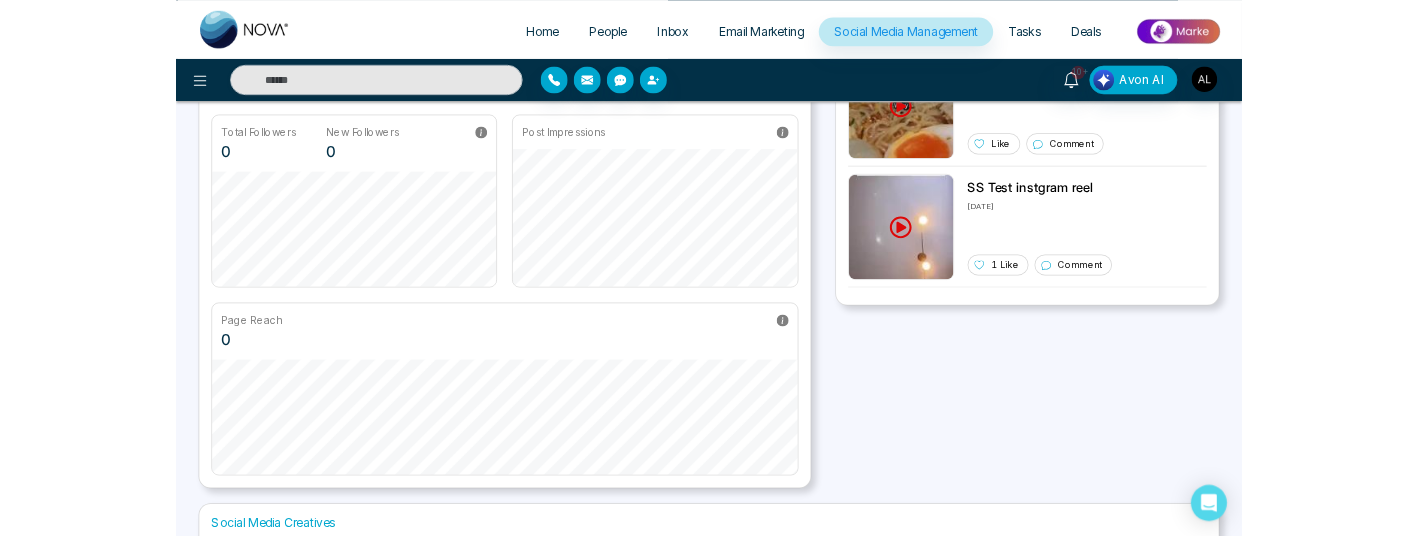 scroll, scrollTop: 0, scrollLeft: 0, axis: both 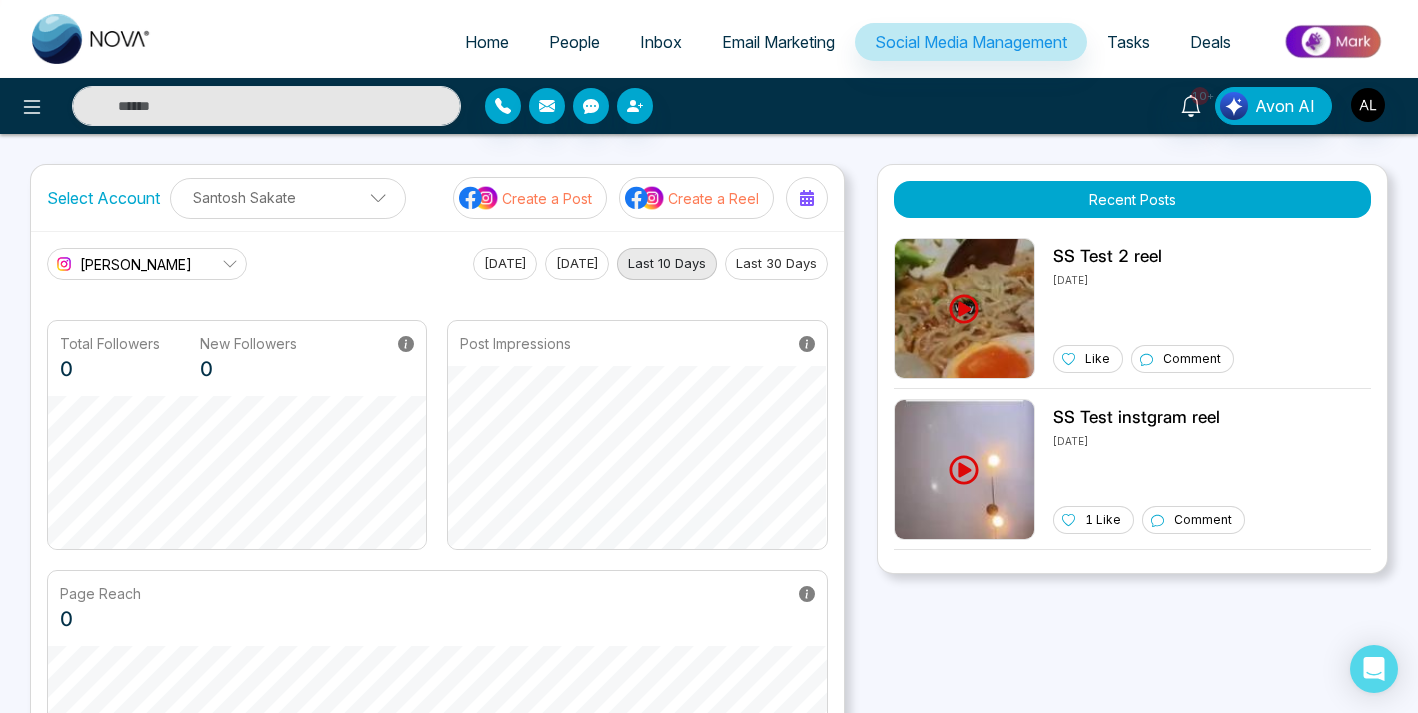 click on "Create a Reel" at bounding box center [713, 198] 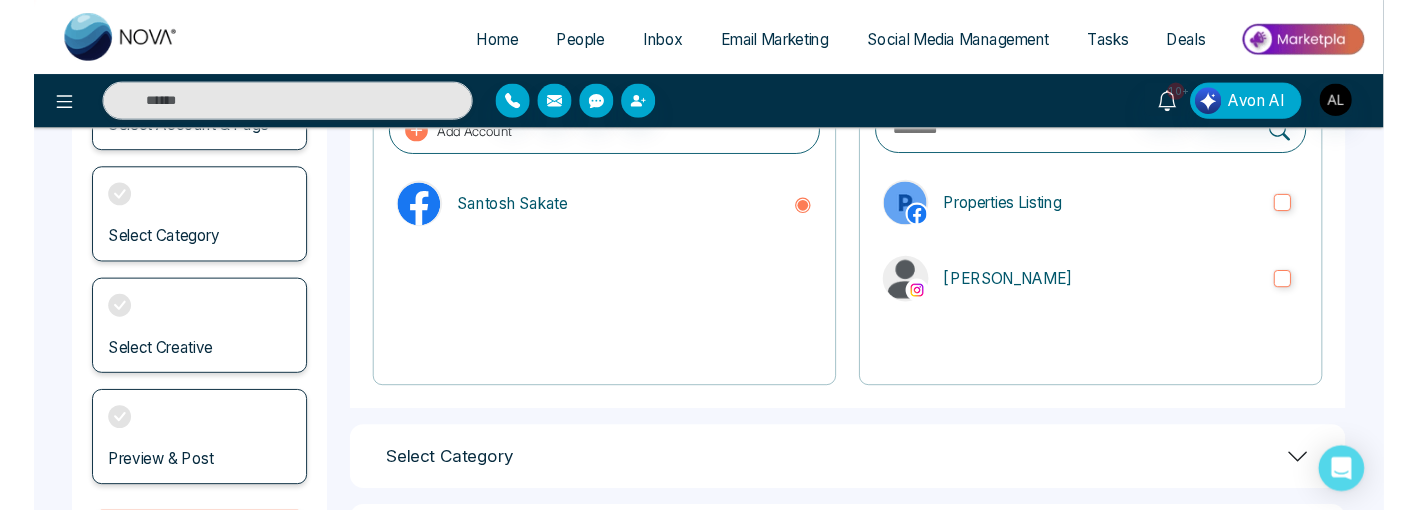 scroll, scrollTop: 211, scrollLeft: 0, axis: vertical 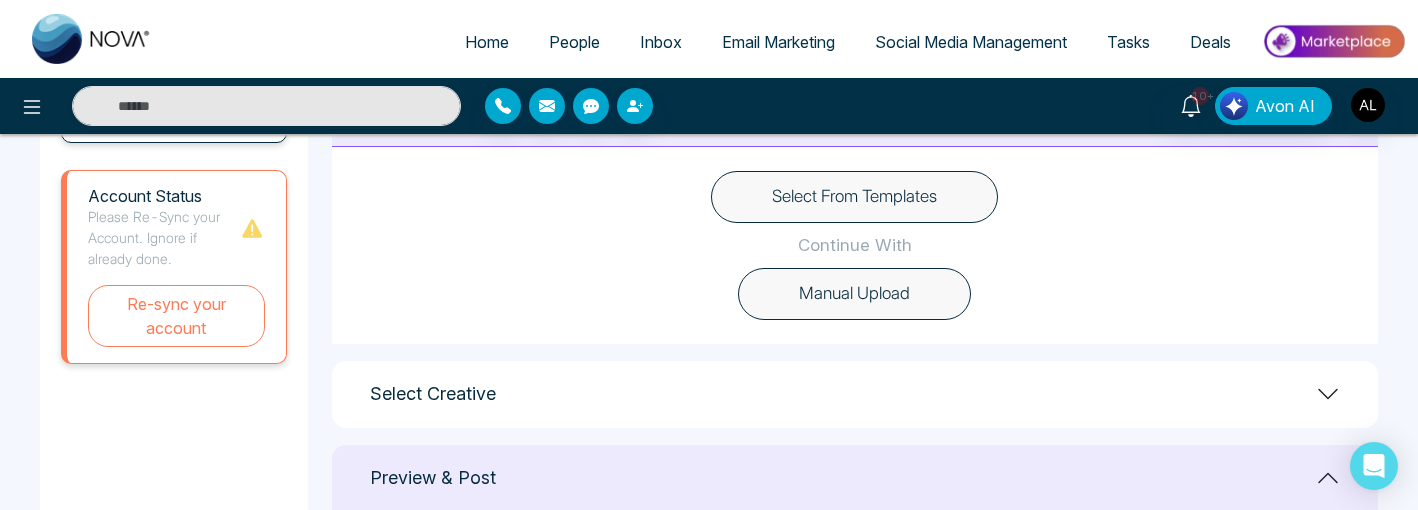 click on "Manual Upload" at bounding box center (854, 294) 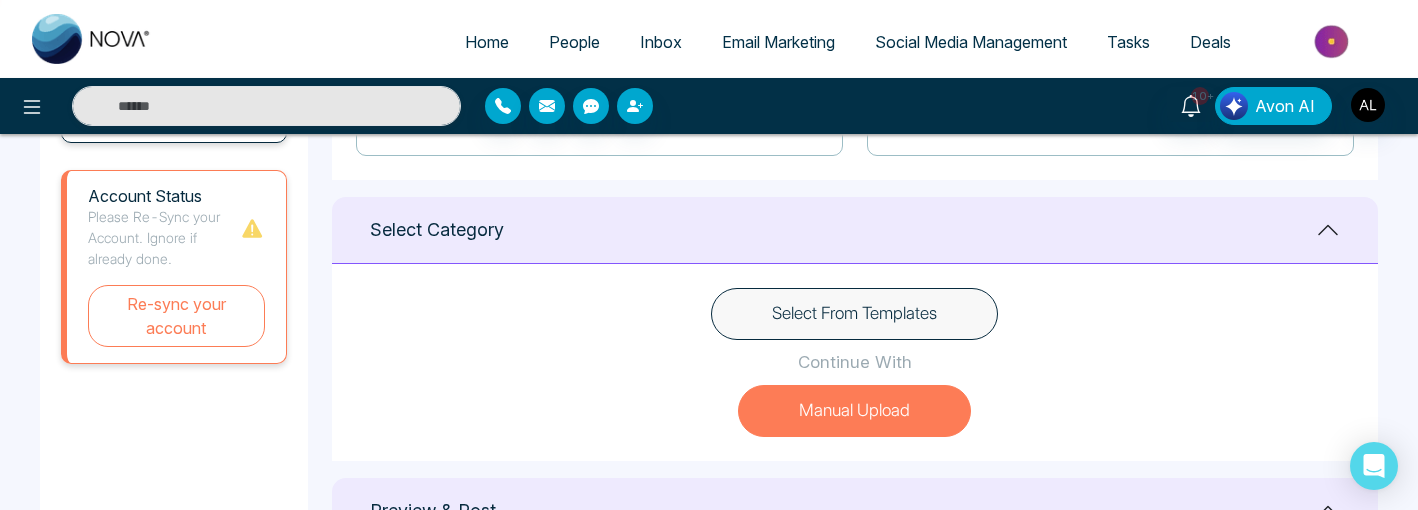 scroll, scrollTop: 683, scrollLeft: 0, axis: vertical 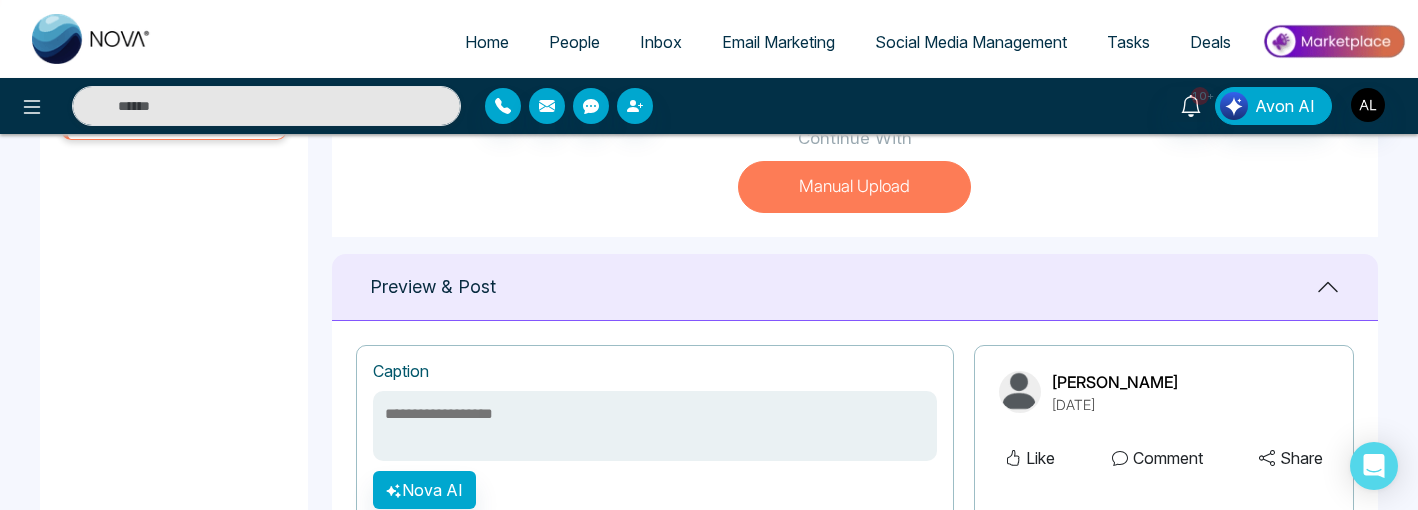 click at bounding box center [655, 426] 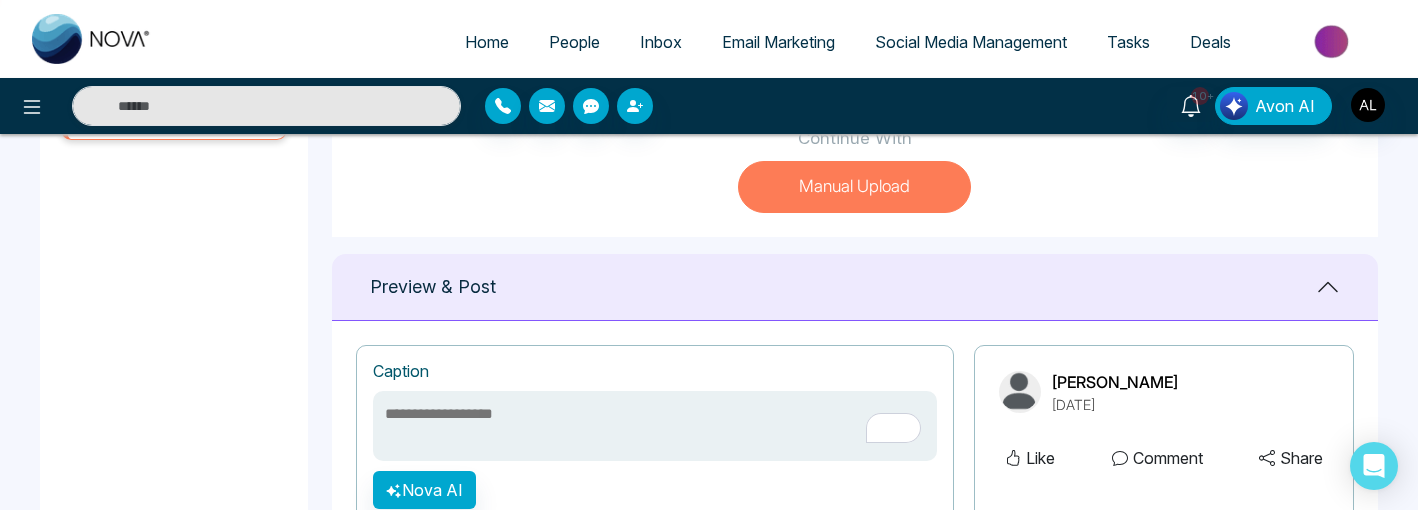 click at bounding box center [655, 426] 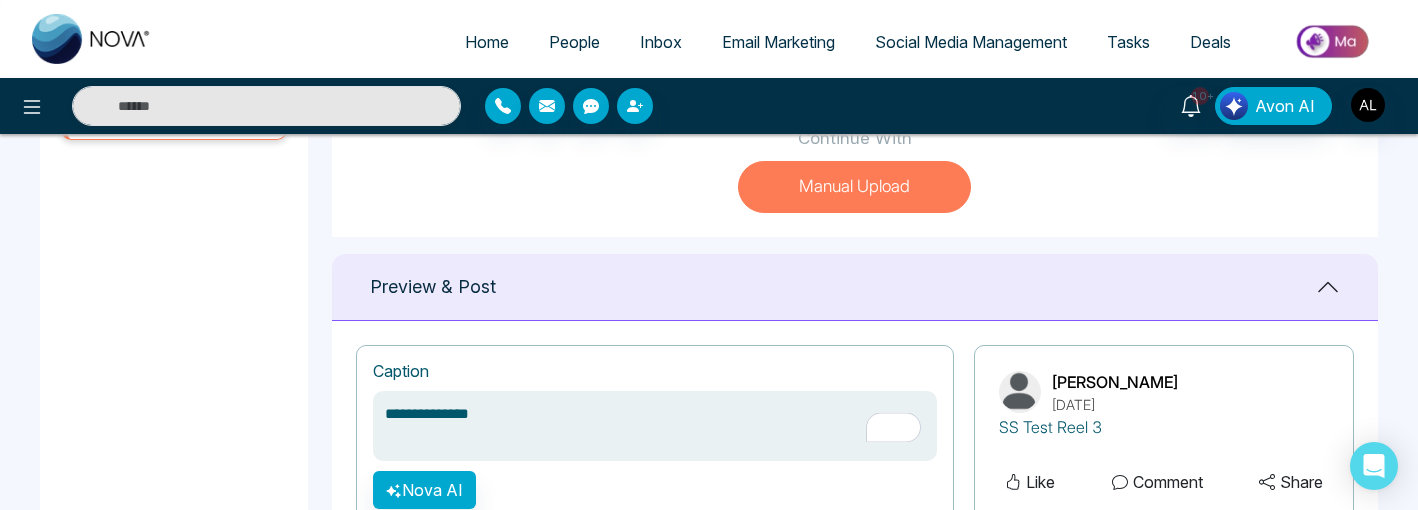 type on "**********" 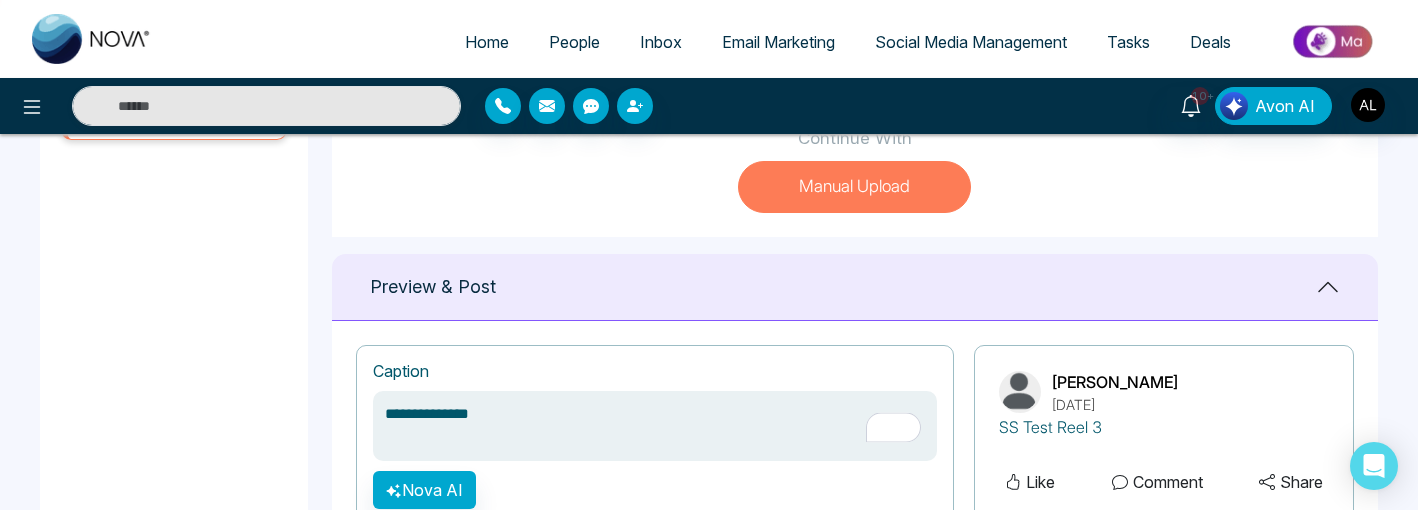 click on "Preview & Post" at bounding box center (855, 287) 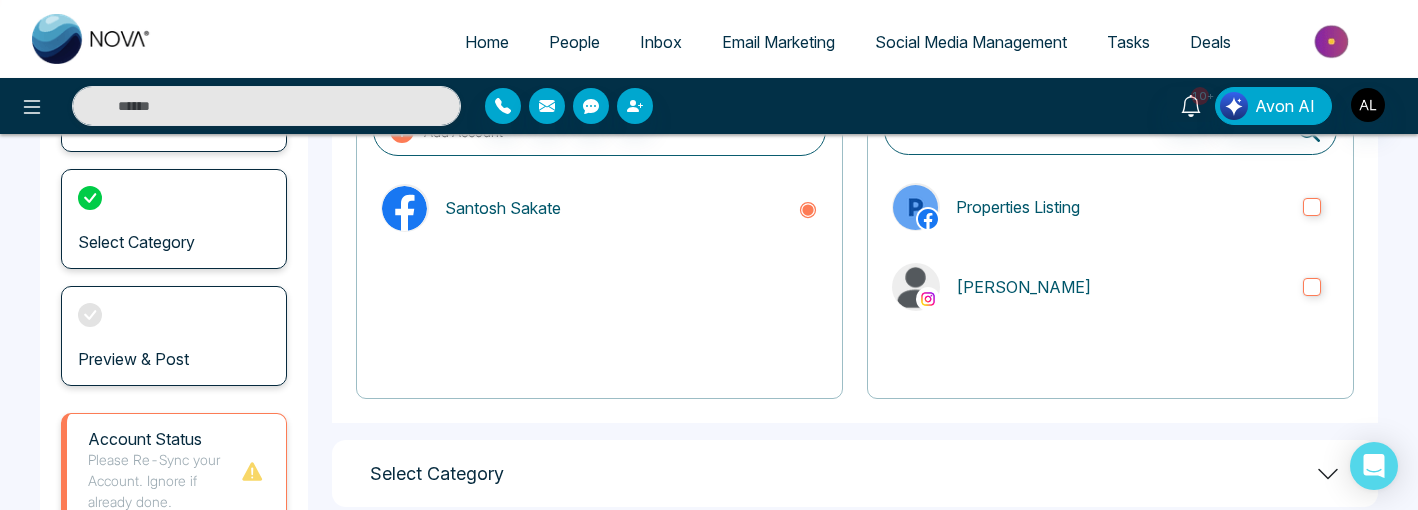 scroll, scrollTop: 382, scrollLeft: 0, axis: vertical 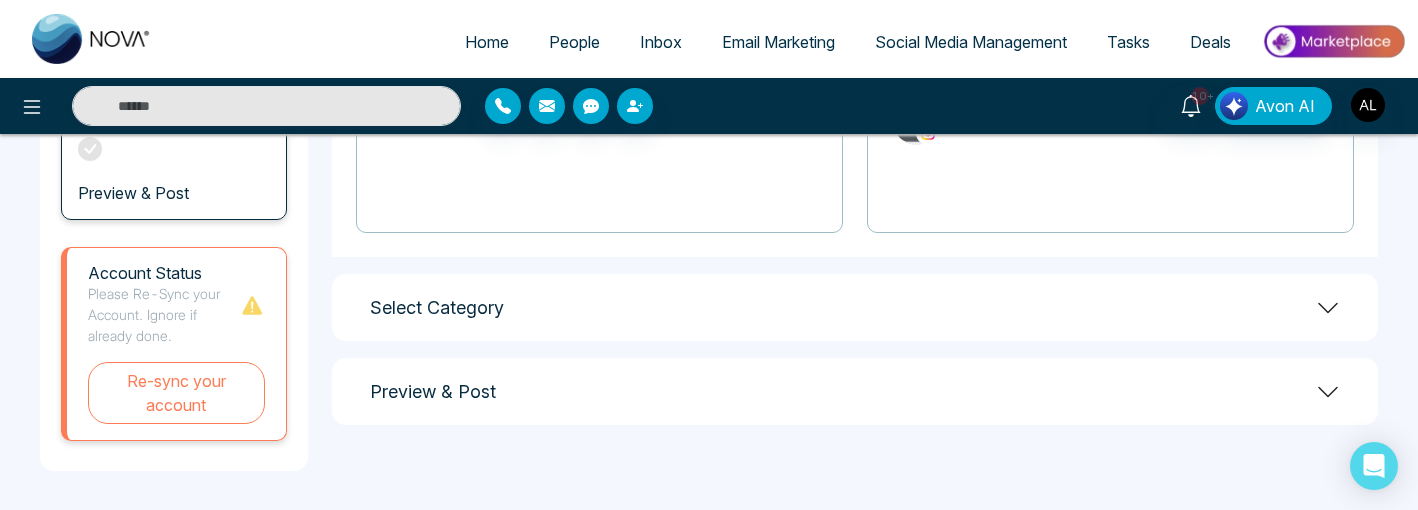 click on "Select Category" at bounding box center (855, 307) 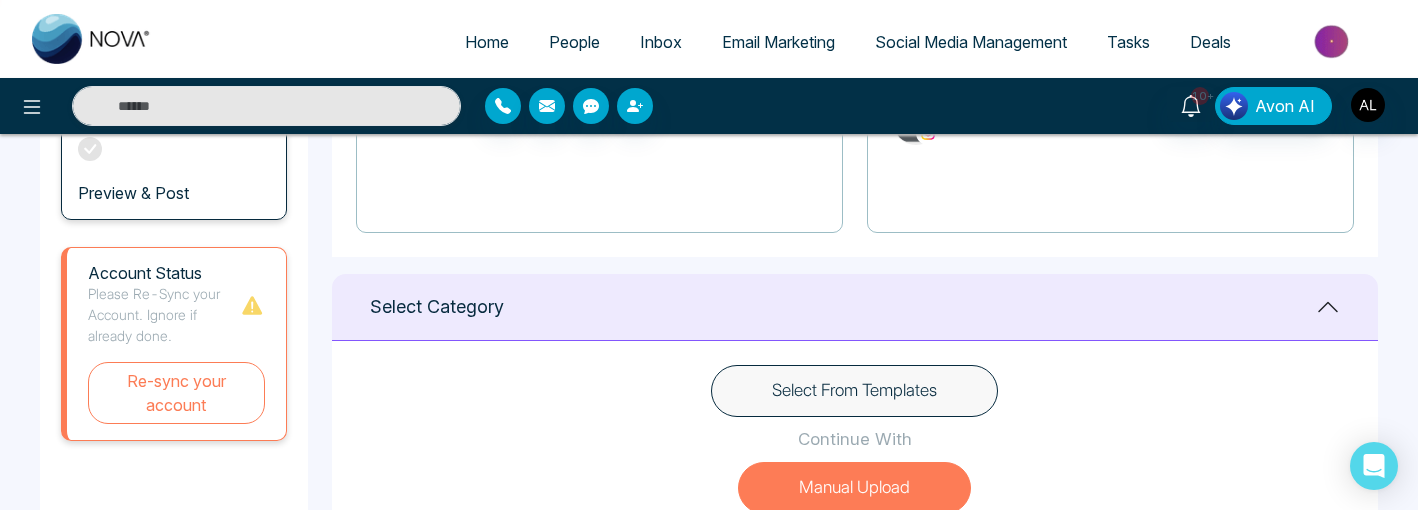 click on "Manual Upload" at bounding box center (854, 488) 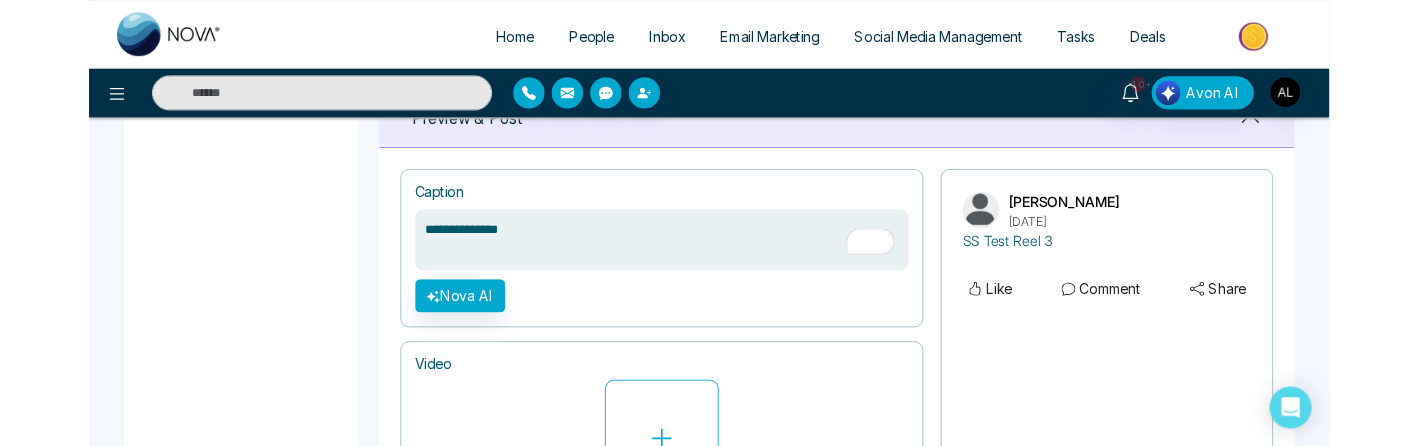 scroll, scrollTop: 1022, scrollLeft: 0, axis: vertical 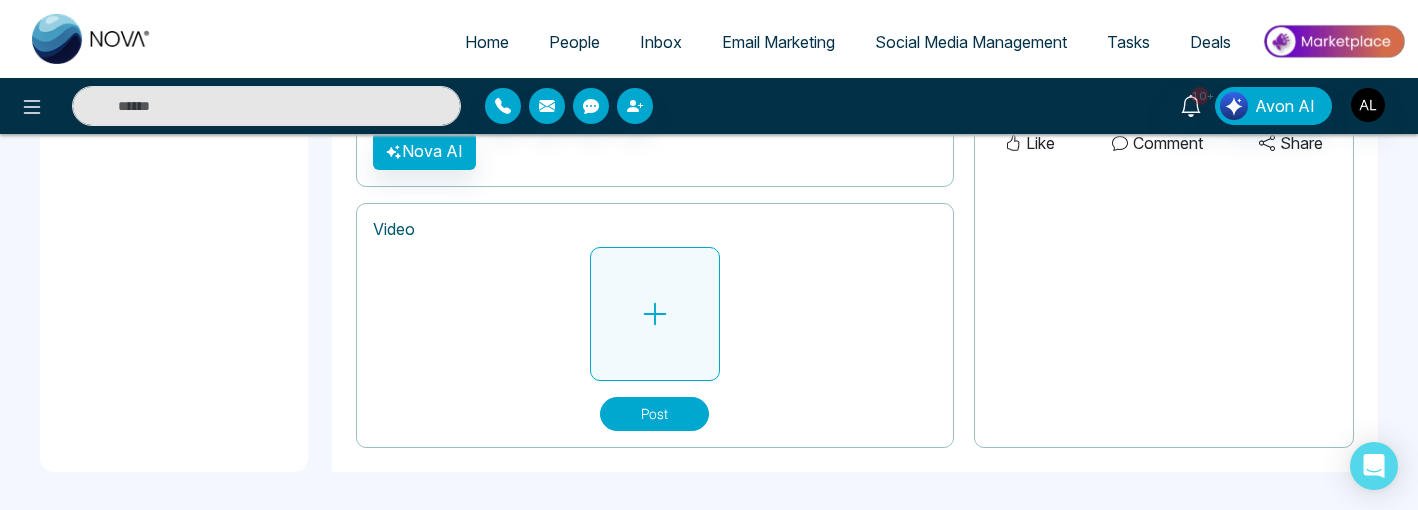 click at bounding box center (655, 314) 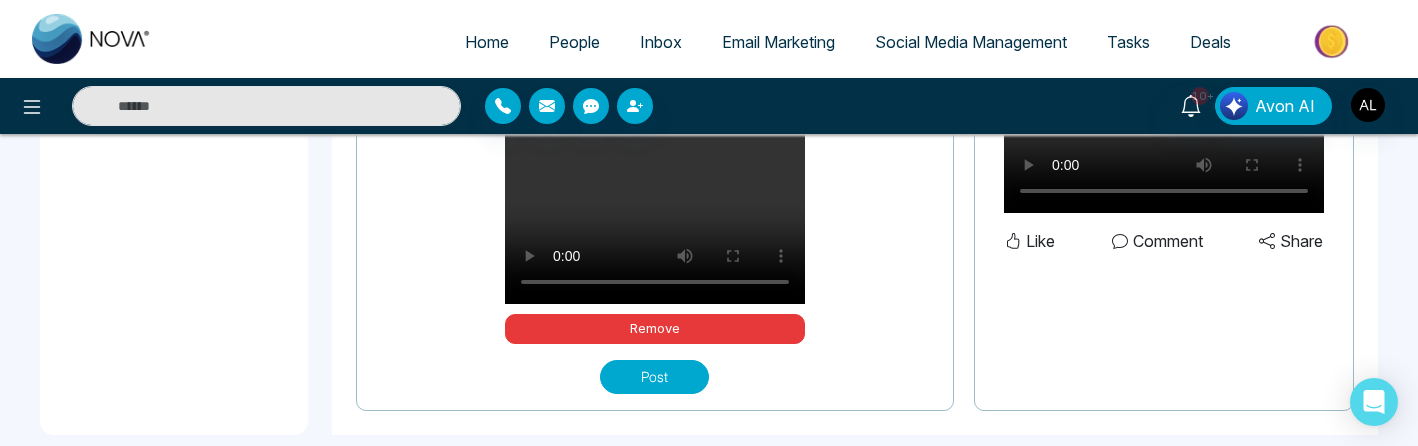 scroll, scrollTop: 1524, scrollLeft: 0, axis: vertical 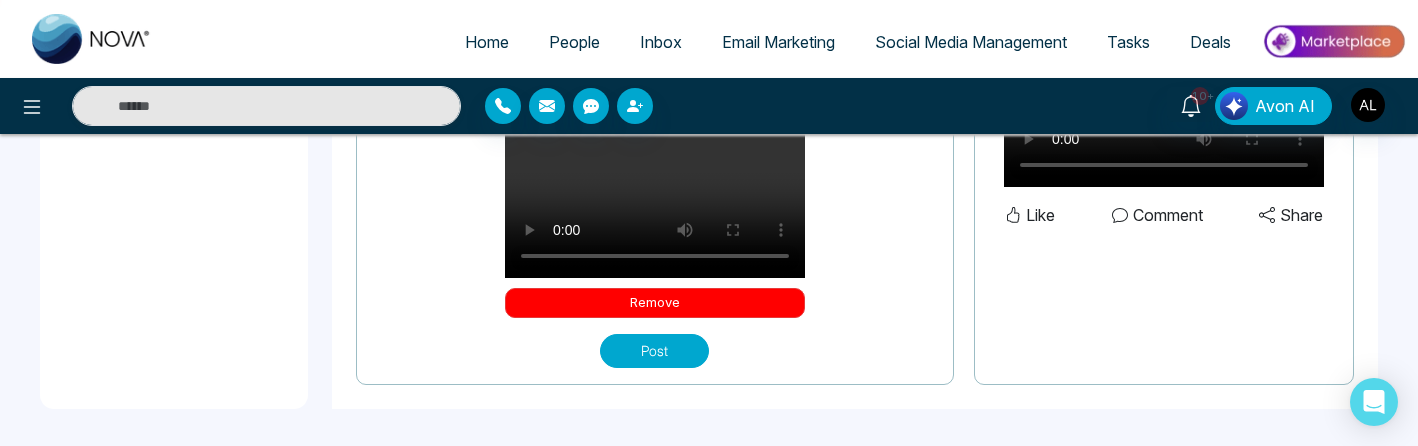 click on "Remove" at bounding box center (655, 303) 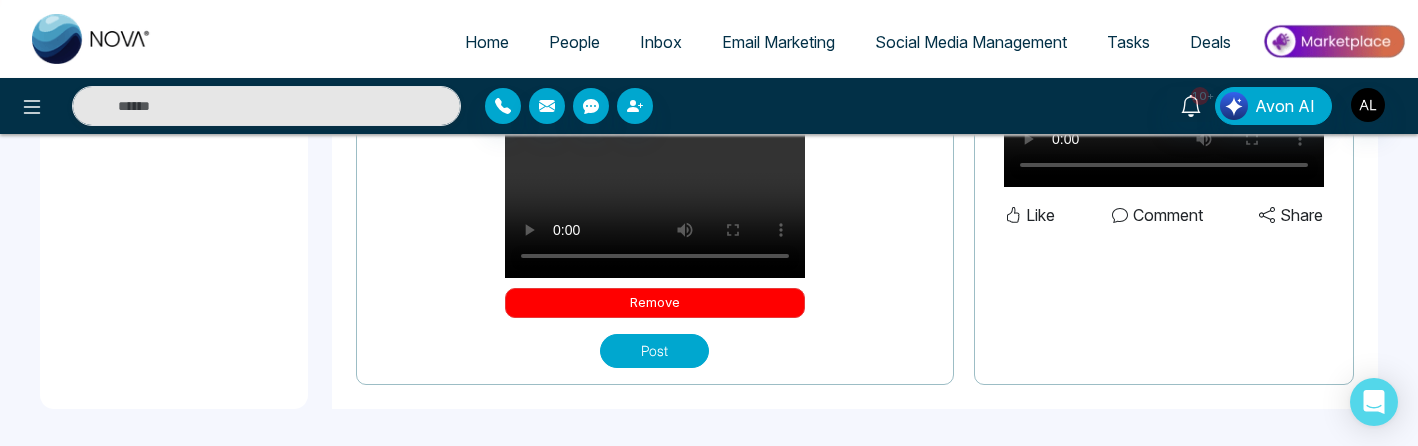 scroll, scrollTop: 1086, scrollLeft: 0, axis: vertical 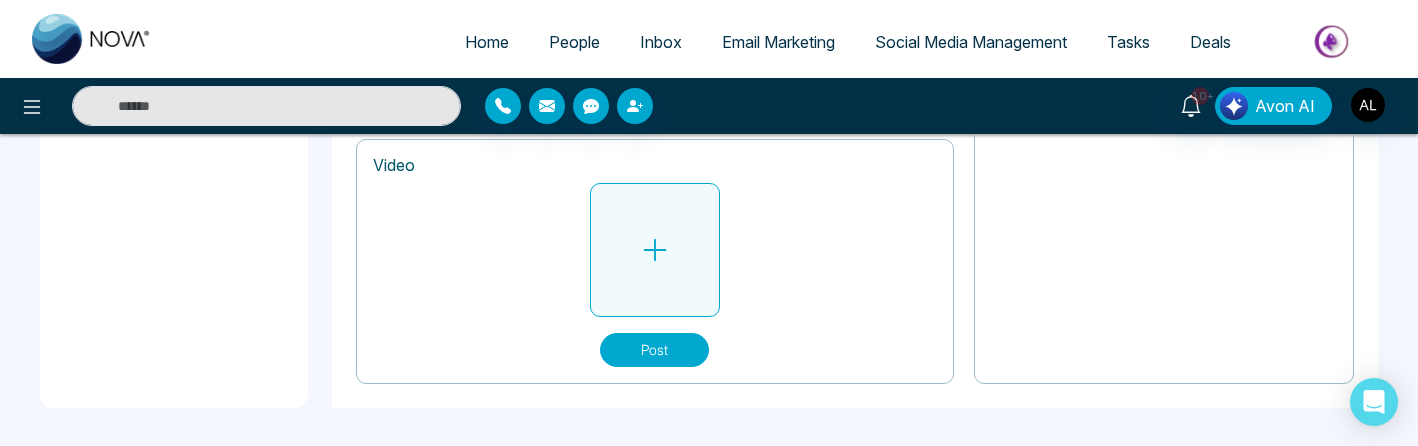click 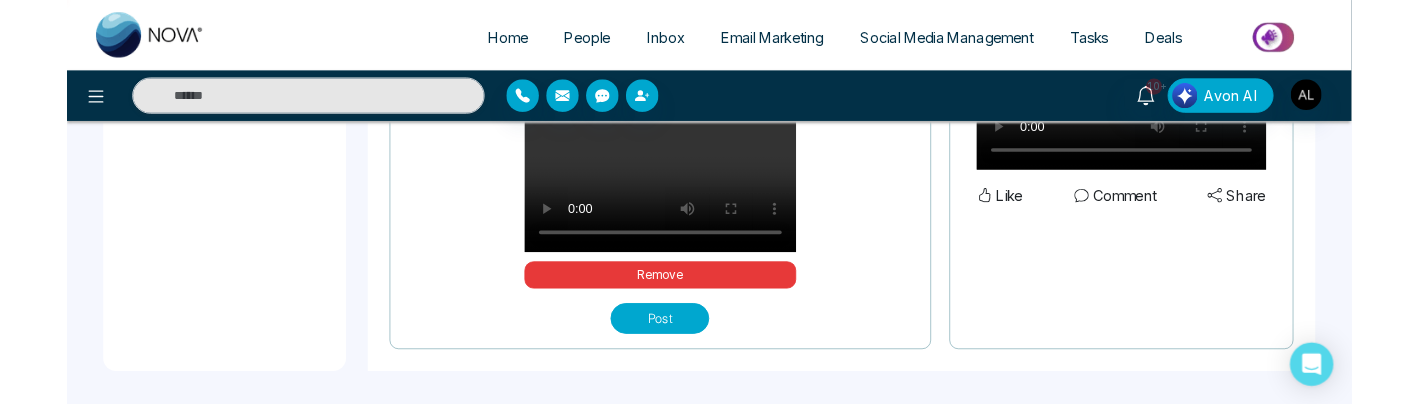 scroll, scrollTop: 1503, scrollLeft: 0, axis: vertical 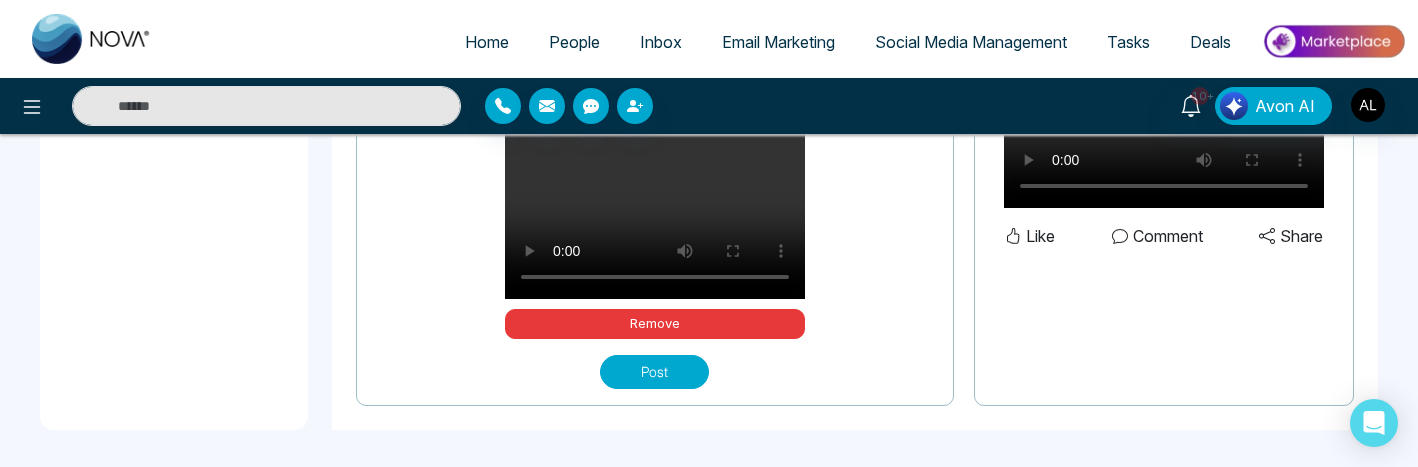 click on "Post" at bounding box center (654, 372) 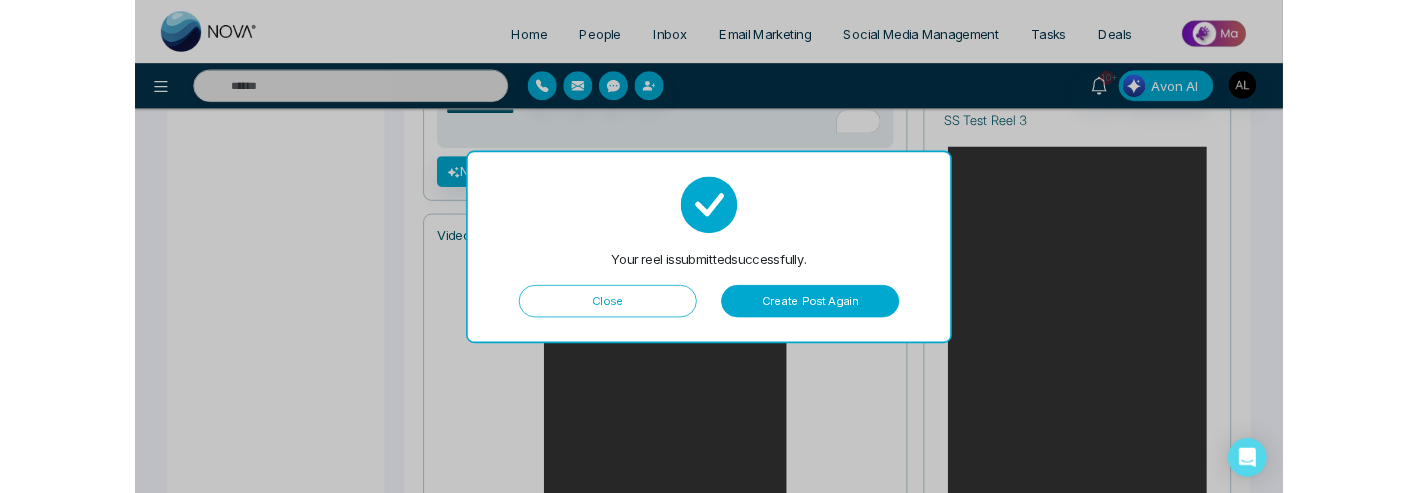 scroll, scrollTop: 952, scrollLeft: 0, axis: vertical 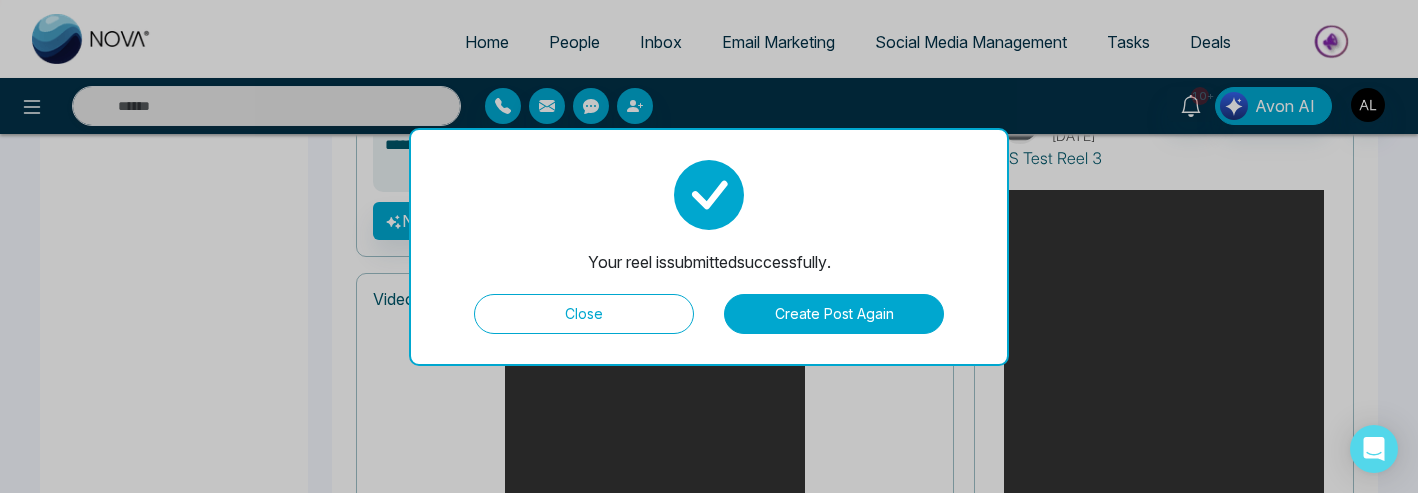 click on "Your reel is  submitted  successfully. Close Create Post Again" at bounding box center (709, 247) 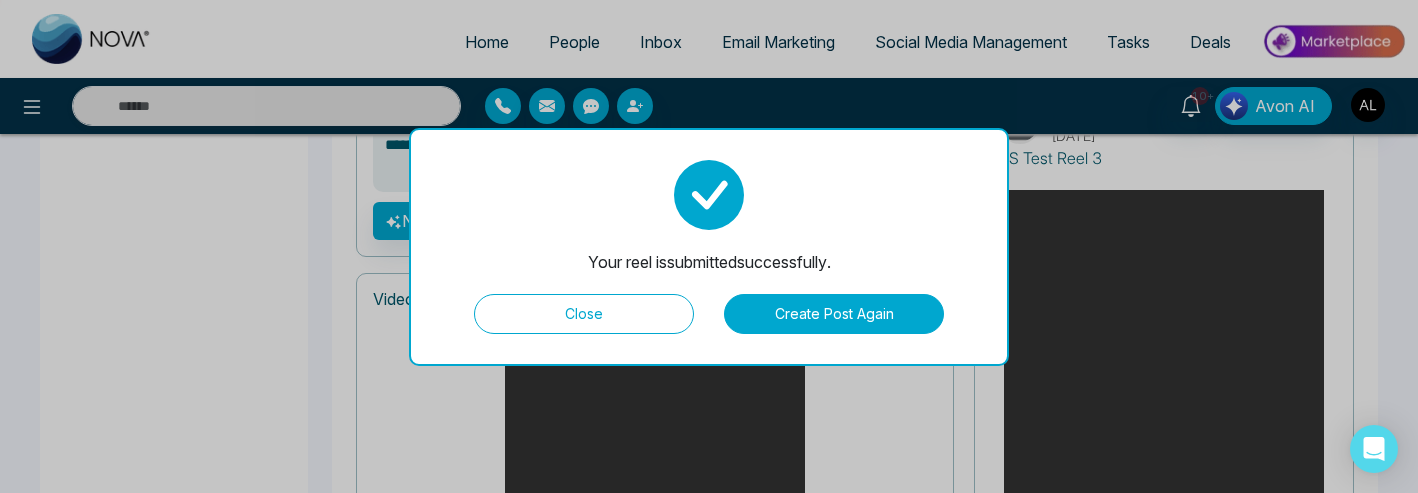 click on "Close" at bounding box center [584, 314] 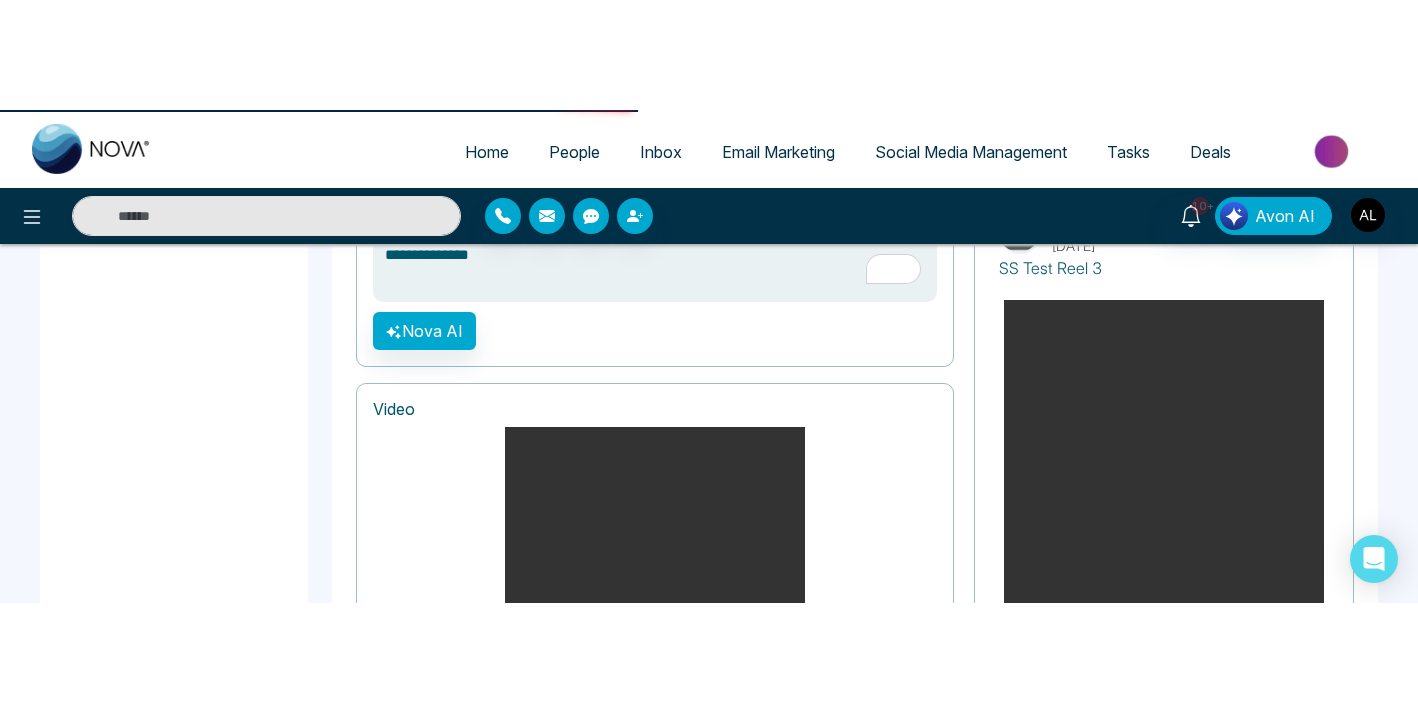 scroll, scrollTop: 0, scrollLeft: 0, axis: both 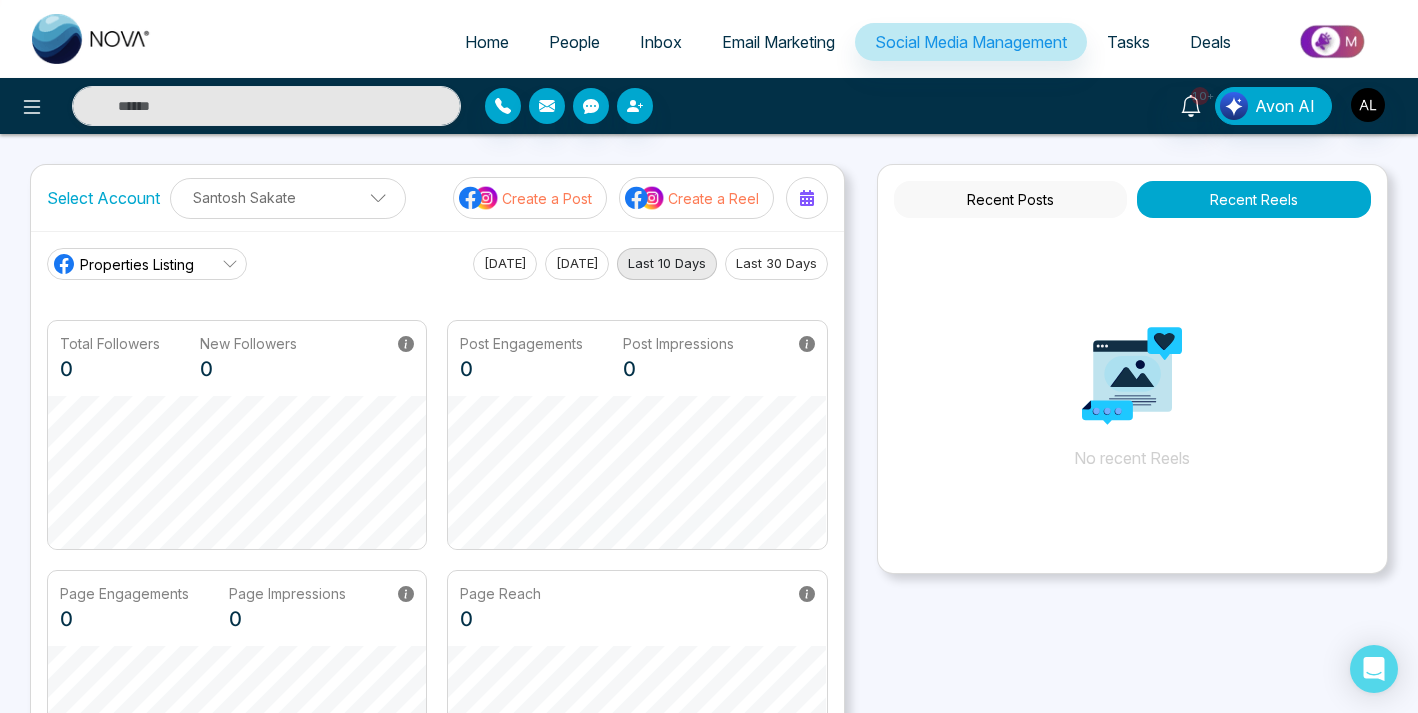 click on "Properties Listing" at bounding box center (137, 264) 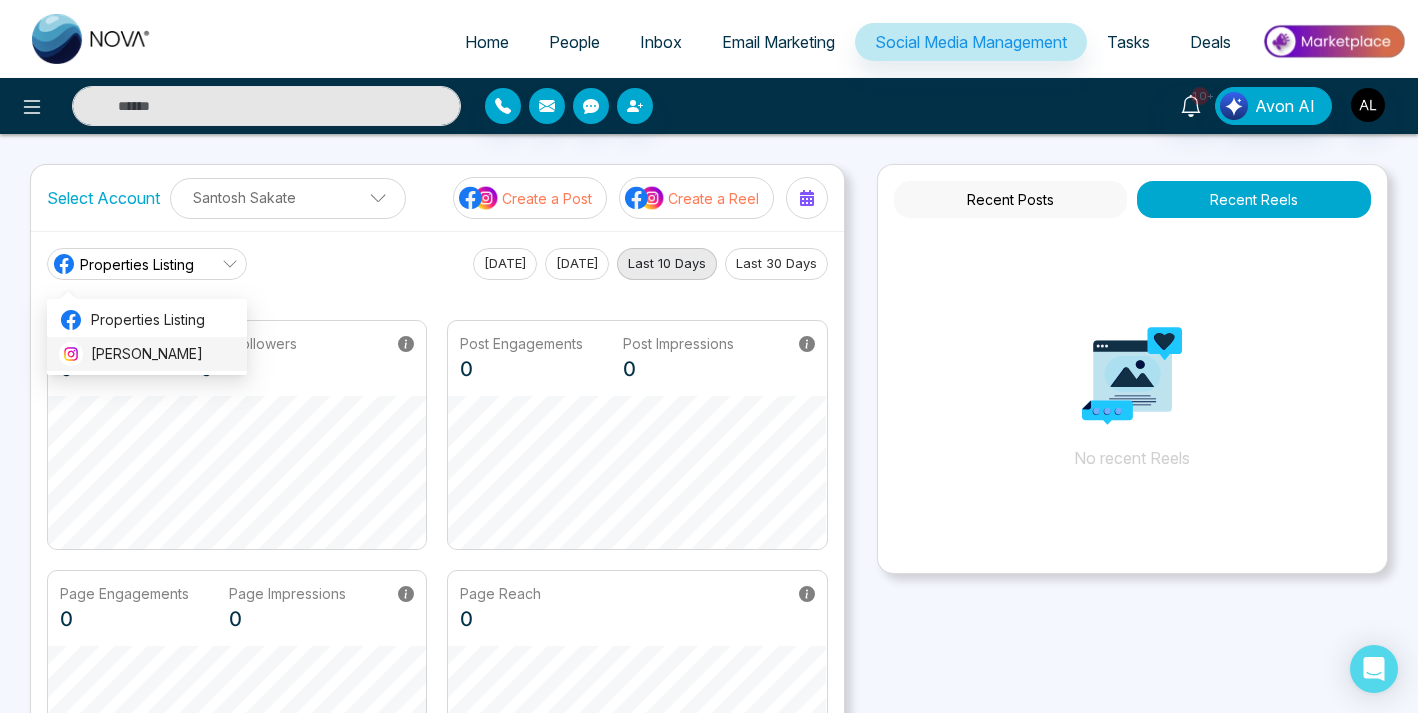 click on "santosh sakate" at bounding box center (163, 354) 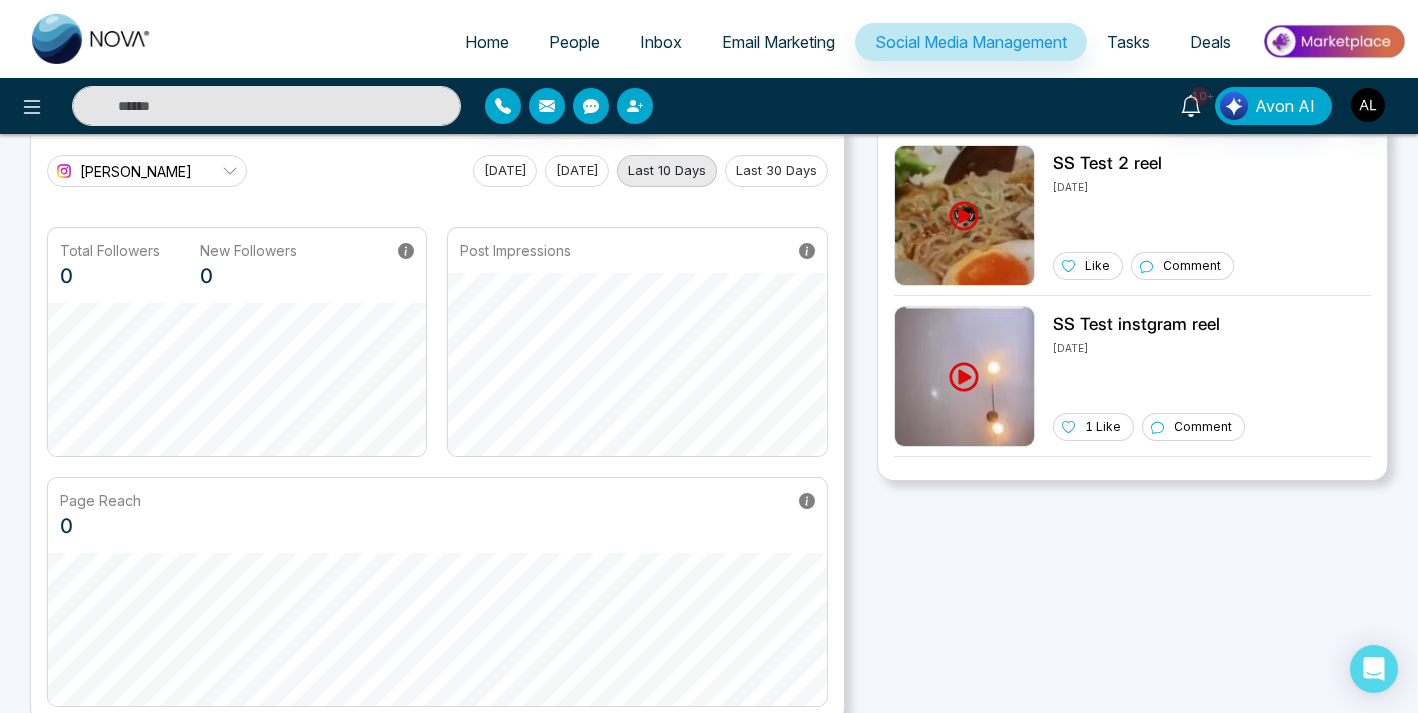 scroll, scrollTop: 0, scrollLeft: 0, axis: both 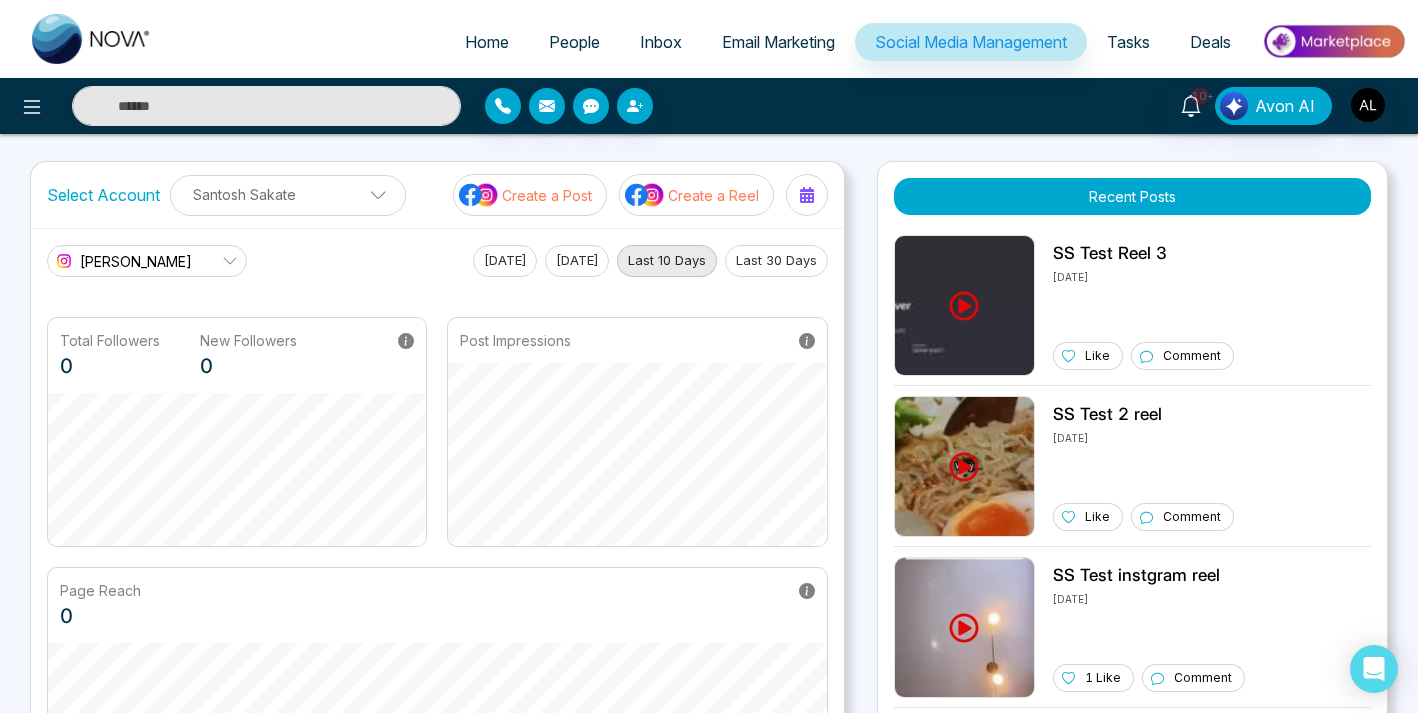 click on "10+ Avon AI" at bounding box center (1122, 106) 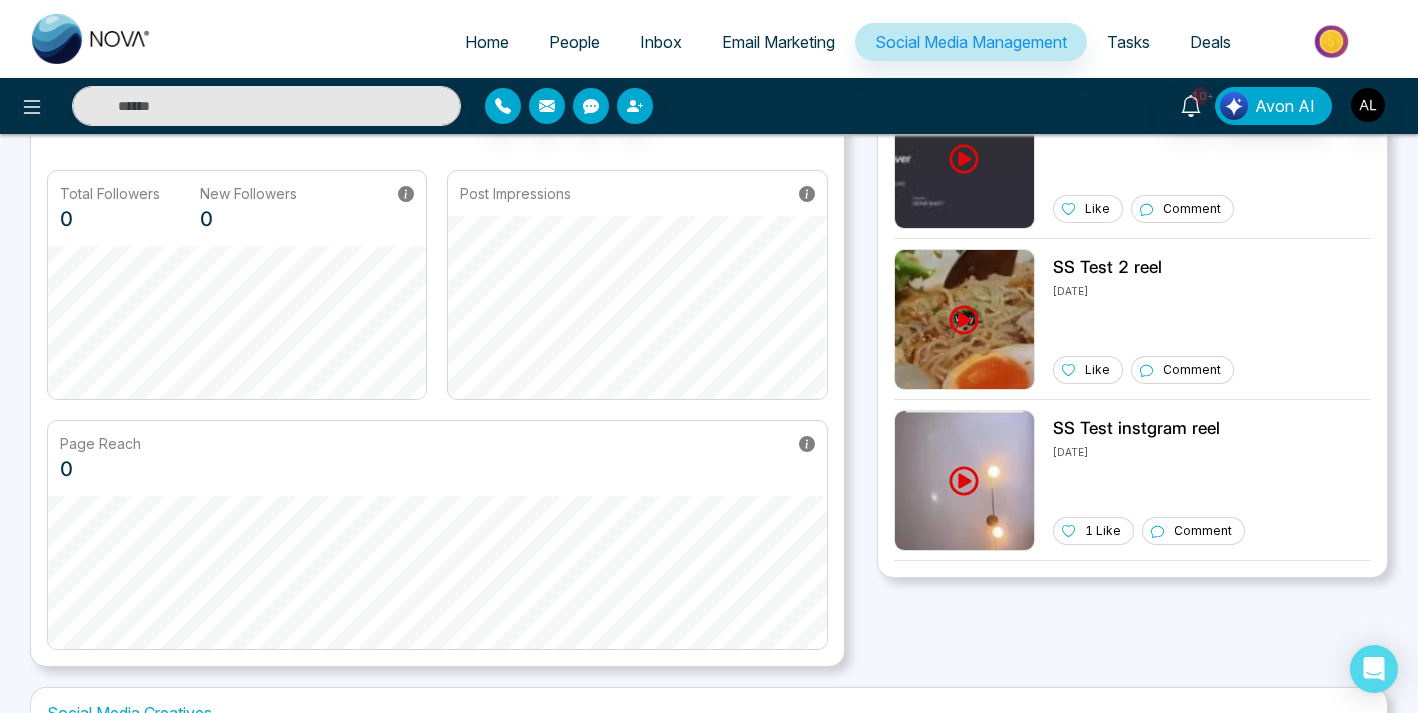 scroll, scrollTop: 0, scrollLeft: 0, axis: both 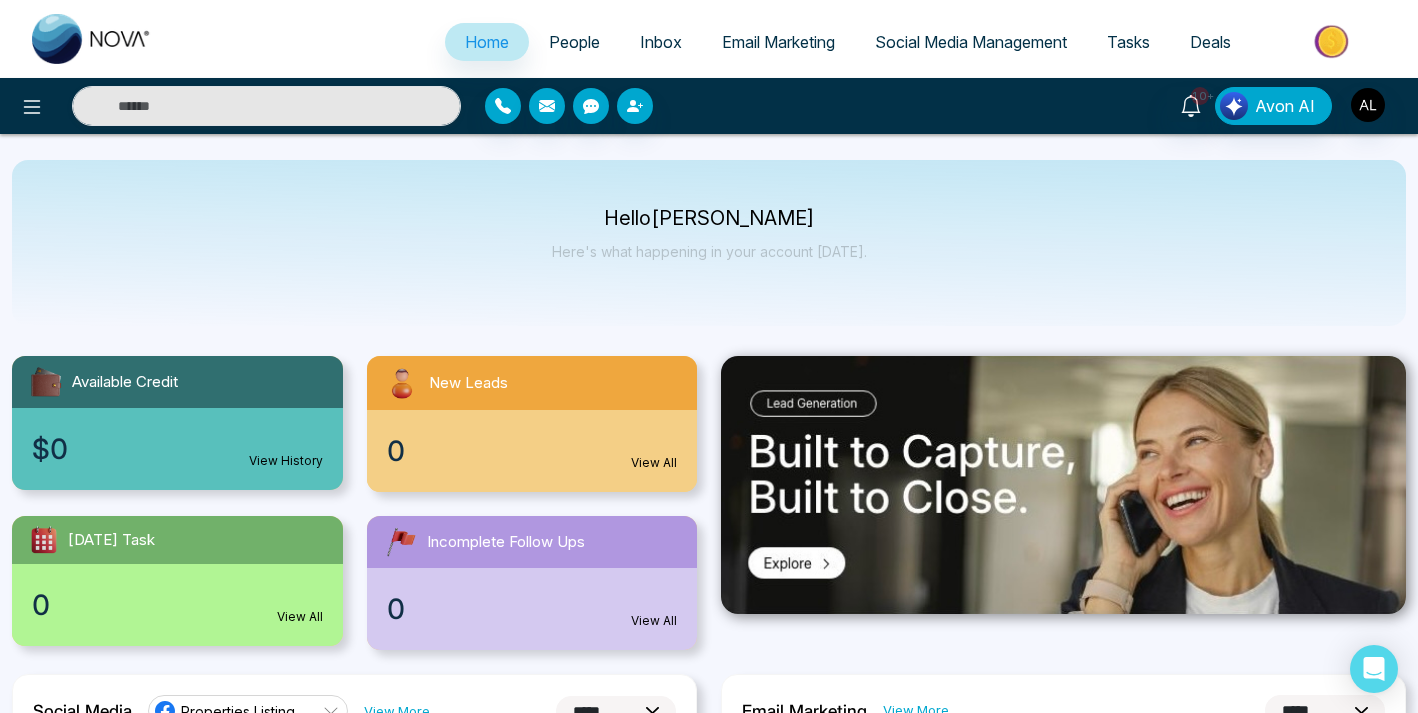 select on "*" 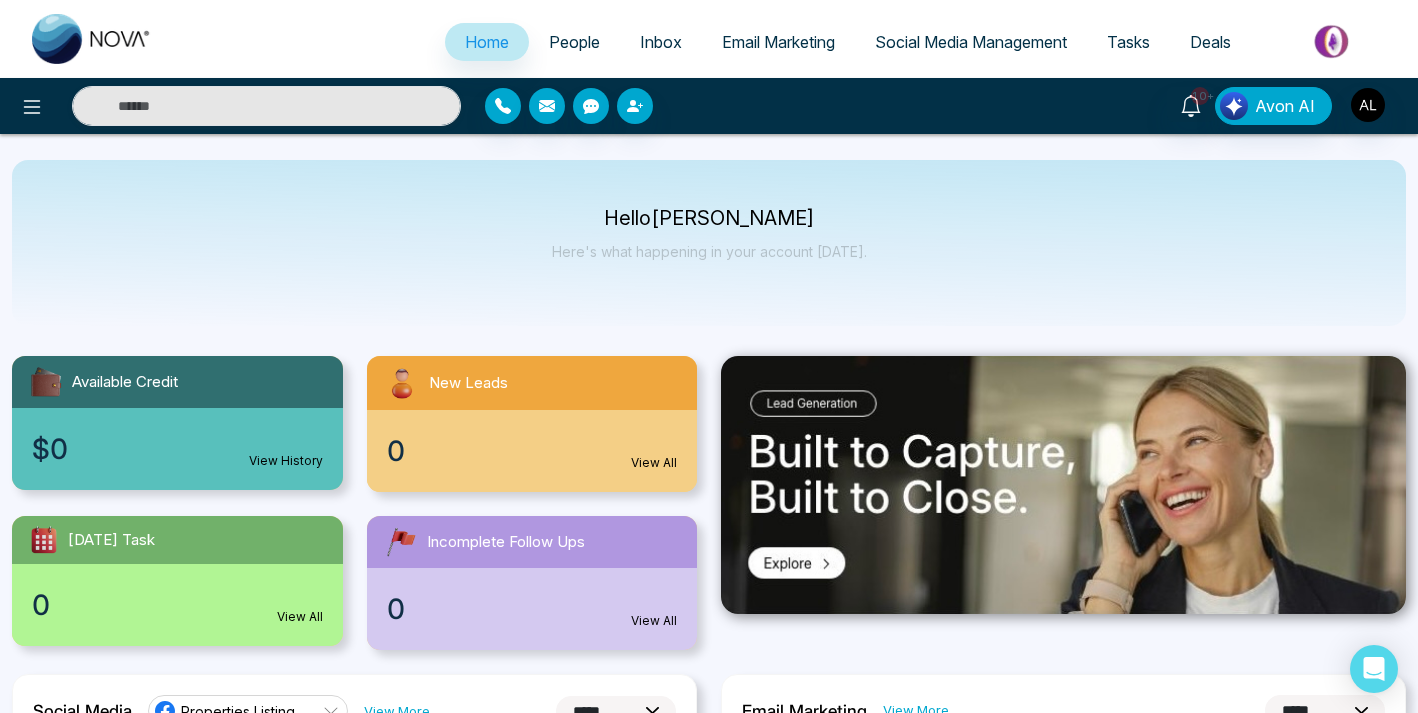 select on "*" 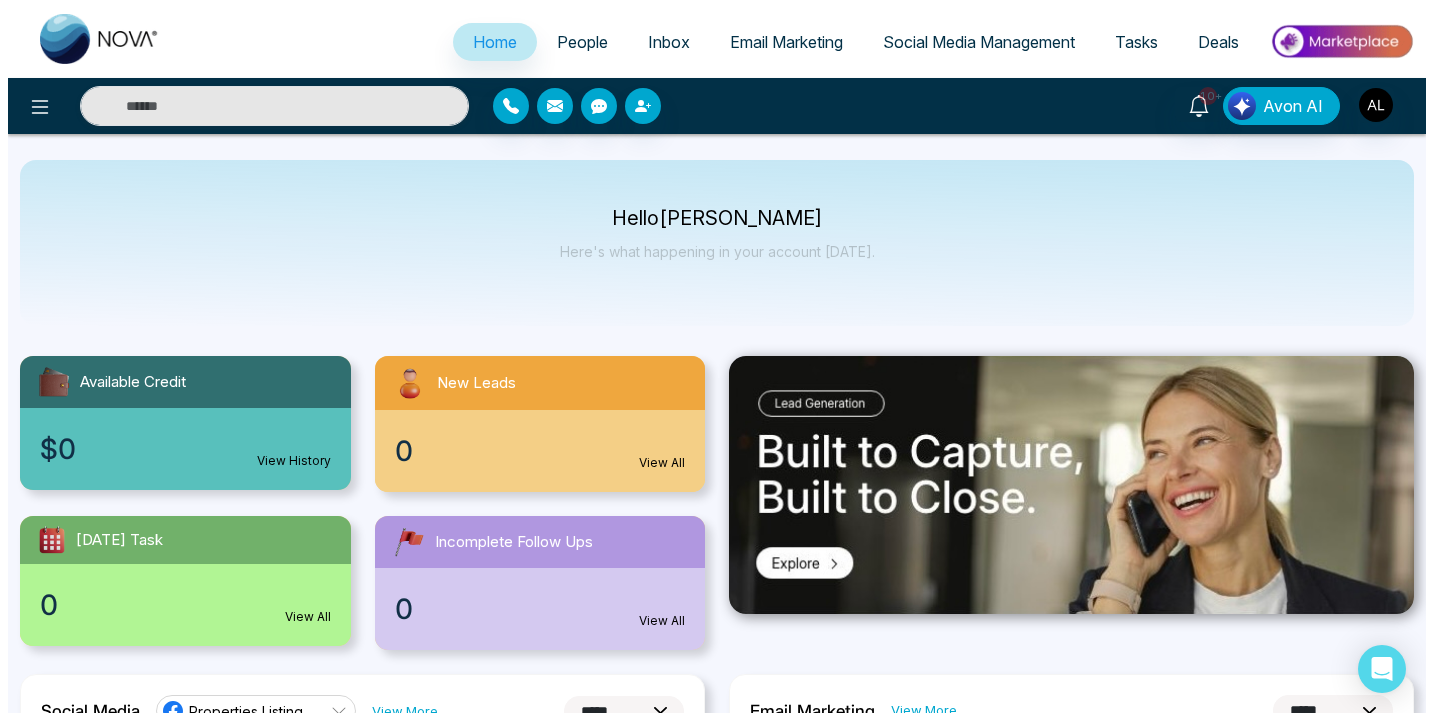 scroll, scrollTop: 0, scrollLeft: 0, axis: both 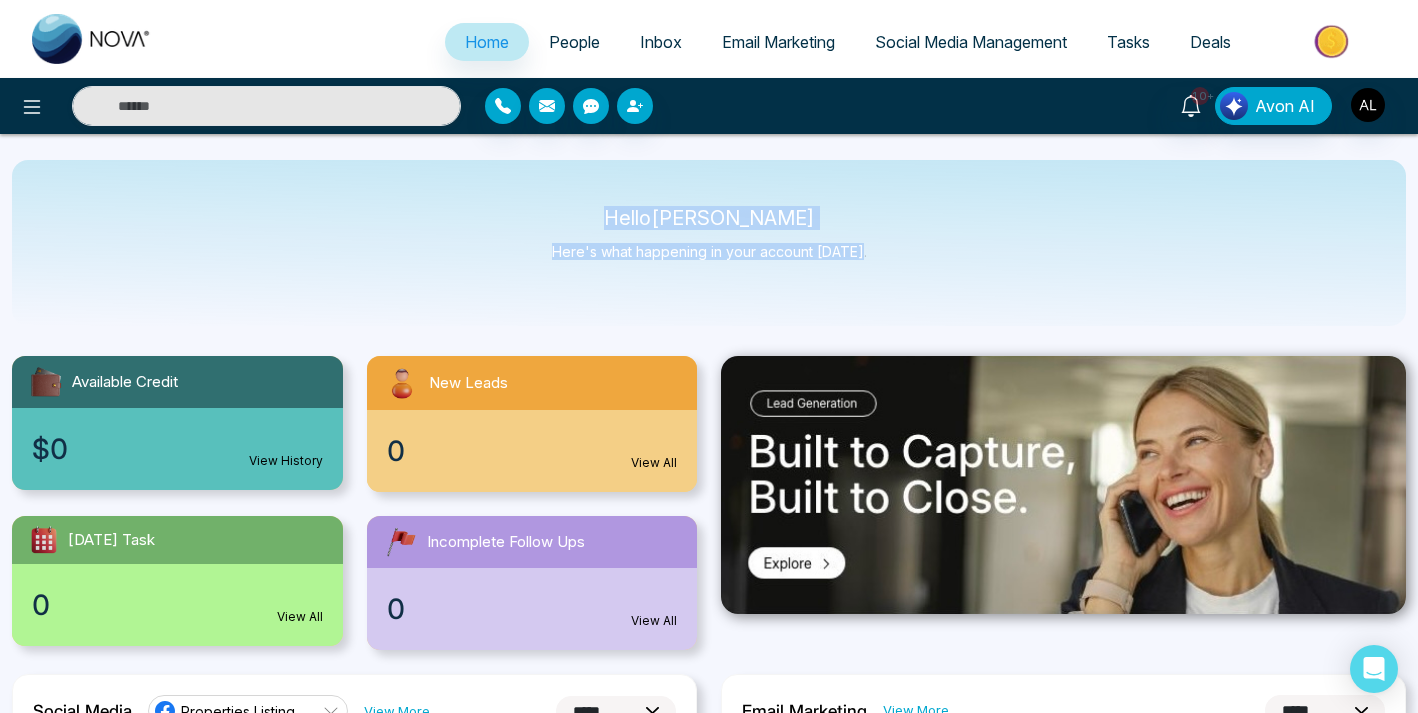 drag, startPoint x: 680, startPoint y: 214, endPoint x: 869, endPoint y: 267, distance: 196.2906 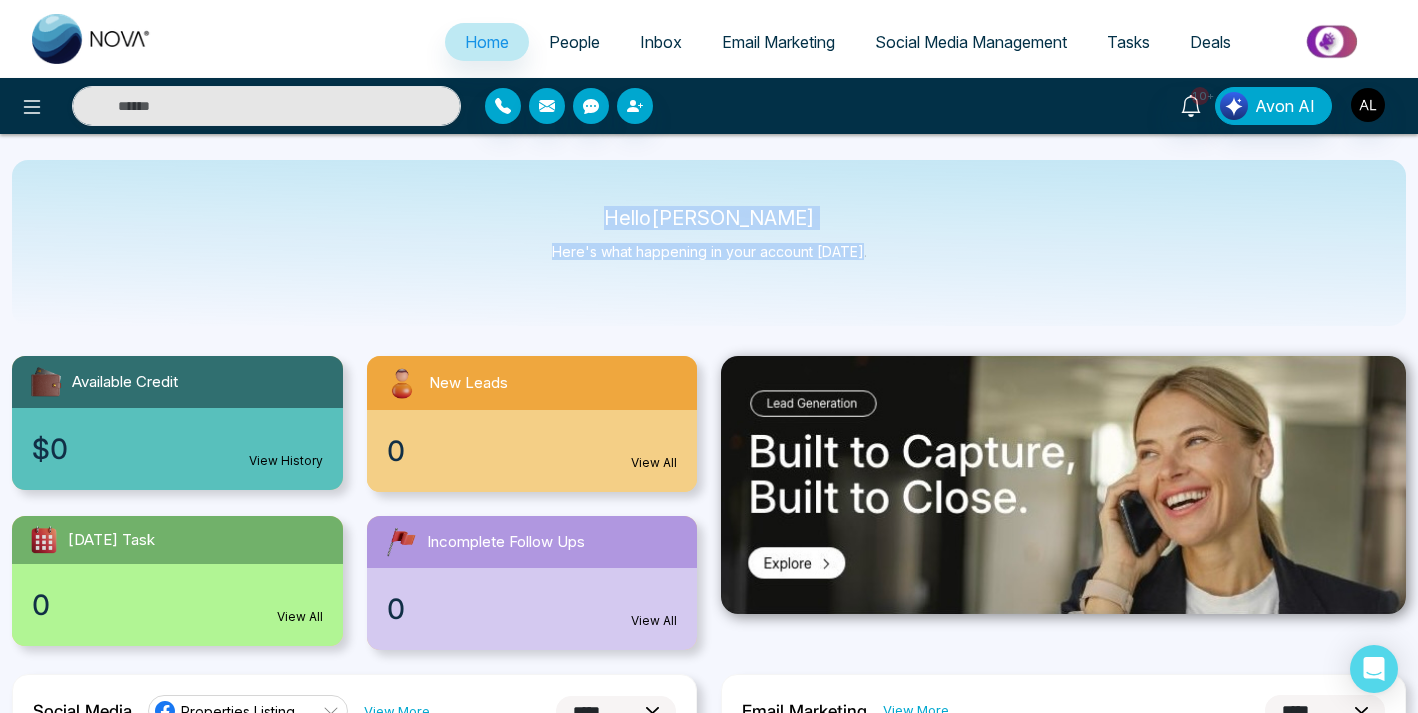 click on "Hello  ADMIN lokesh Here's what happening in your account today." at bounding box center (709, 243) 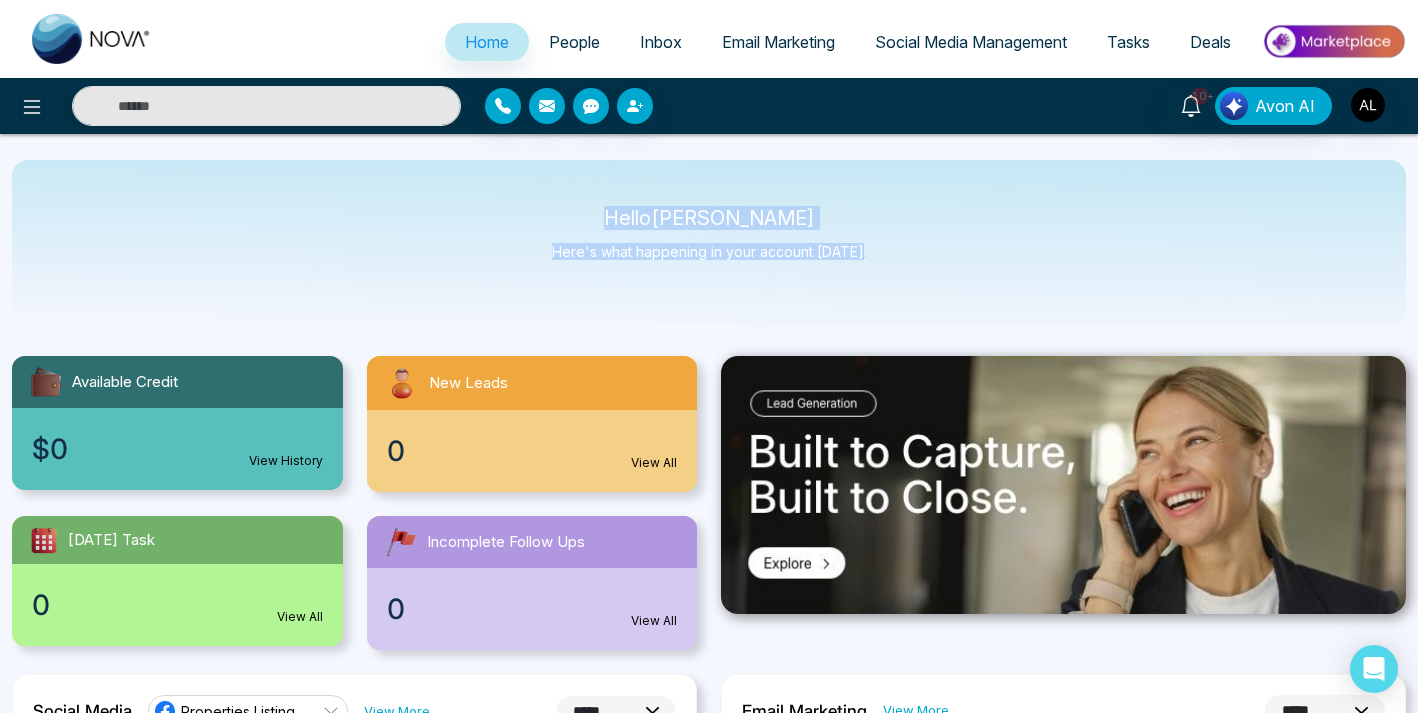click on "Hello  ADMIN lokesh Here's what happening in your account today." at bounding box center [709, 243] 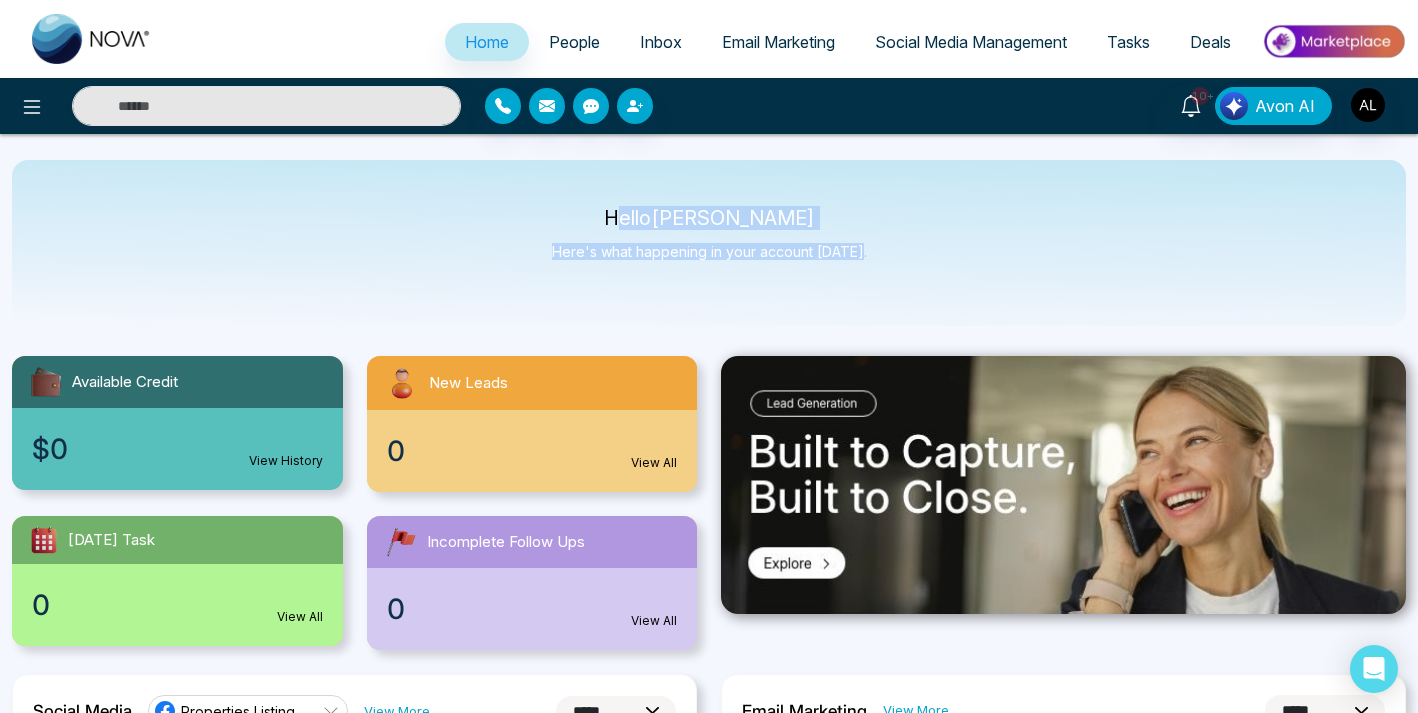 drag, startPoint x: 900, startPoint y: 261, endPoint x: 633, endPoint y: 227, distance: 269.1561 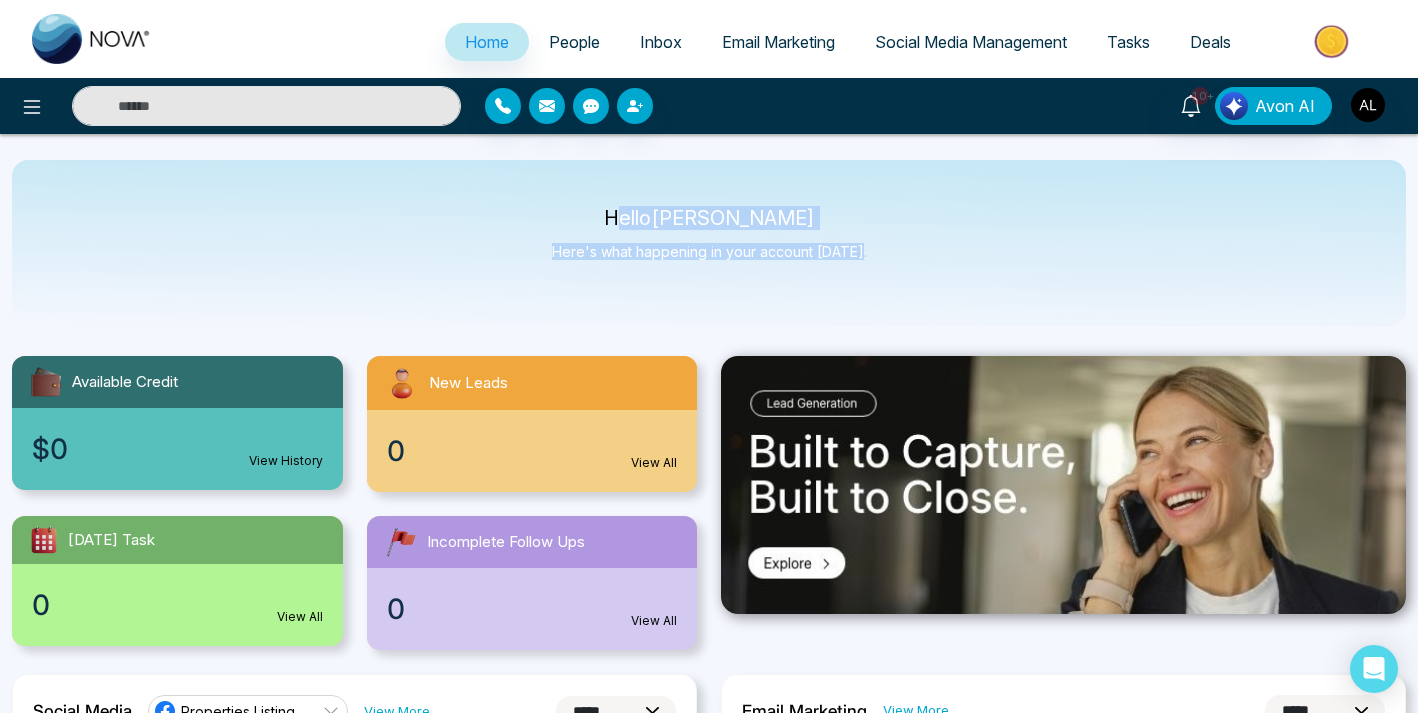click on "Hello  ADMIN lokesh Here's what happening in your account today." at bounding box center [709, 243] 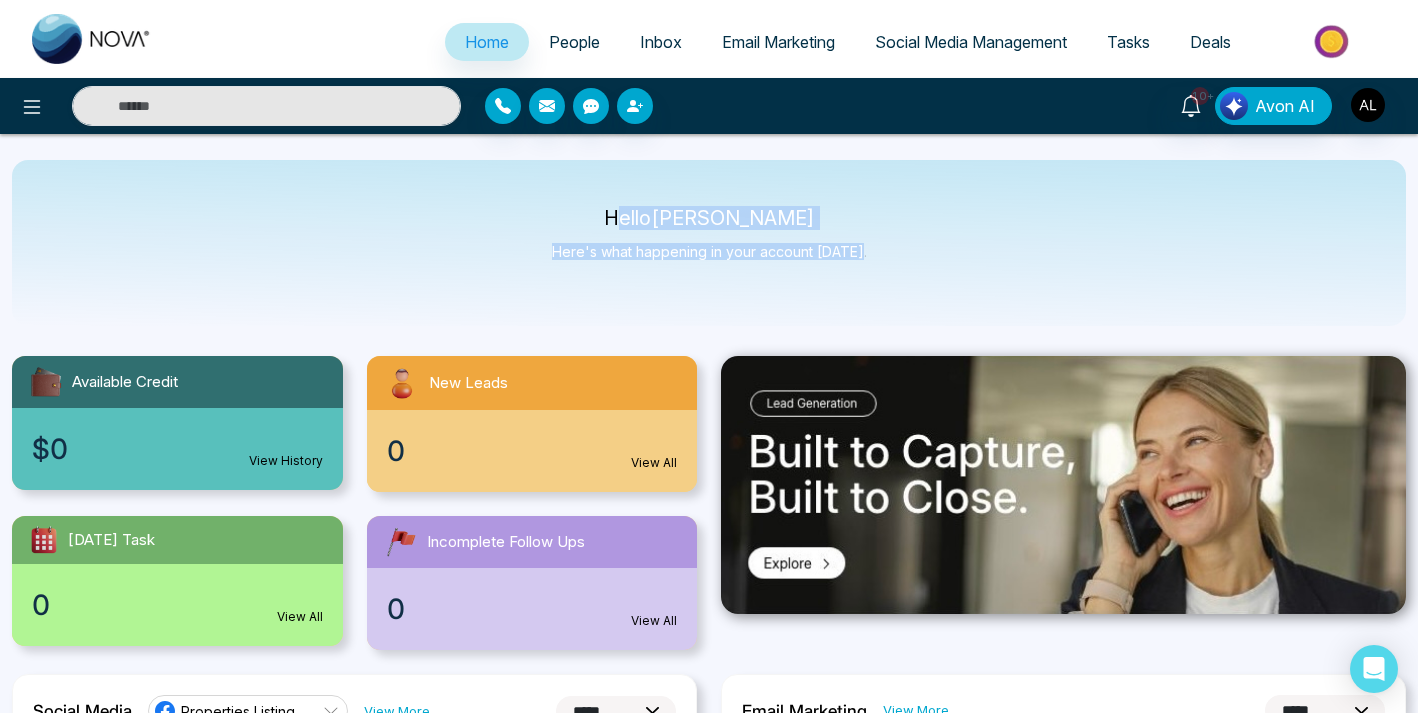 click on "Hello  ADMIN lokesh" at bounding box center [709, 218] 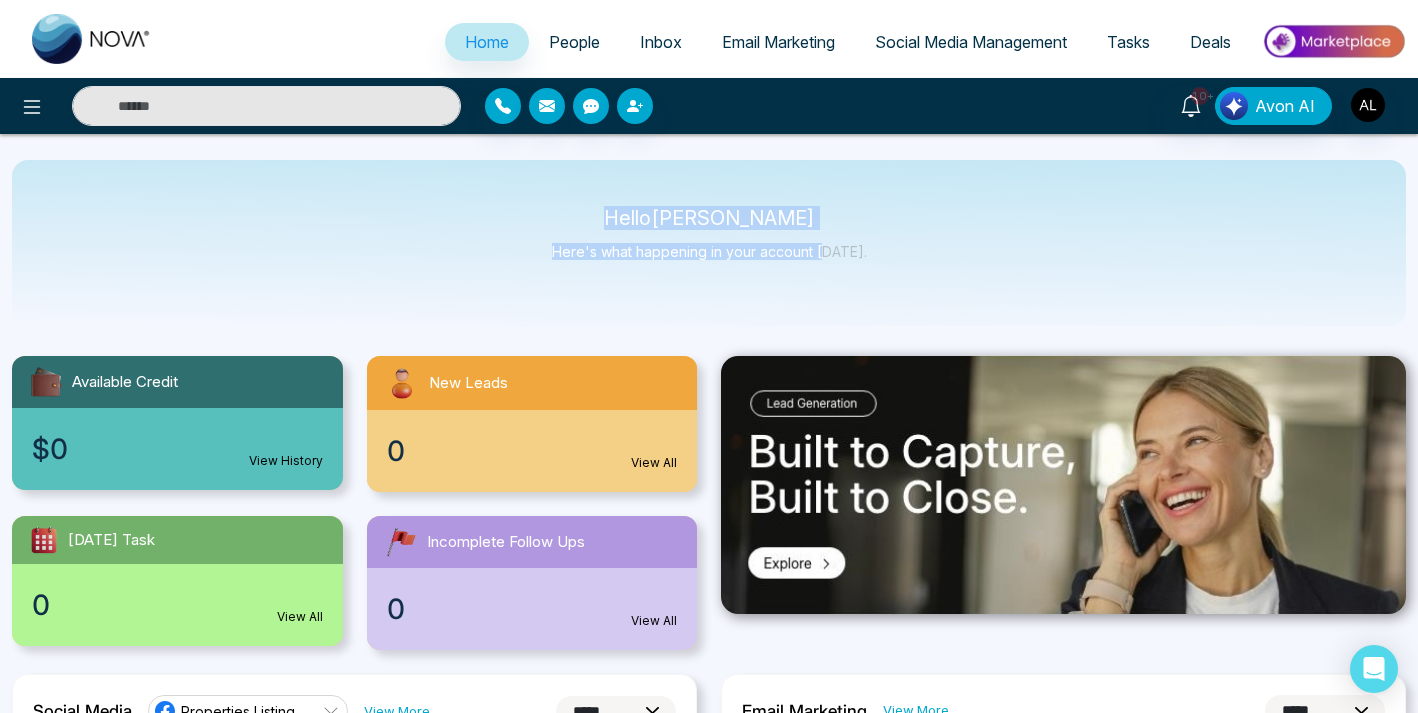 drag, startPoint x: 618, startPoint y: 223, endPoint x: 823, endPoint y: 258, distance: 207.96634 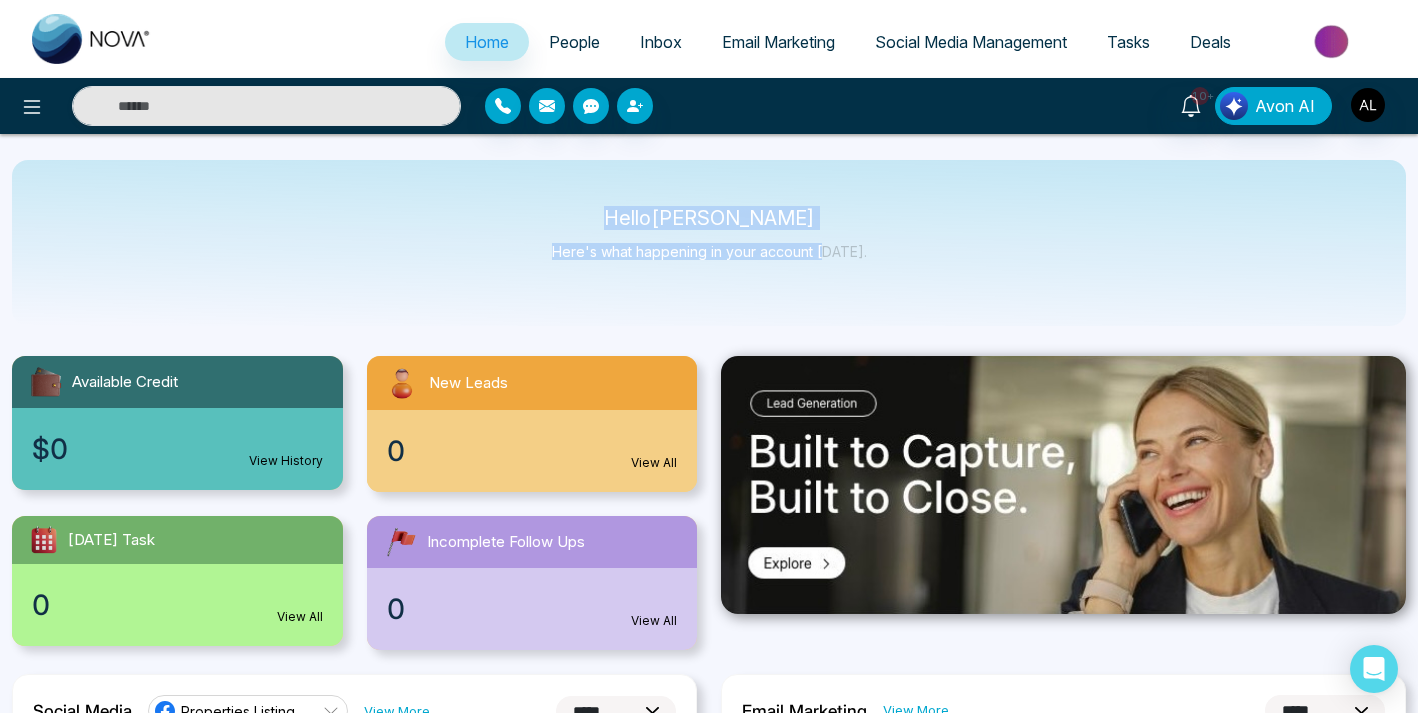 click on "Hello  ADMIN lokesh Here's what happening in your account today." at bounding box center (709, 243) 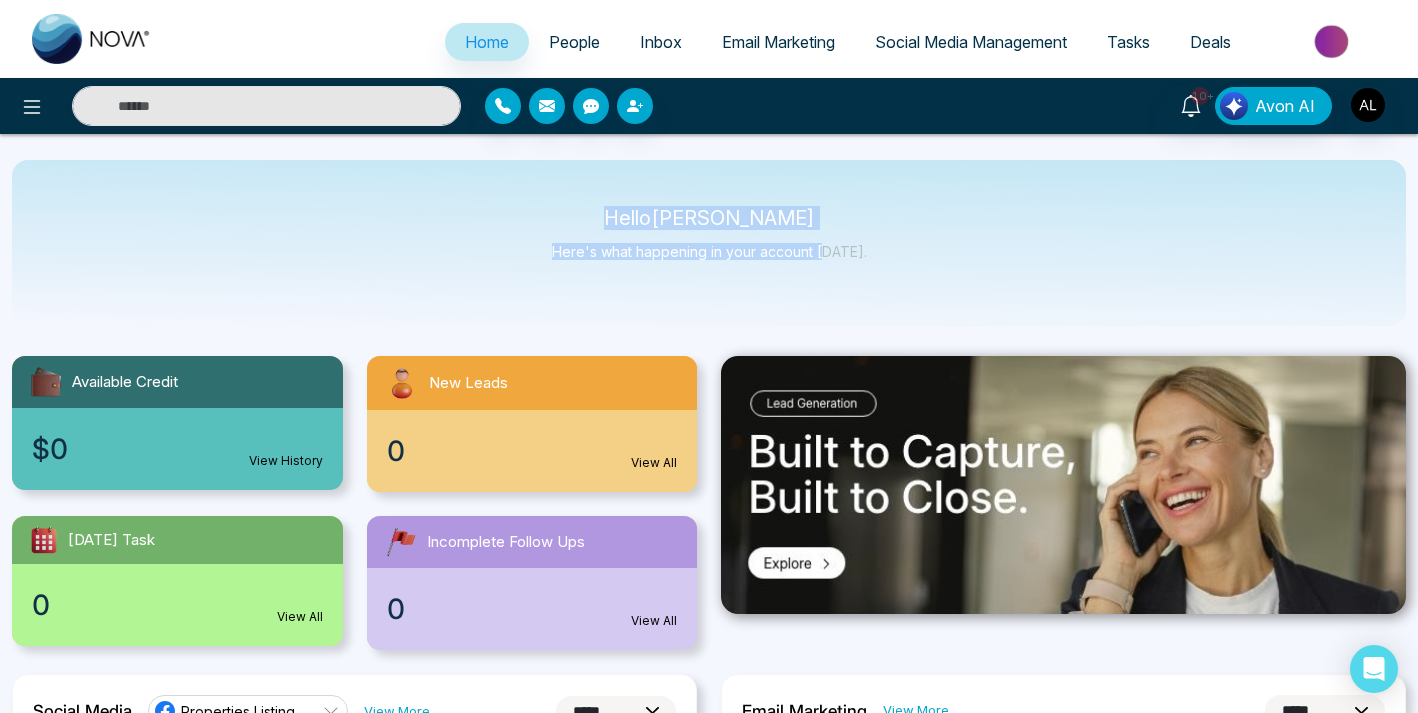 click on "Here's what happening in your account today." at bounding box center [709, 251] 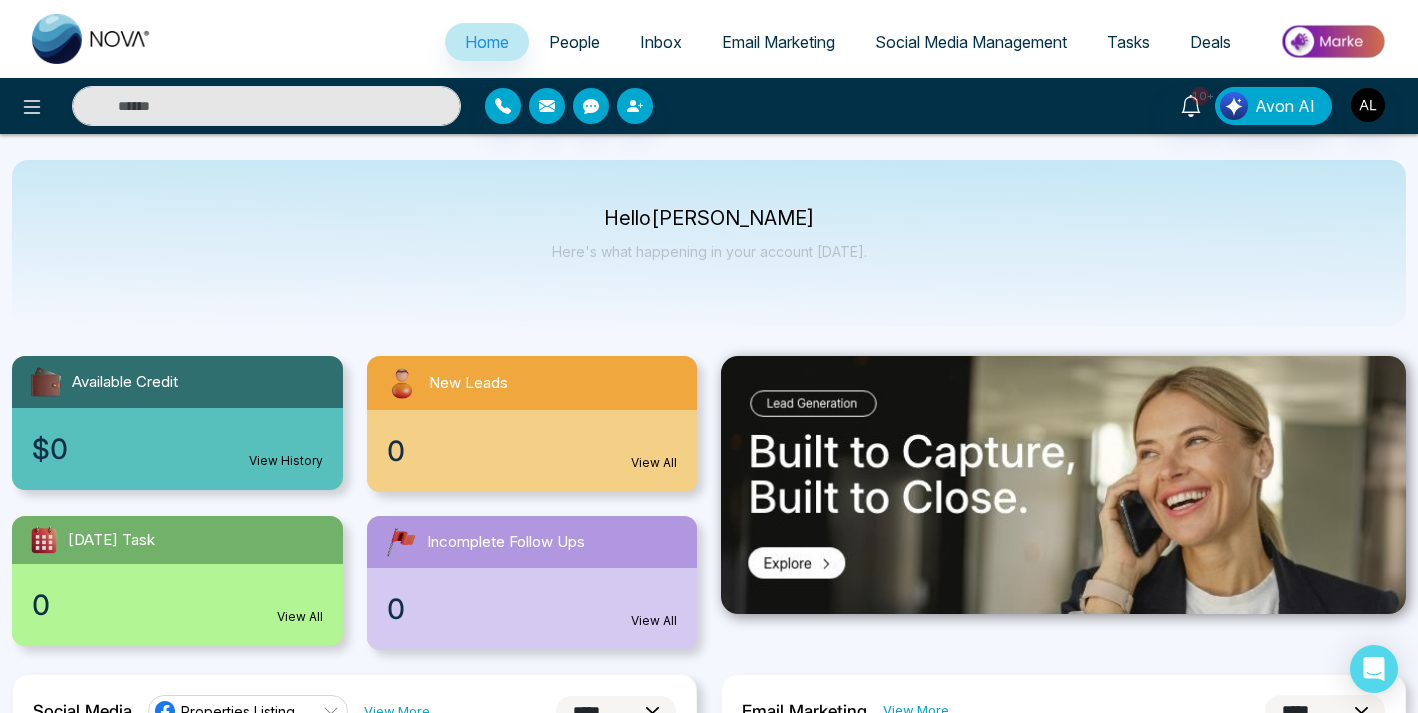 click on "**********" at bounding box center [709, 1327] 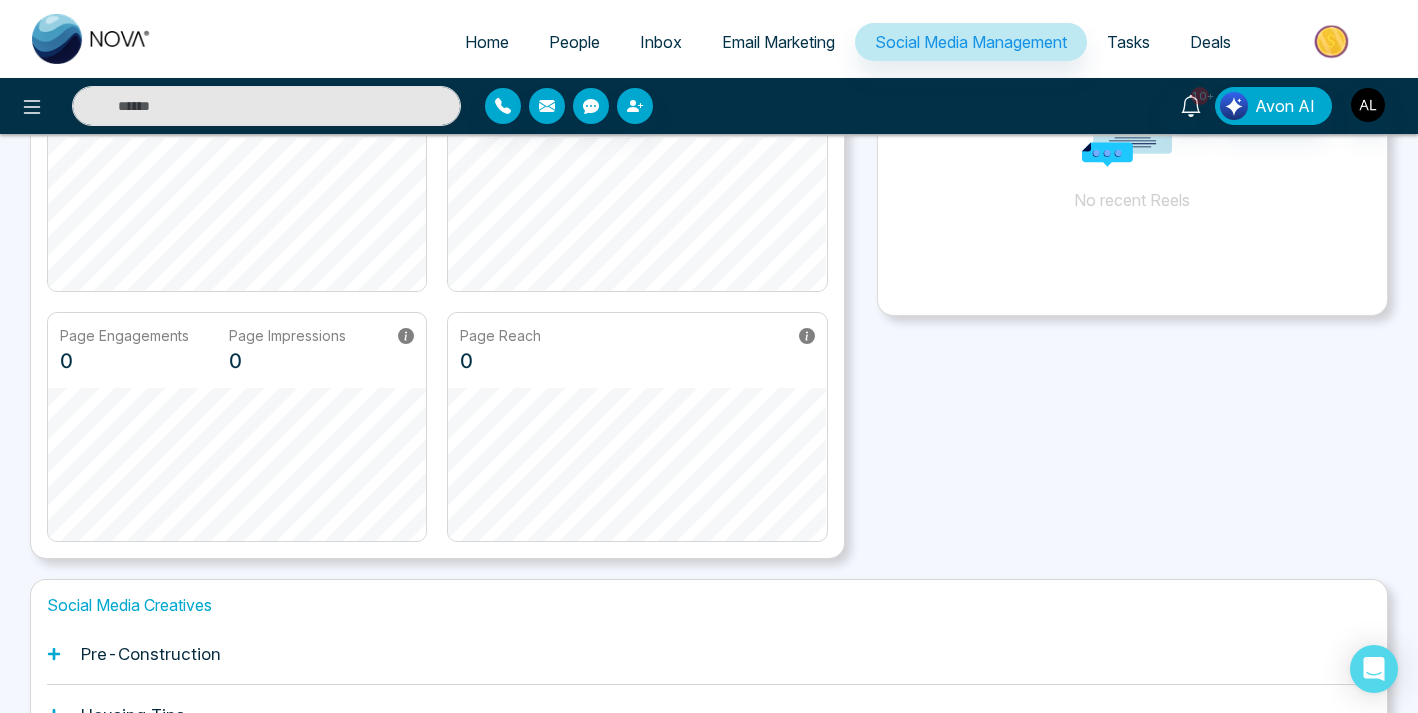 scroll, scrollTop: 0, scrollLeft: 0, axis: both 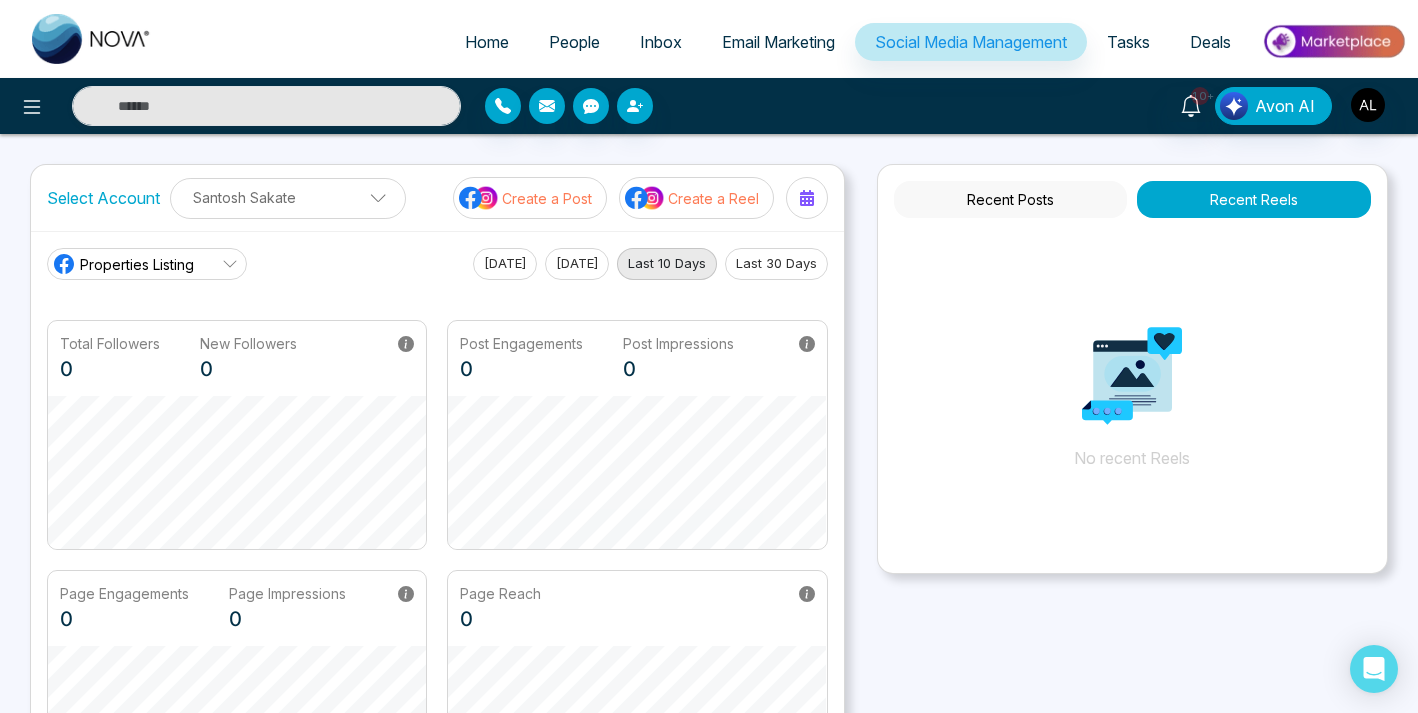 click at bounding box center (650, 106) 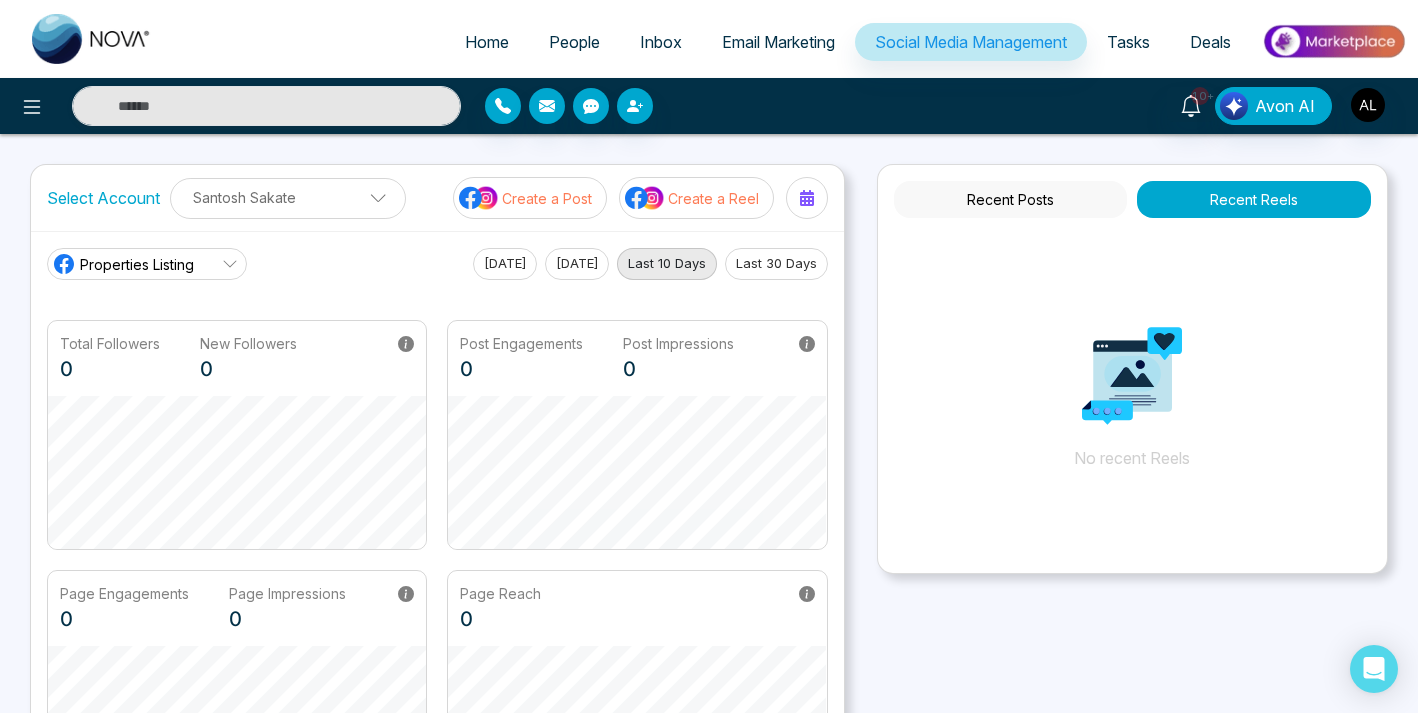 click on "Properties Listing" at bounding box center (123, 264) 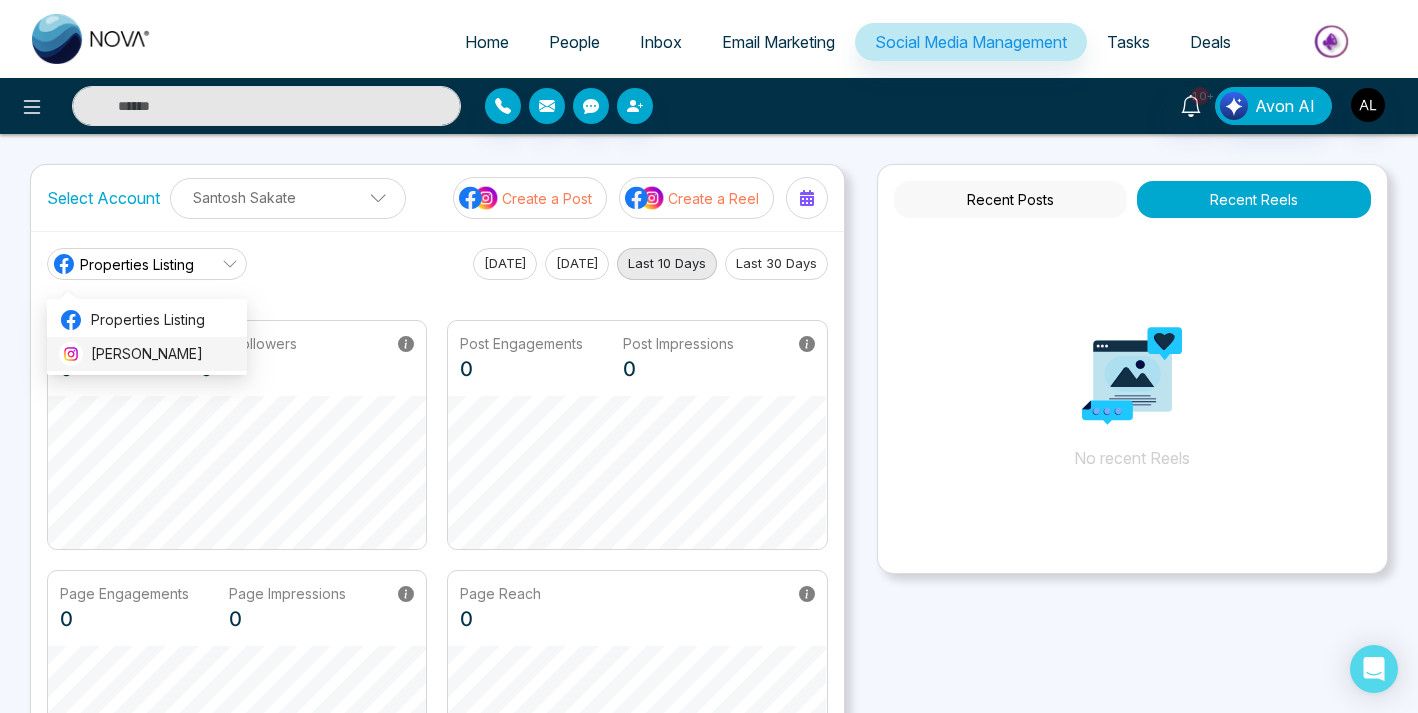 click on "[PERSON_NAME]" at bounding box center [163, 354] 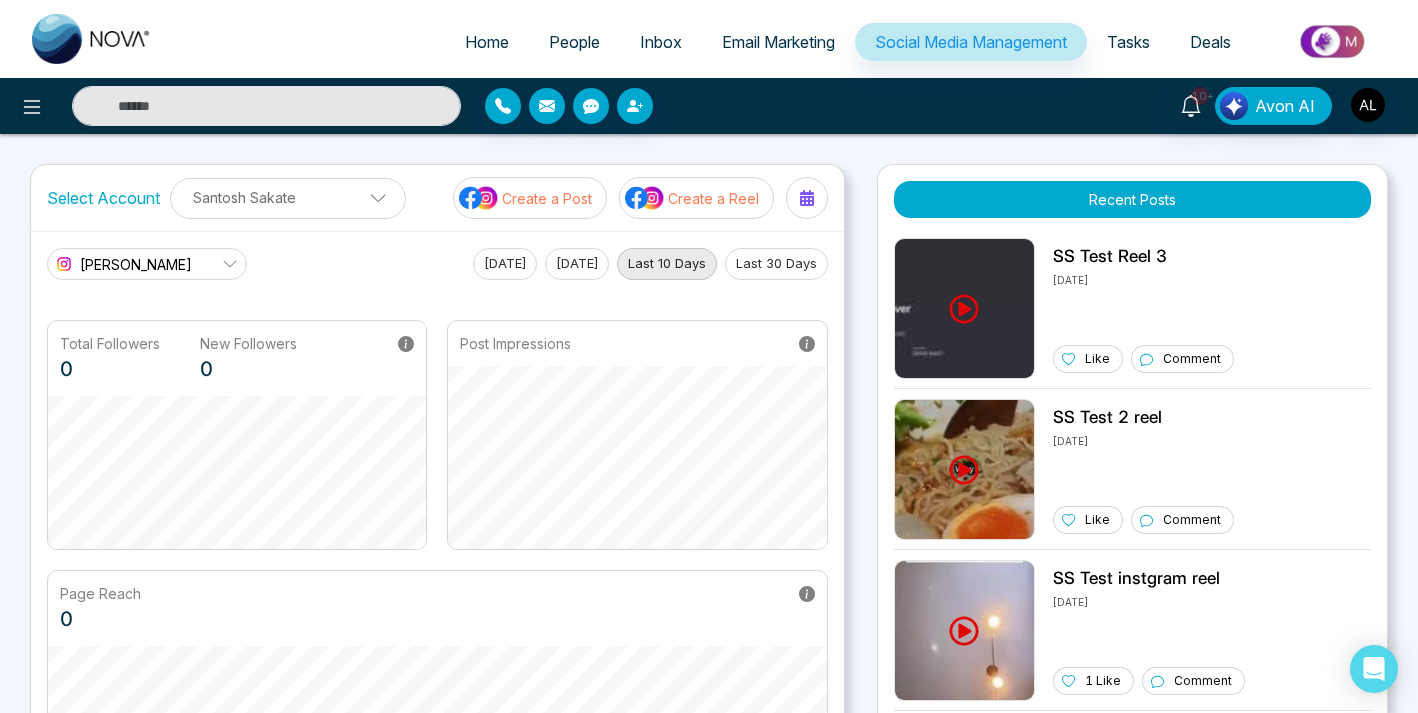 click on "[PERSON_NAME]" at bounding box center (147, 264) 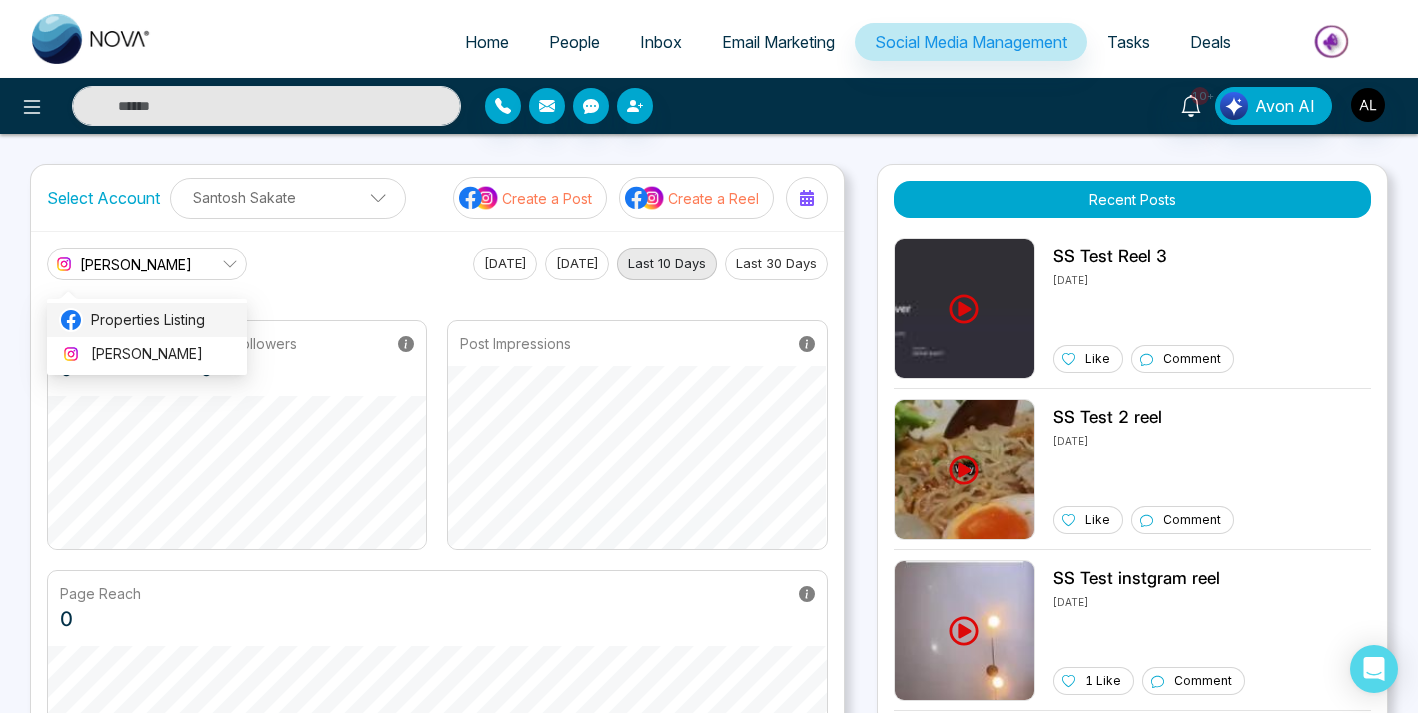 click on "Properties Listing" at bounding box center [163, 320] 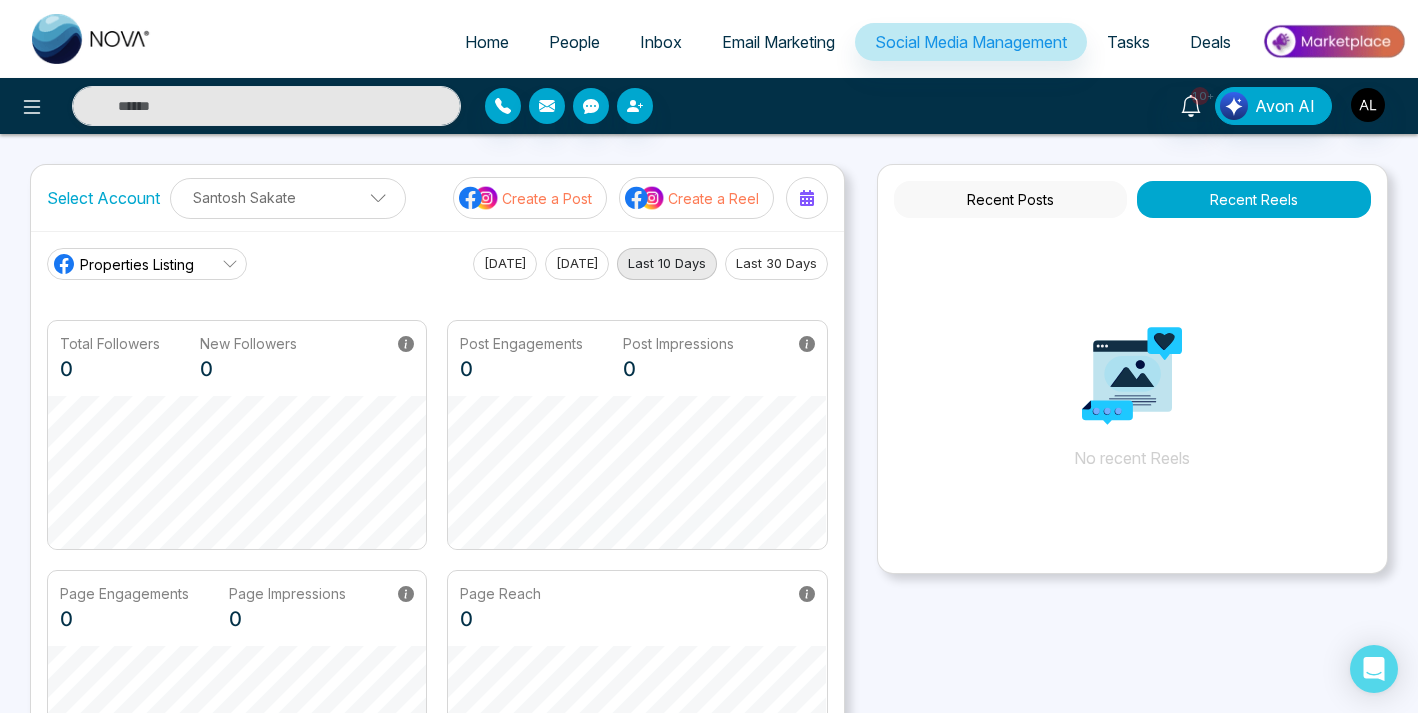 click on "10+ Avon AI" at bounding box center [1122, 106] 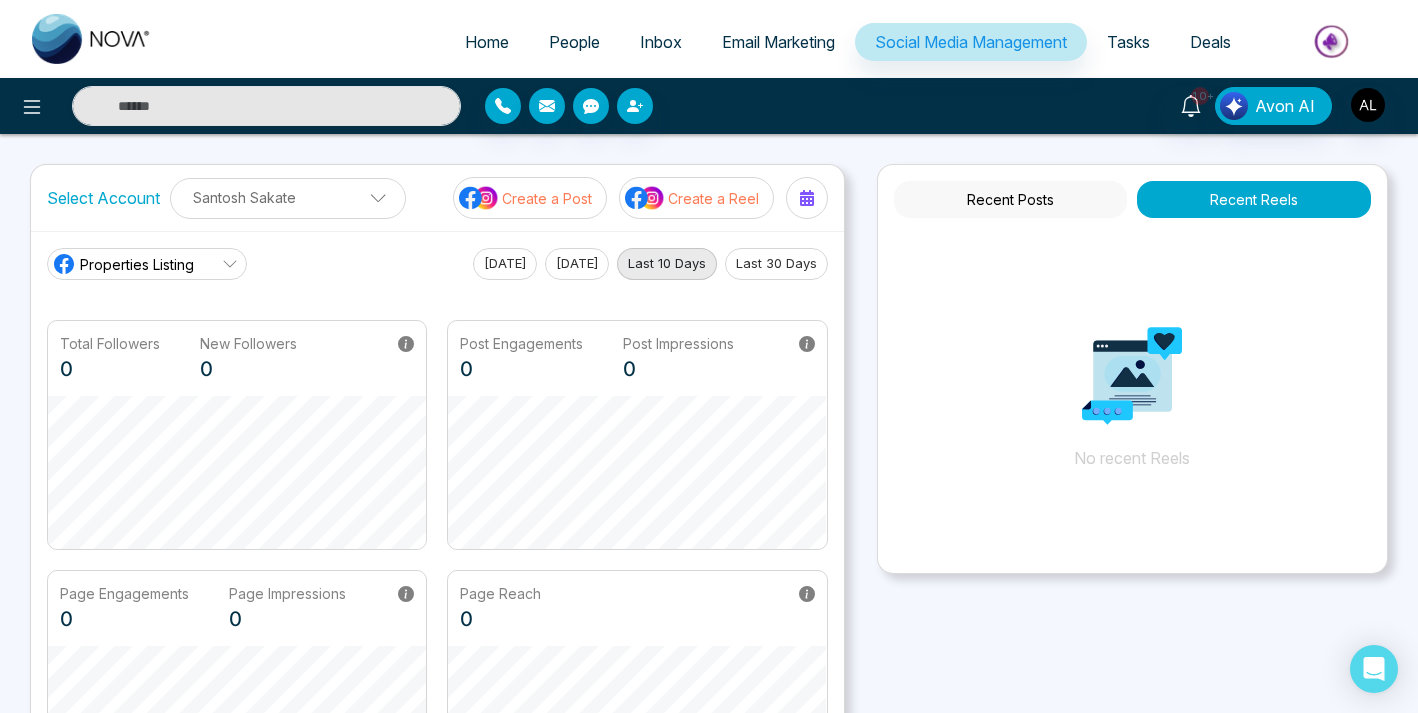 click on "Create a Post" at bounding box center [547, 198] 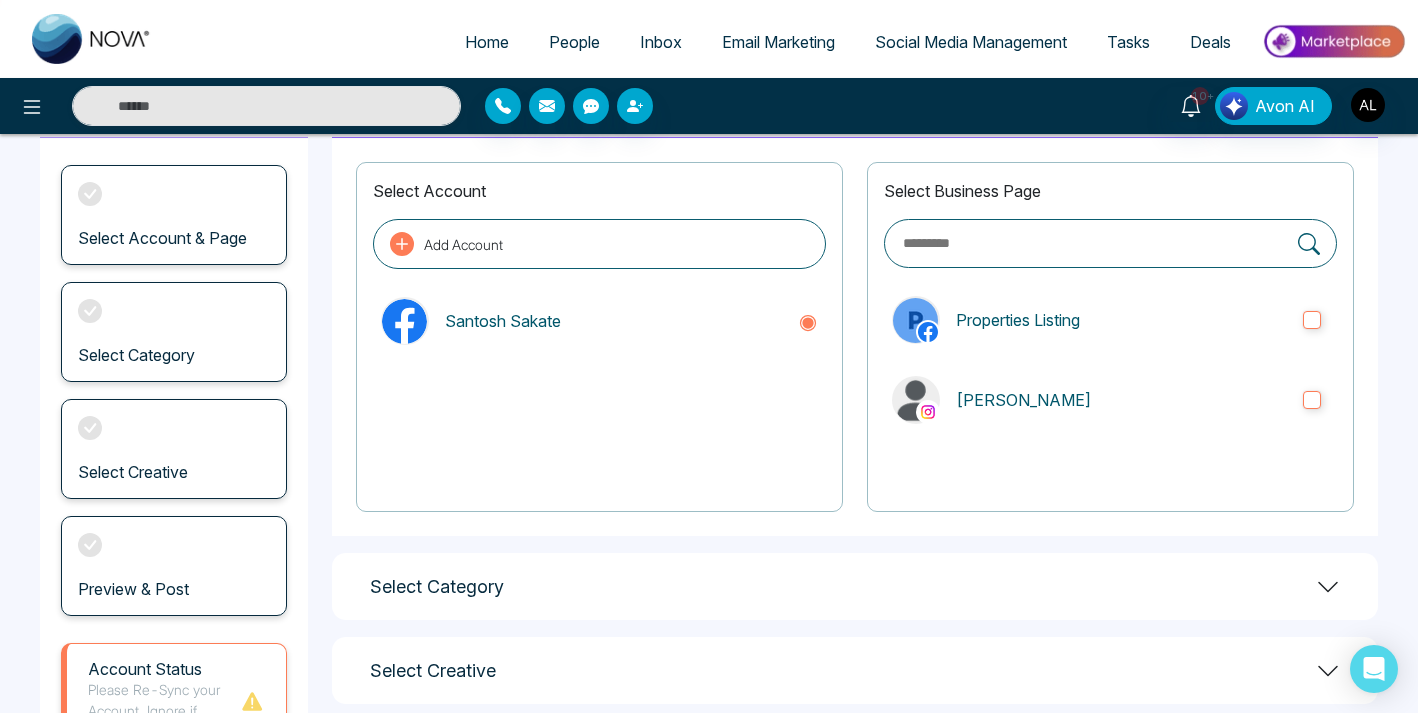 scroll, scrollTop: 60, scrollLeft: 0, axis: vertical 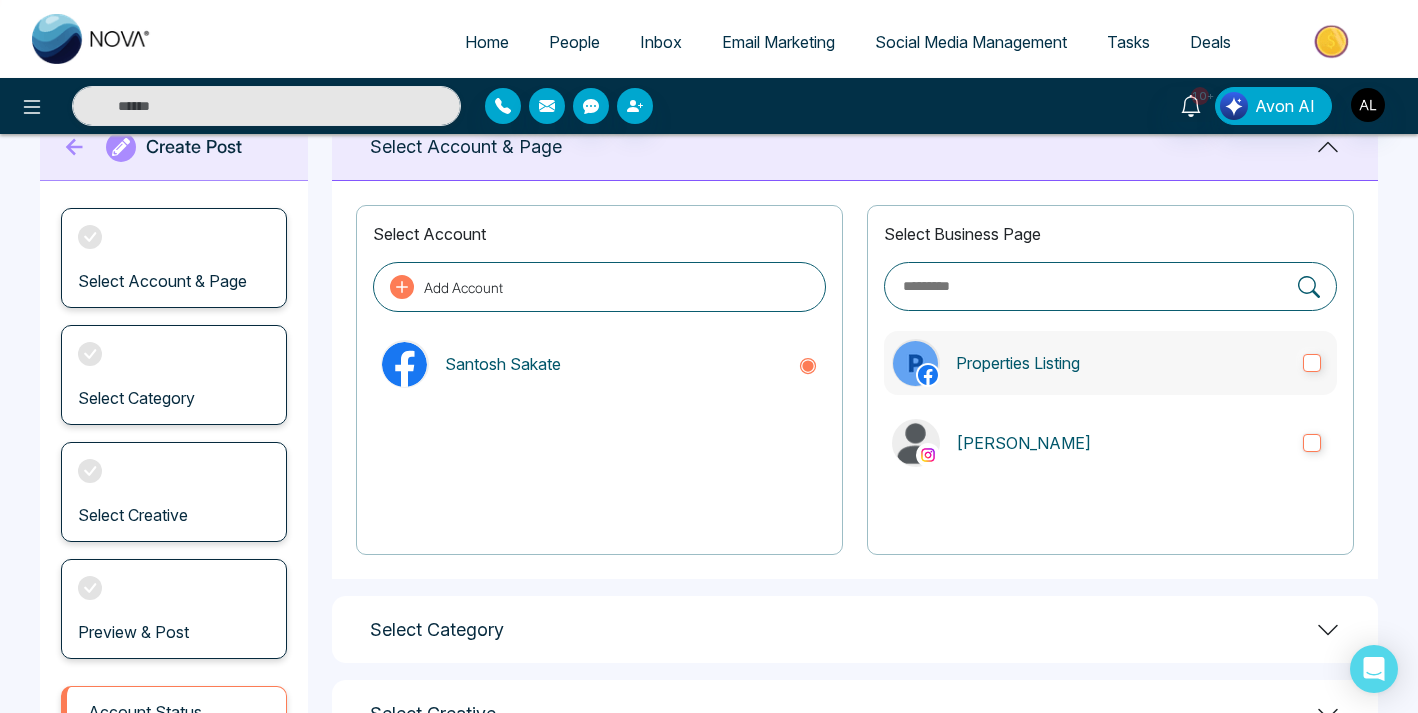 click on "Properties Listing" at bounding box center (1110, 363) 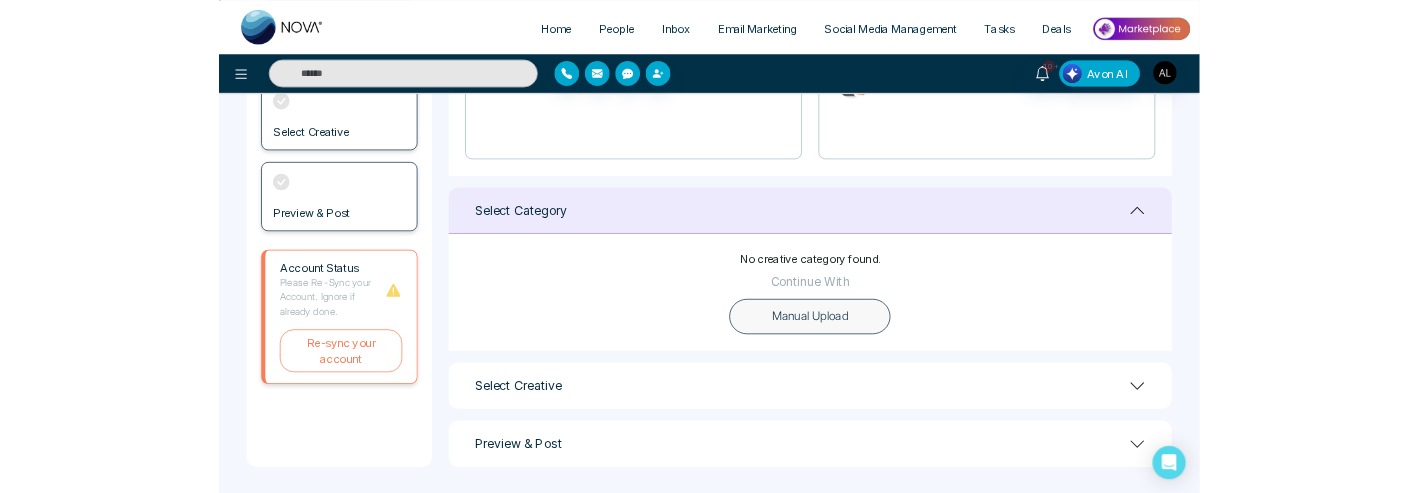 scroll, scrollTop: 386, scrollLeft: 0, axis: vertical 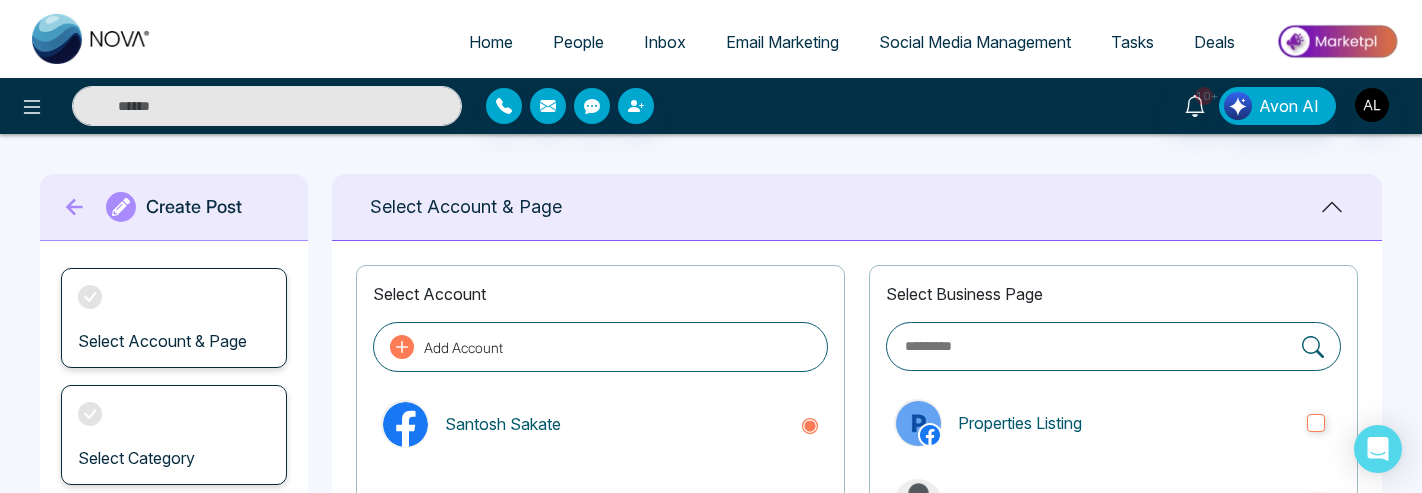 click 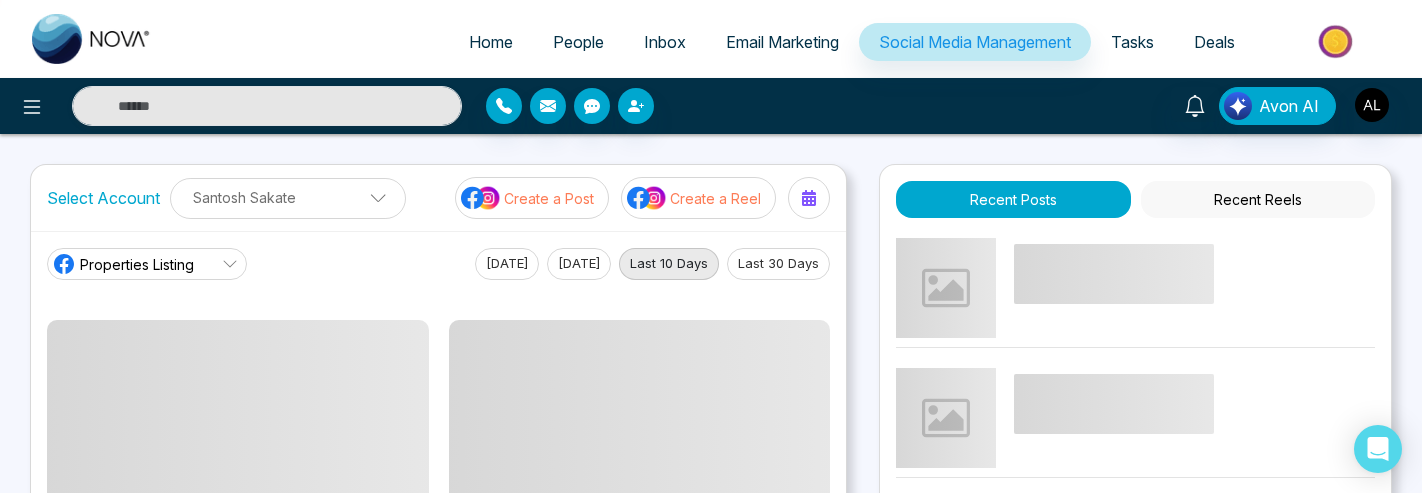 click on "Santosh Sakate" at bounding box center [288, 197] 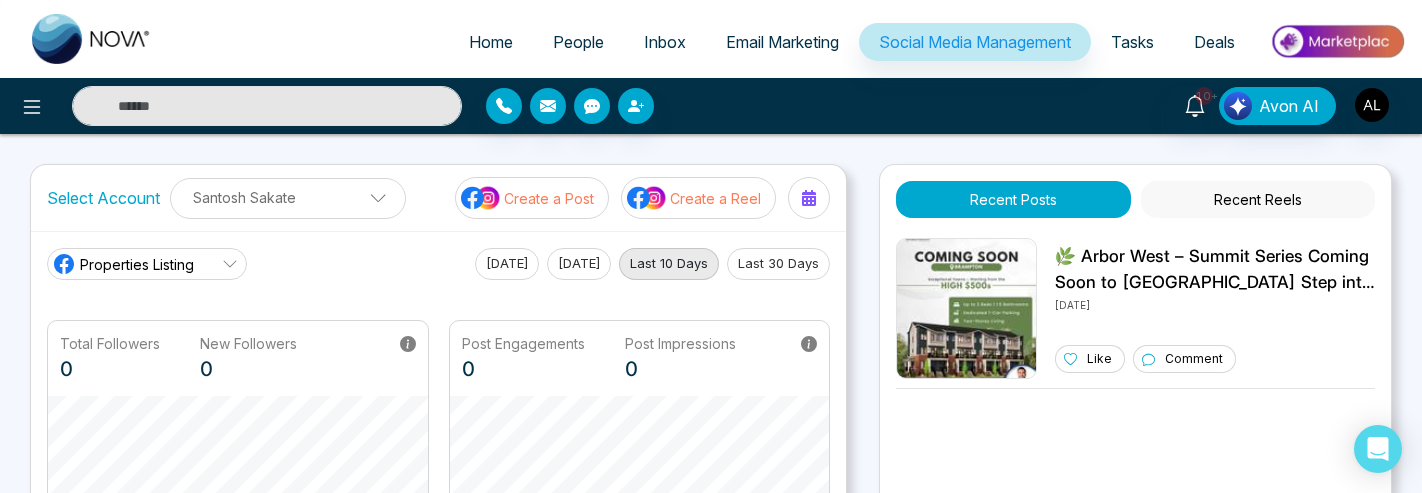 click on "Properties Listing [DATE] [DATE] Last 10 Days Last 30 Days Total Followers 0 New Followers 0 Post Engagements 0 Post Impressions 0 Page Engagements 0 Page Impressions 0 Page Reach 0" at bounding box center (438, 524) 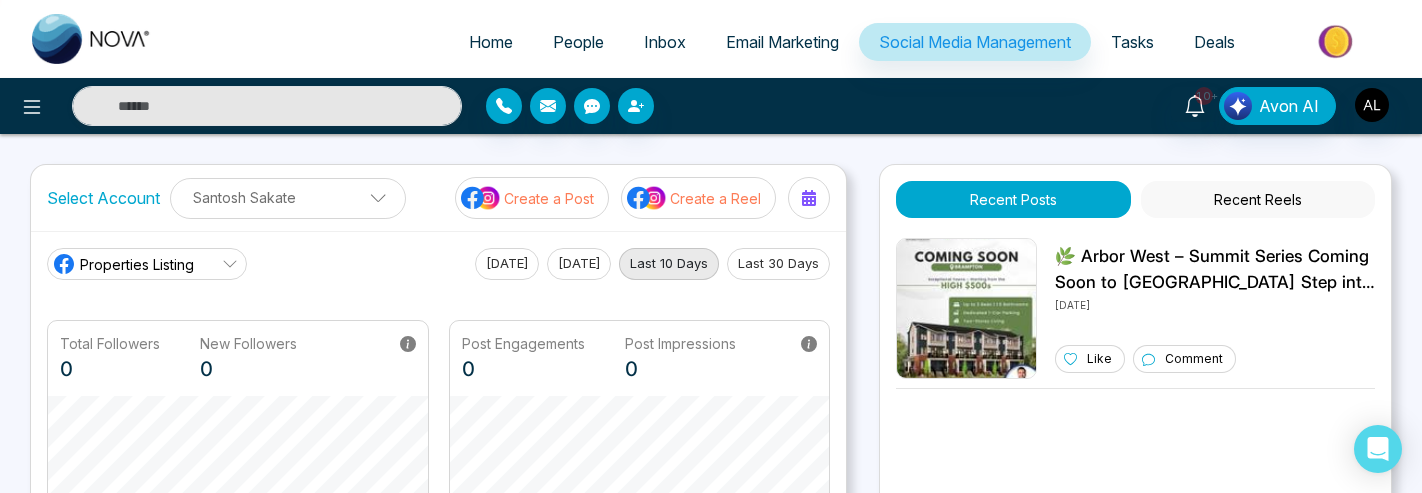 click on "Properties Listing" at bounding box center (137, 264) 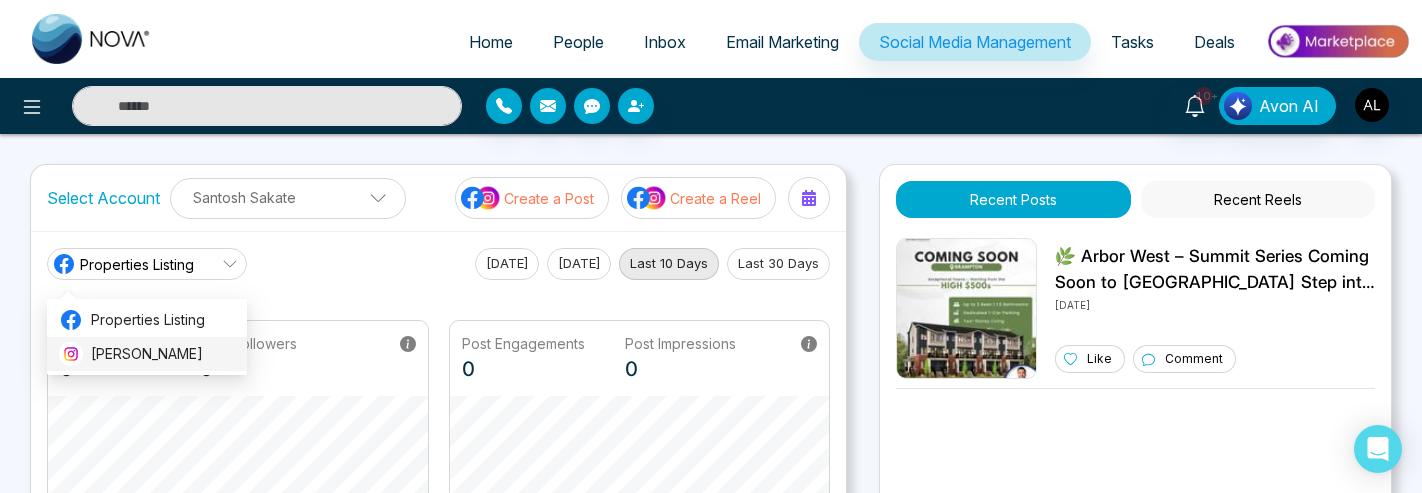 click on "[PERSON_NAME]" at bounding box center [163, 354] 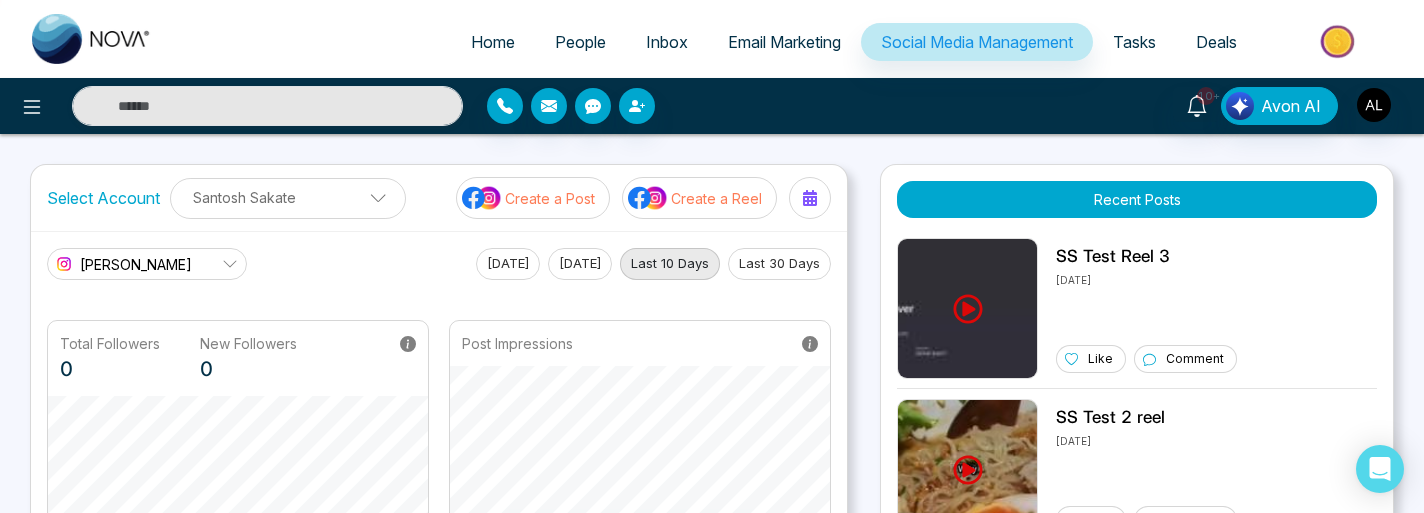 click on "[PERSON_NAME]" at bounding box center [147, 264] 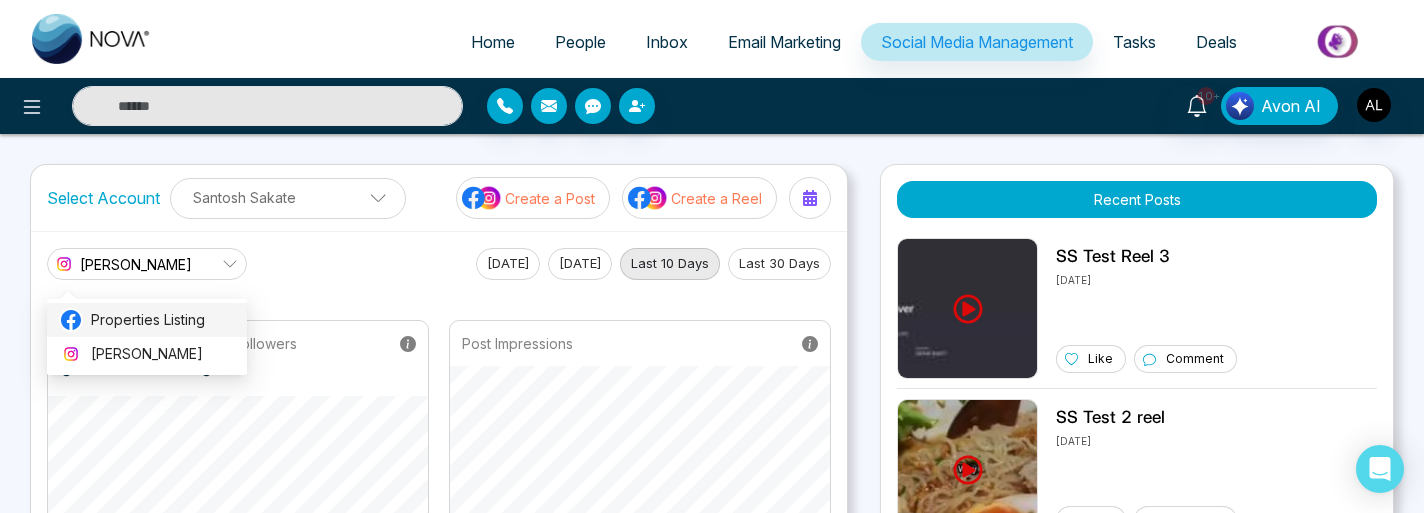 click on "Properties Listing" at bounding box center [163, 320] 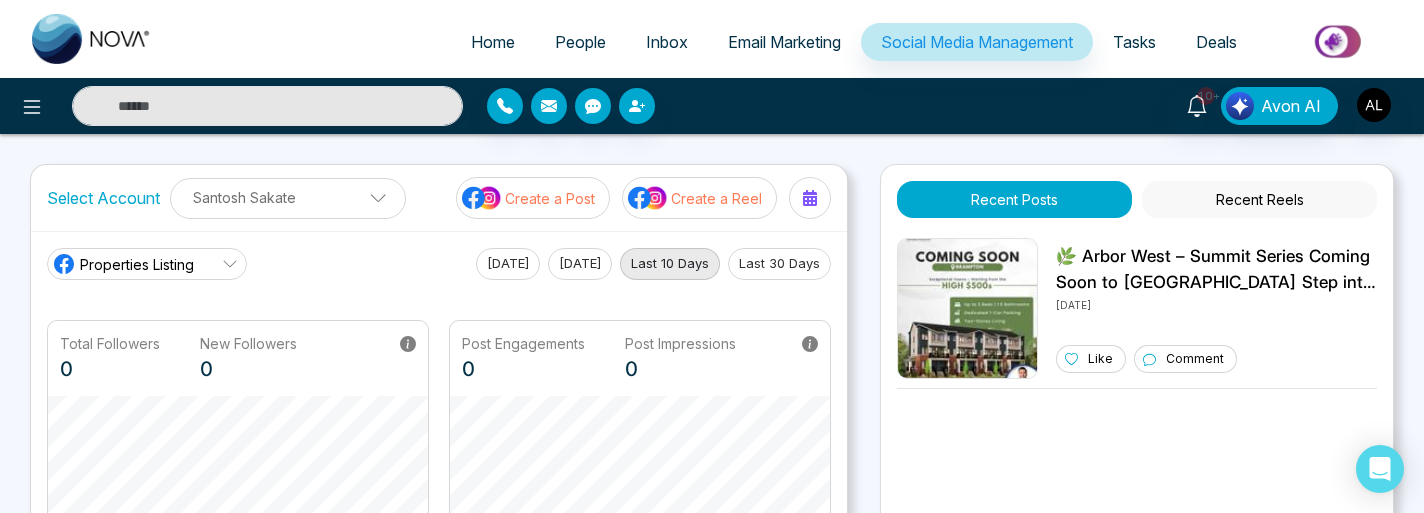 click on "Create a Post" at bounding box center (550, 198) 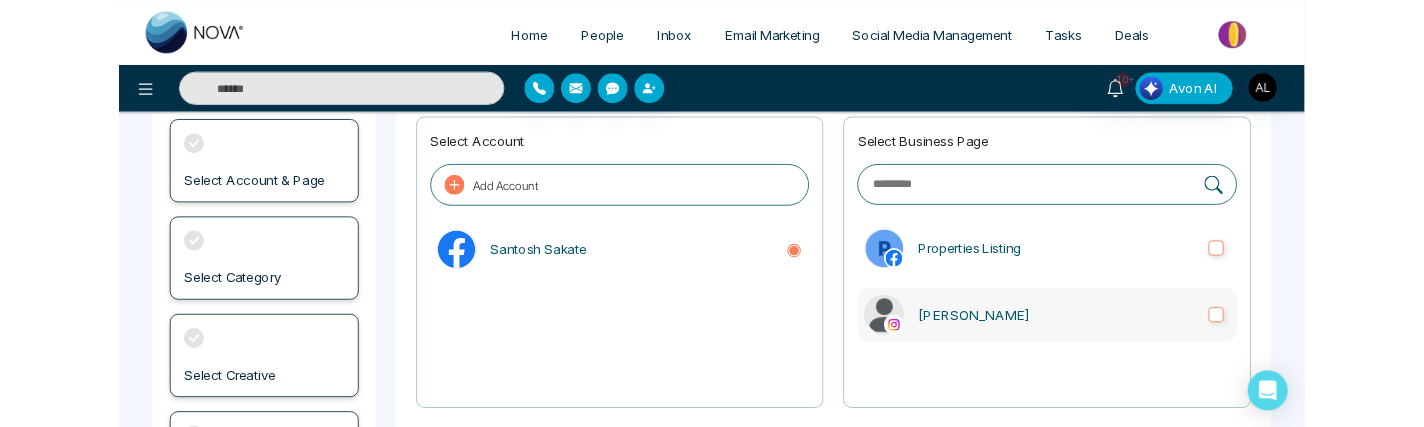 scroll, scrollTop: 165, scrollLeft: 0, axis: vertical 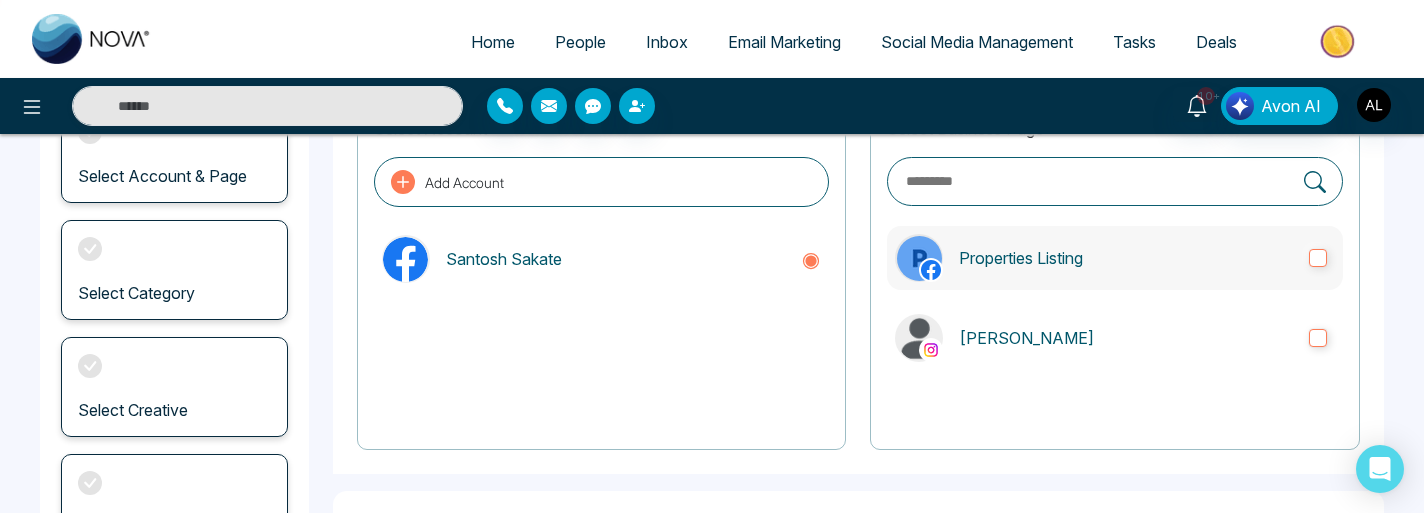 click on "Properties Listing" at bounding box center (1115, 258) 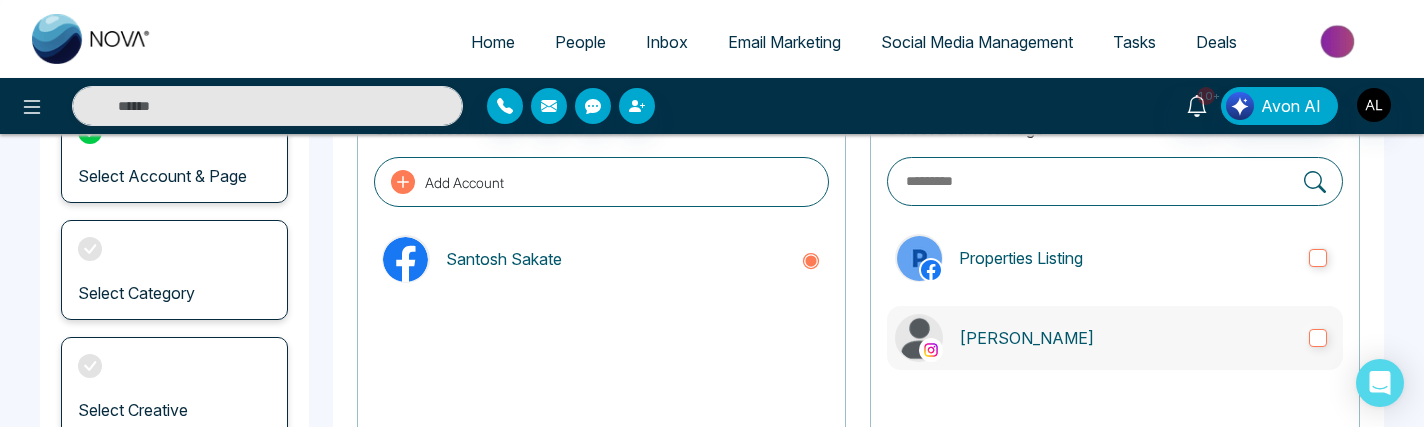 click on "[PERSON_NAME]" at bounding box center (1115, 338) 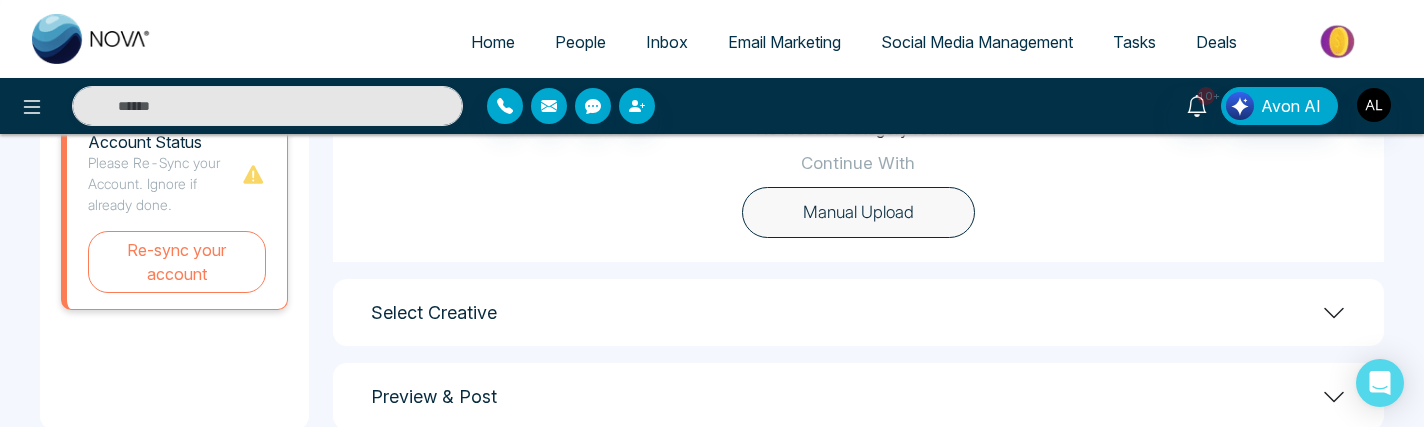 click on "Manual Upload" at bounding box center [858, 213] 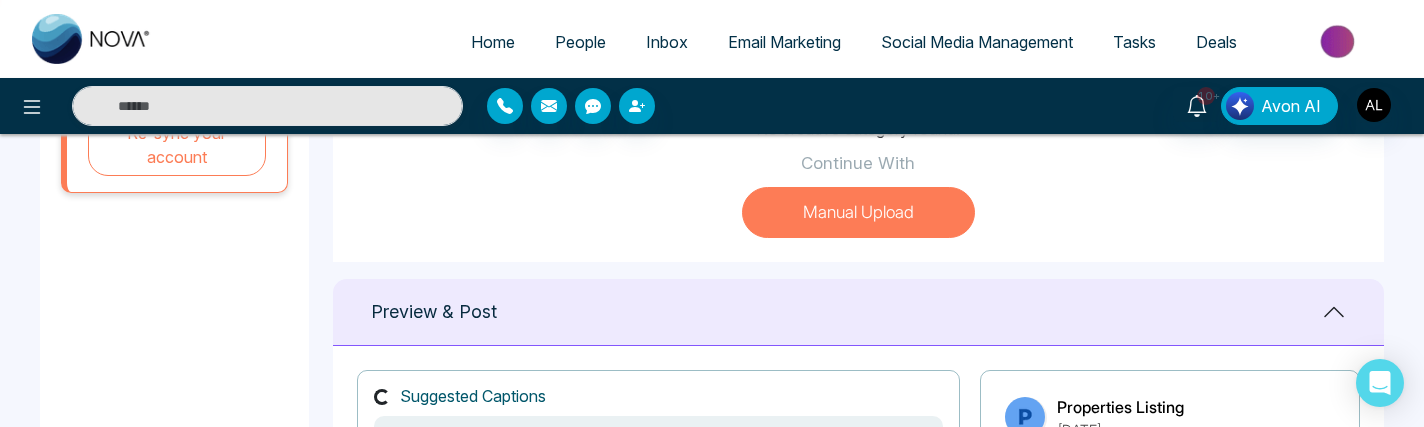 scroll, scrollTop: 513, scrollLeft: 0, axis: vertical 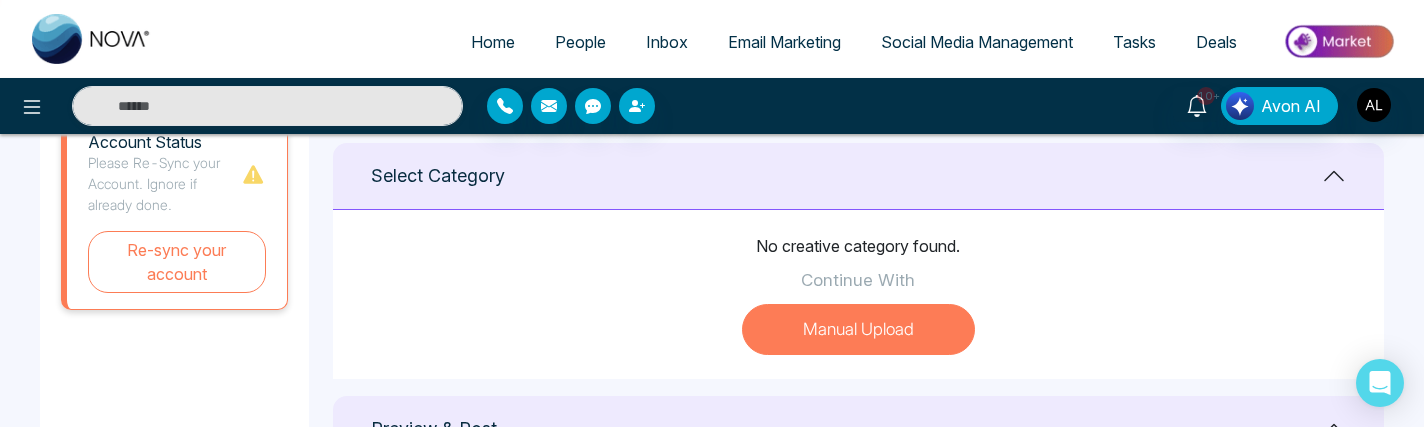 click on "Manual Upload" at bounding box center [858, 330] 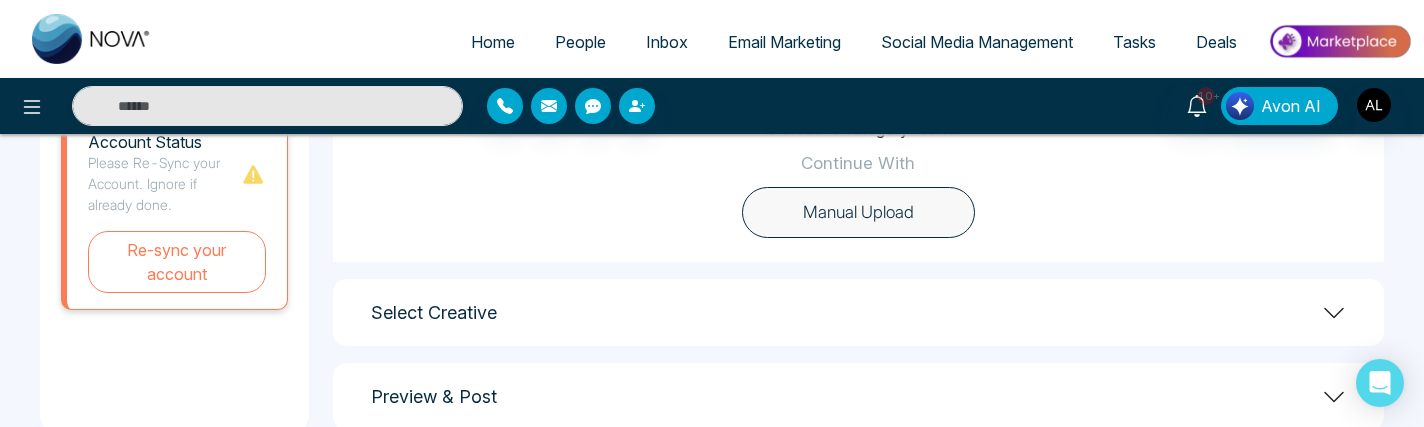 scroll, scrollTop: 666, scrollLeft: 0, axis: vertical 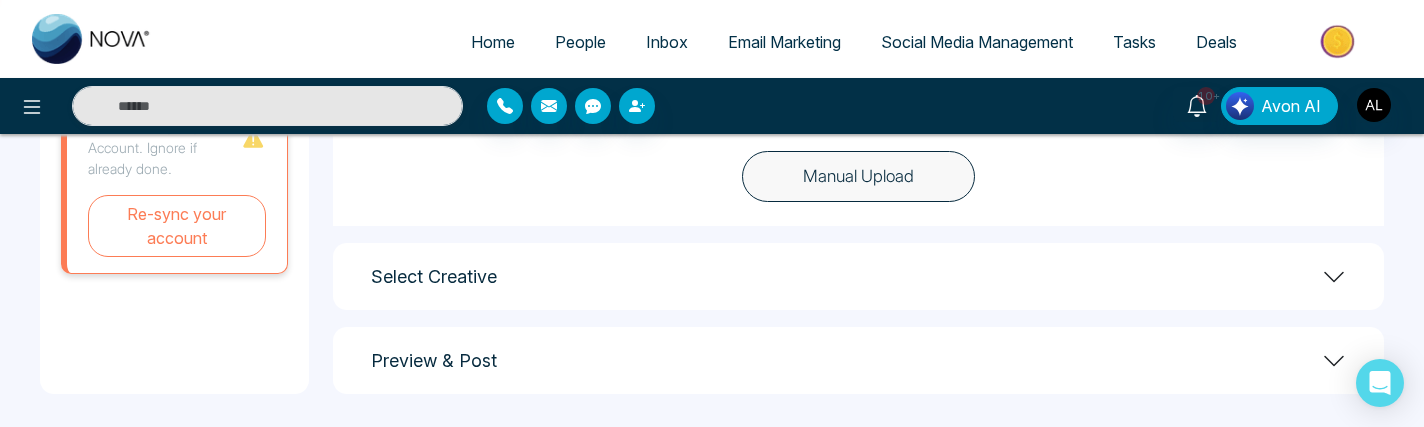 click on "Select Creative" at bounding box center (858, 276) 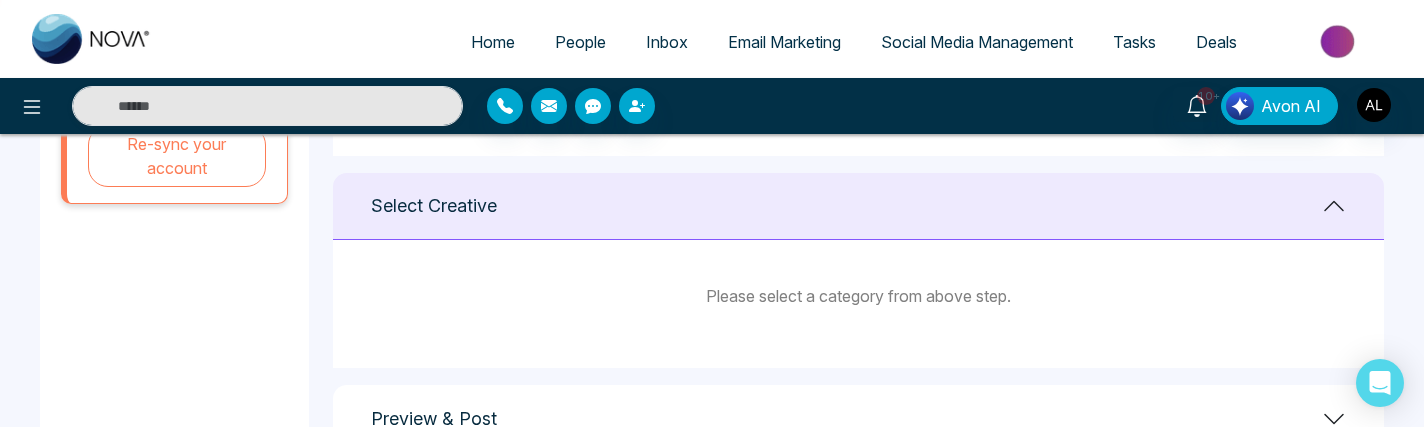 scroll, scrollTop: 800, scrollLeft: 0, axis: vertical 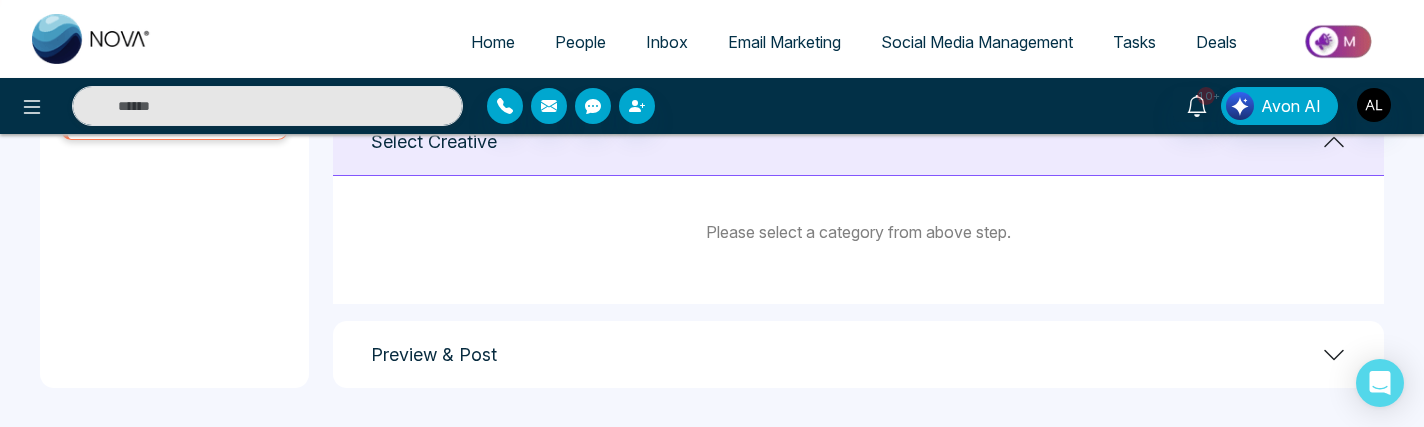 click on "Please select a category from above step." at bounding box center [858, 240] 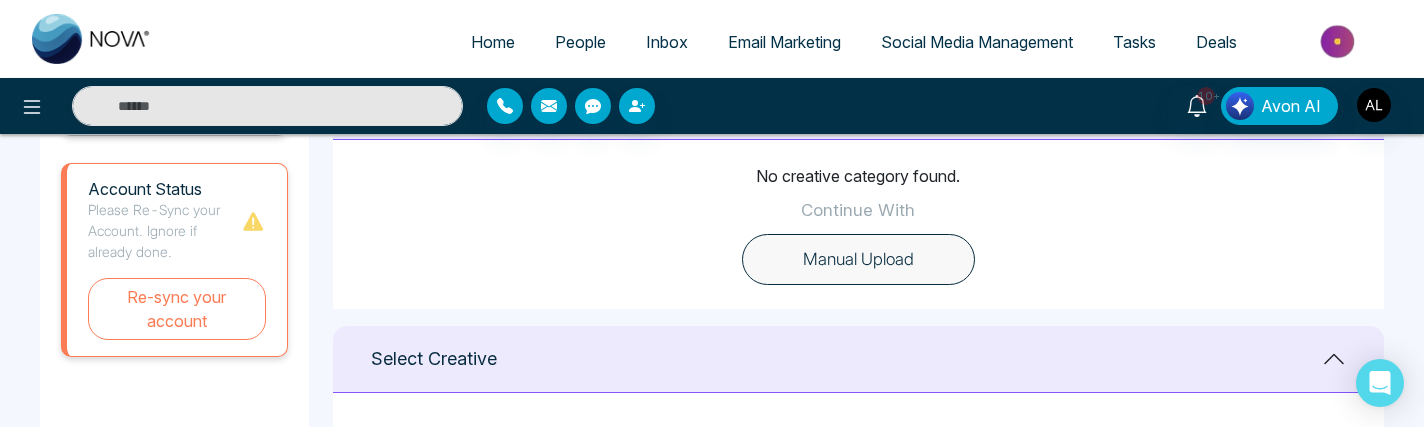 click on "Manual Upload" at bounding box center (858, 260) 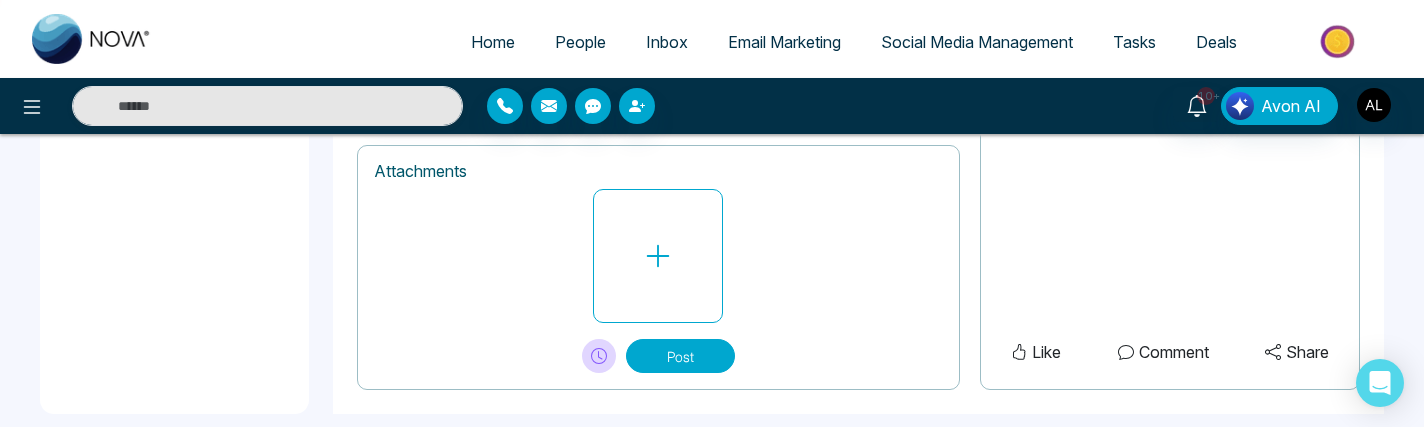 scroll, scrollTop: 873, scrollLeft: 0, axis: vertical 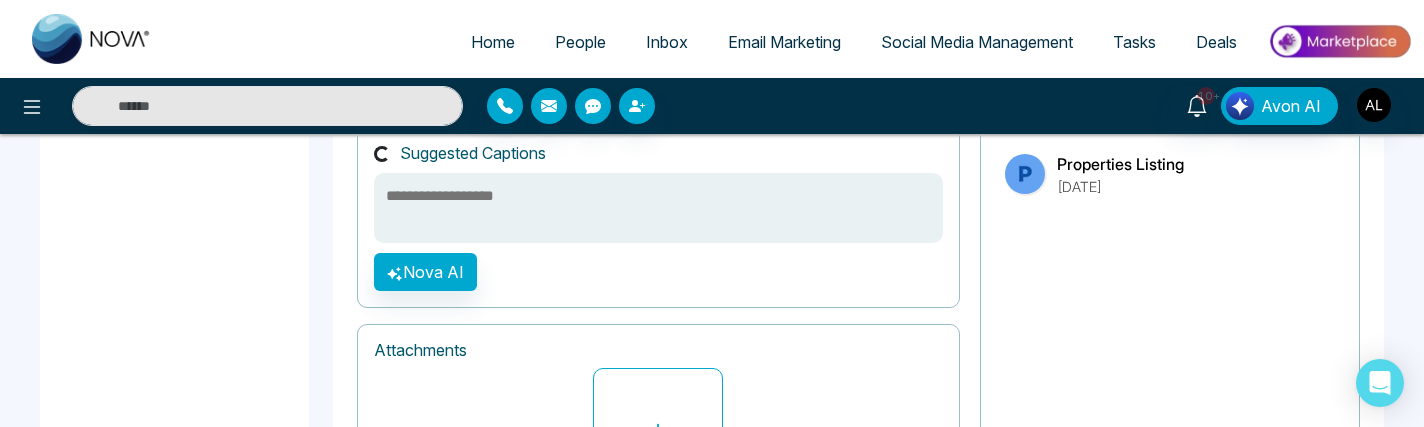 click at bounding box center [658, 208] 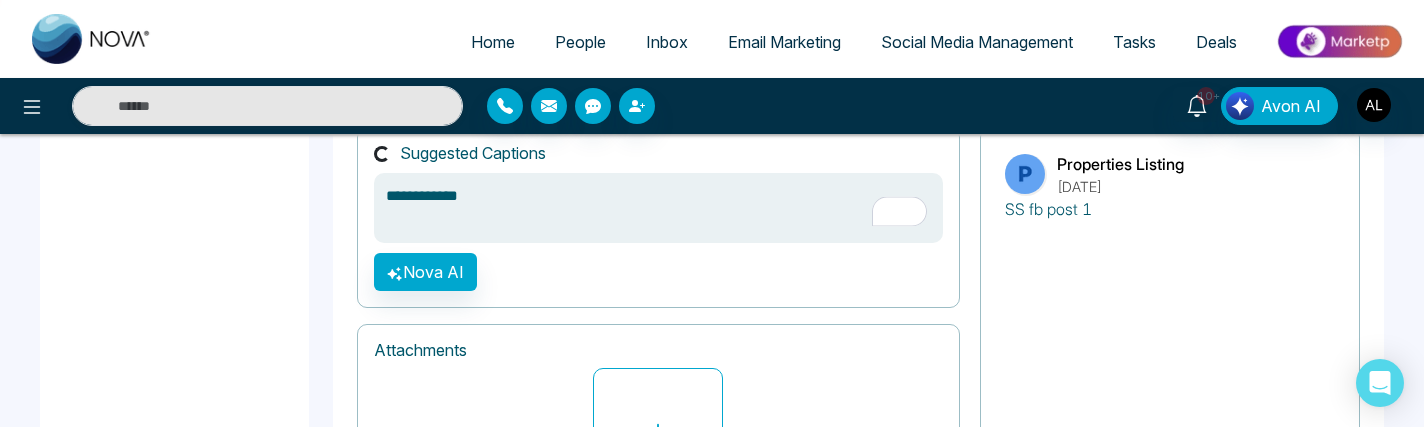 scroll, scrollTop: 1059, scrollLeft: 0, axis: vertical 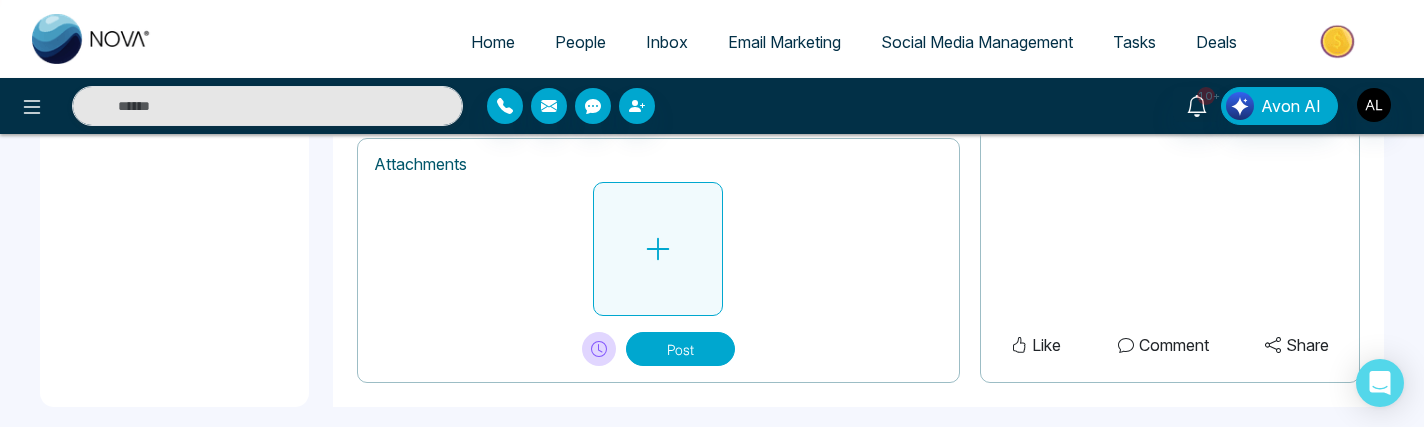 type on "**********" 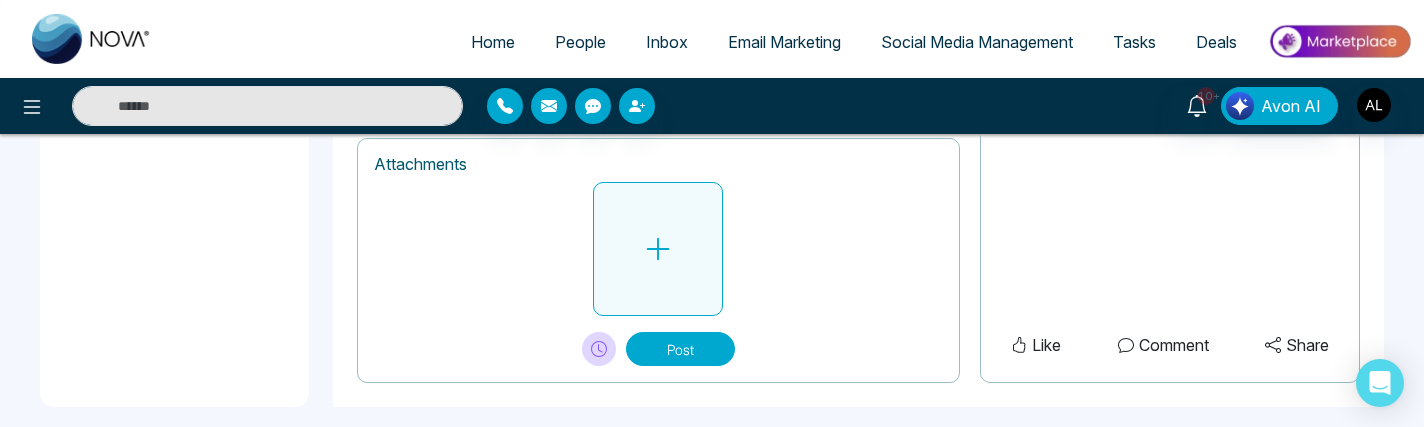 click at bounding box center [658, 249] 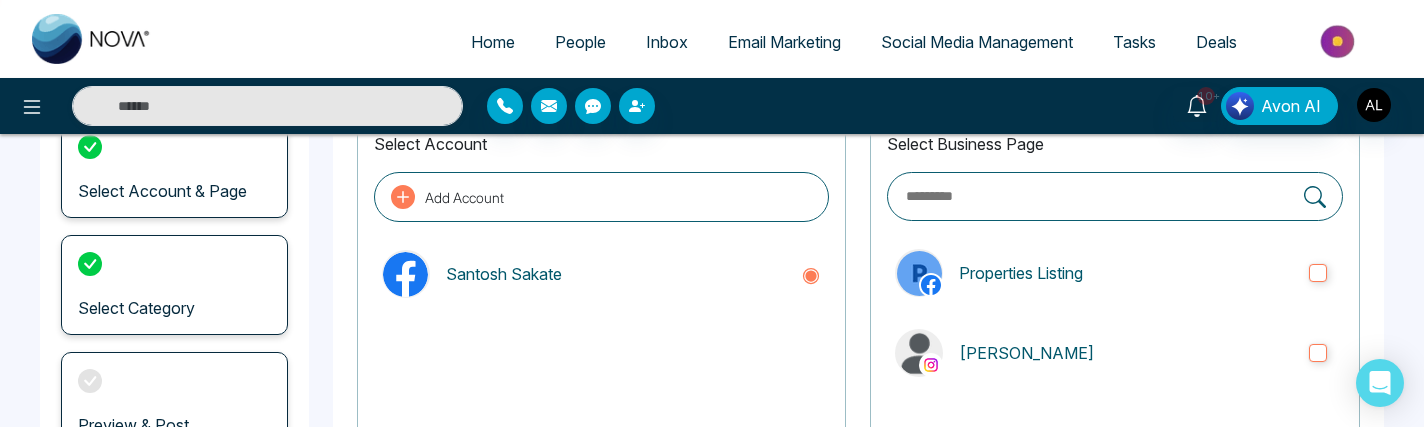 scroll, scrollTop: 0, scrollLeft: 0, axis: both 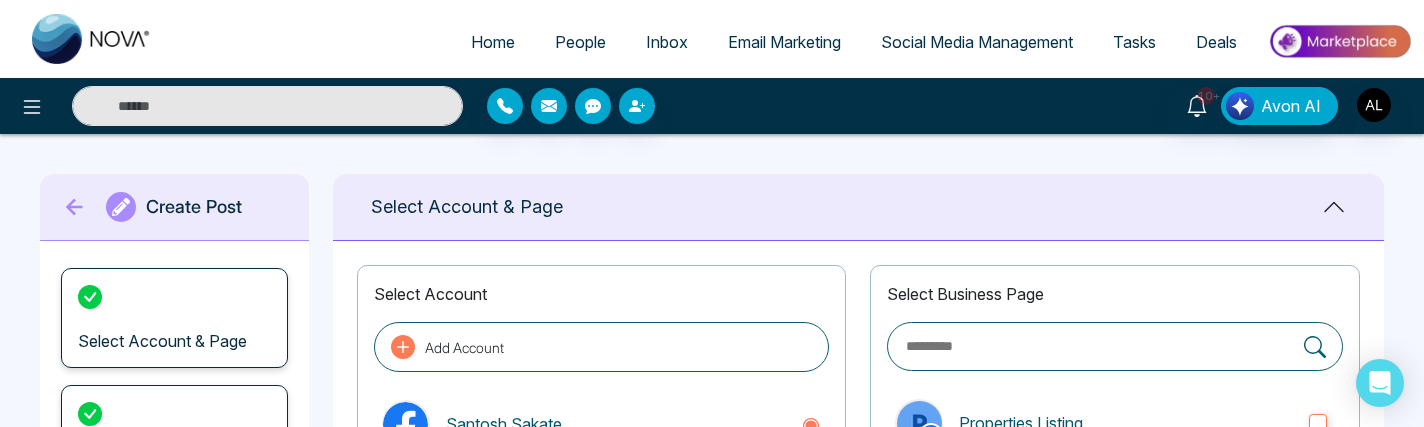 click 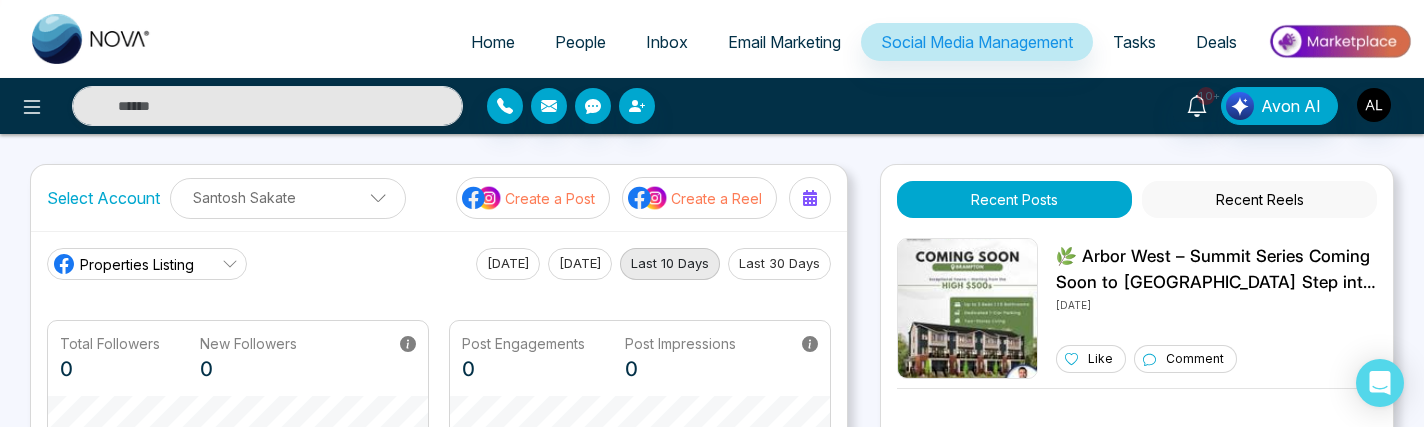click on "Create a Reel" at bounding box center (716, 198) 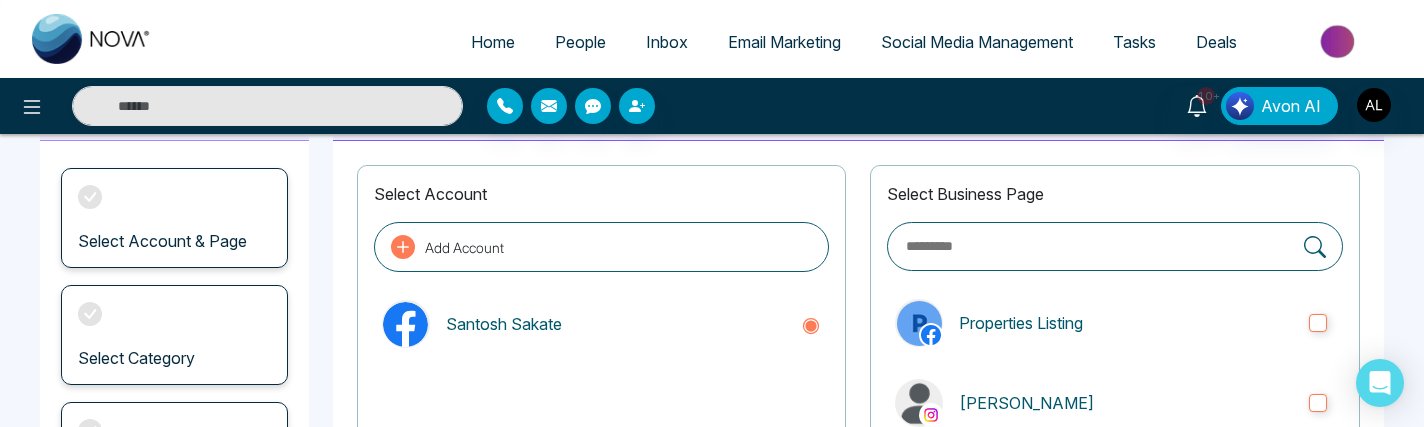 scroll, scrollTop: 100, scrollLeft: 0, axis: vertical 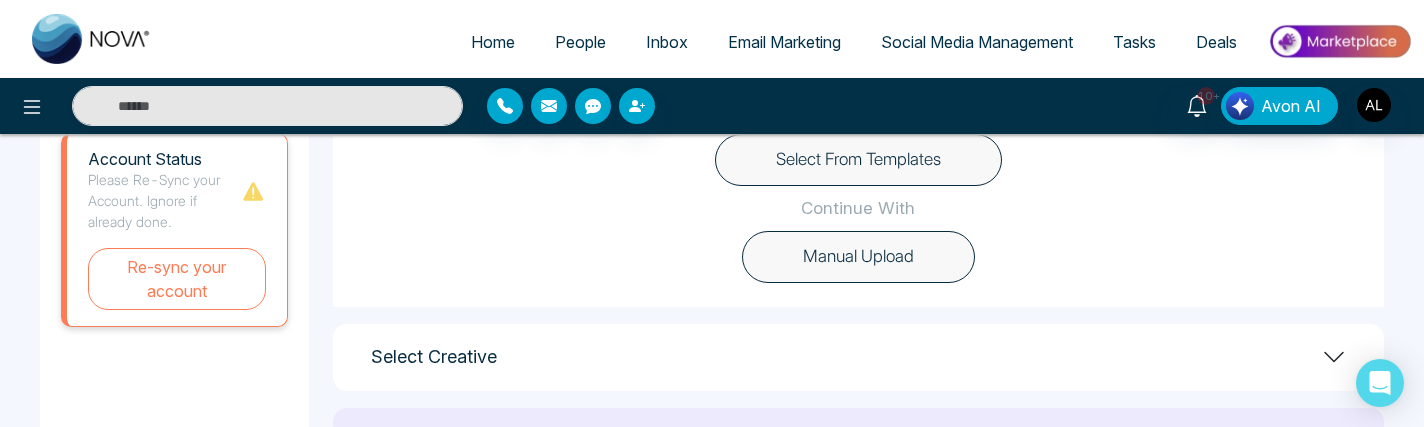 click on "Manual Upload" at bounding box center (858, 257) 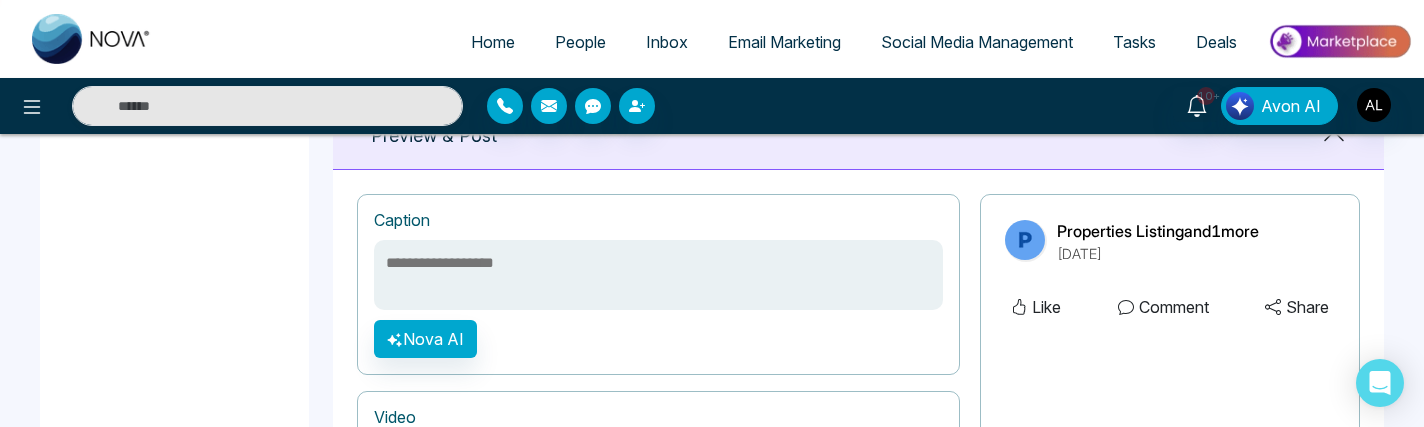 scroll, scrollTop: 925, scrollLeft: 0, axis: vertical 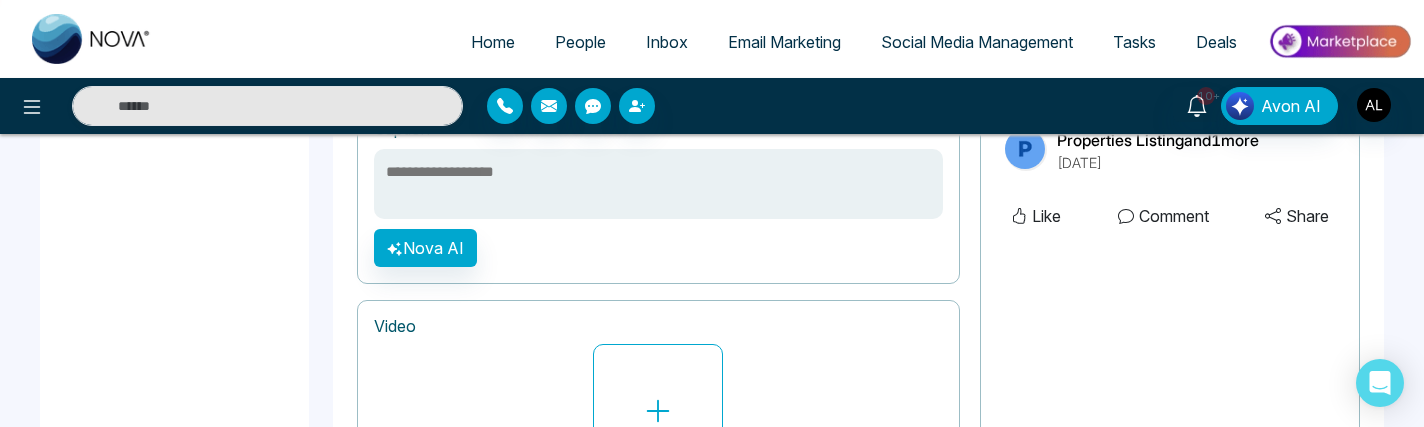 click at bounding box center (658, 184) 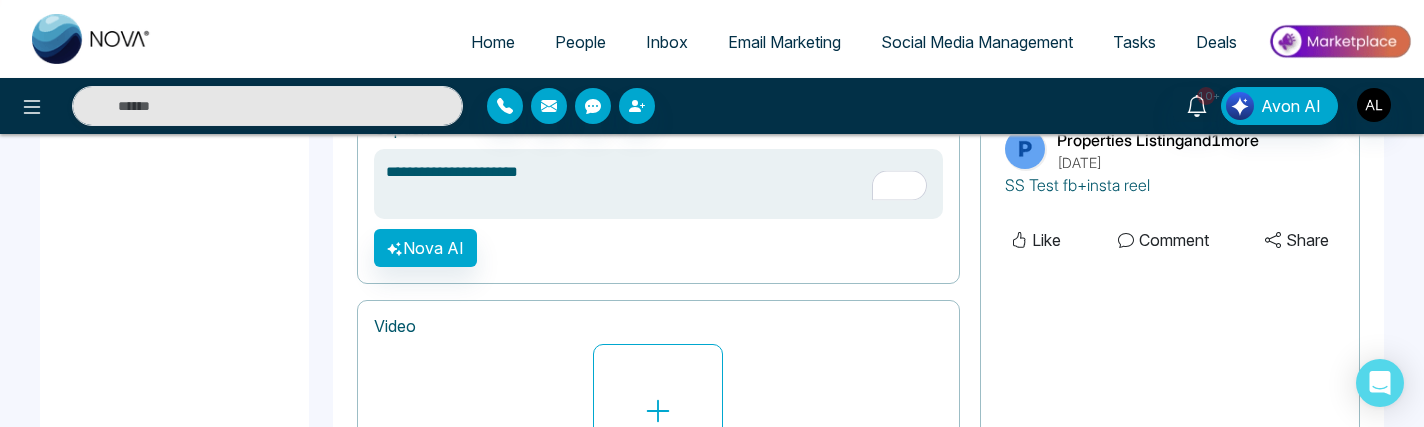 scroll, scrollTop: 1077, scrollLeft: 0, axis: vertical 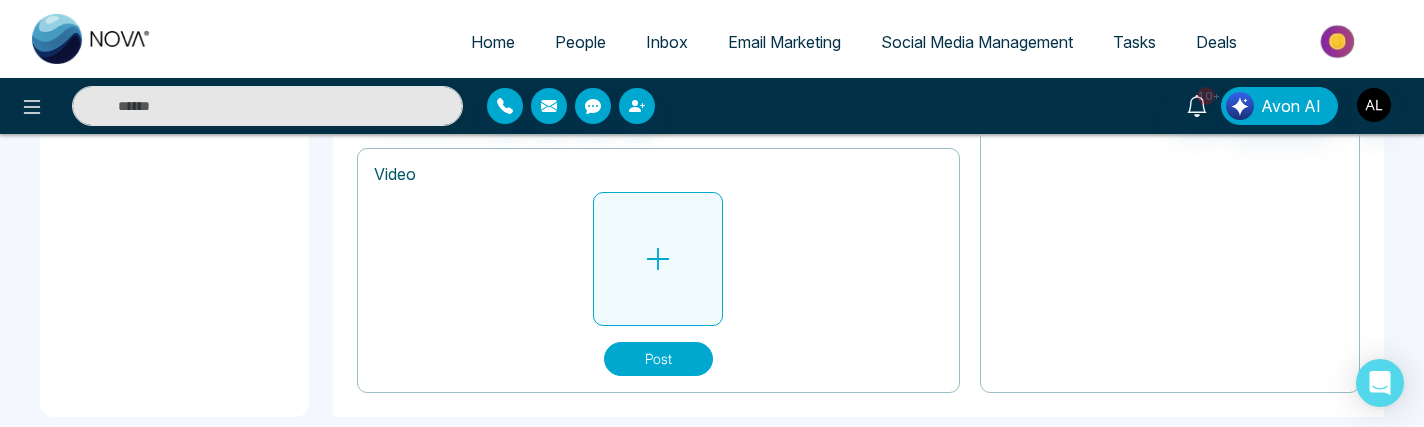 type on "**********" 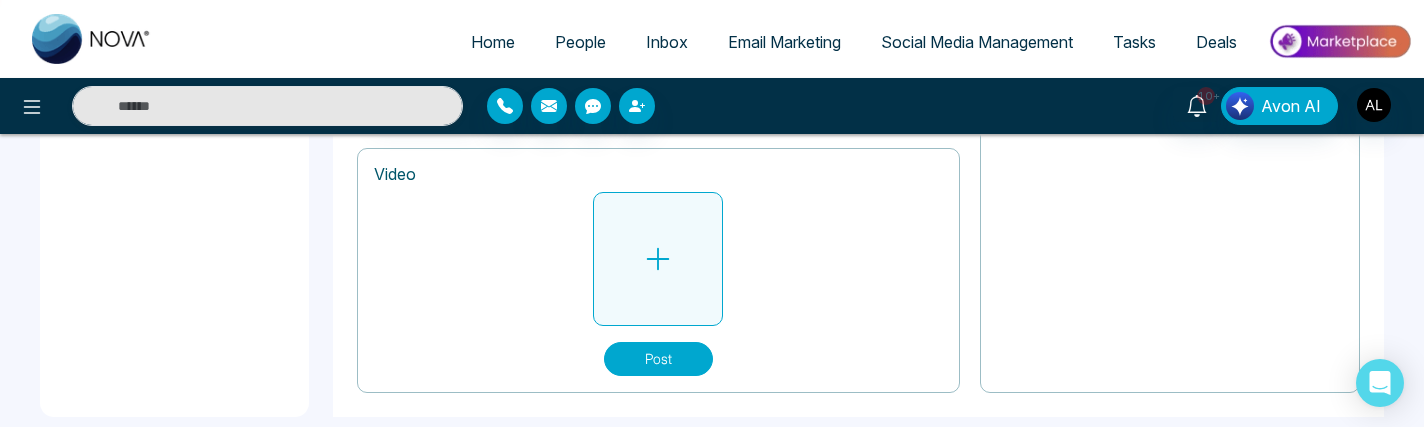 click 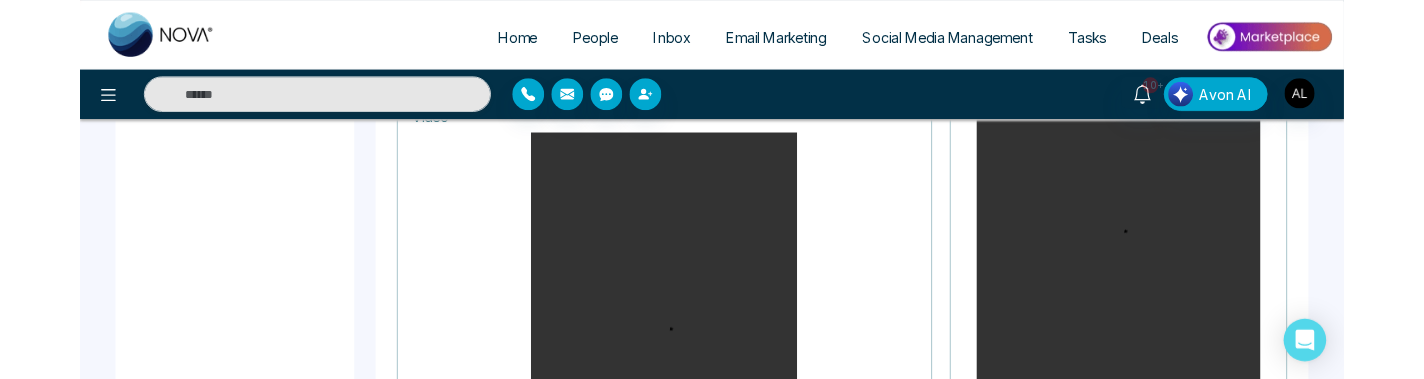 scroll, scrollTop: 1543, scrollLeft: 0, axis: vertical 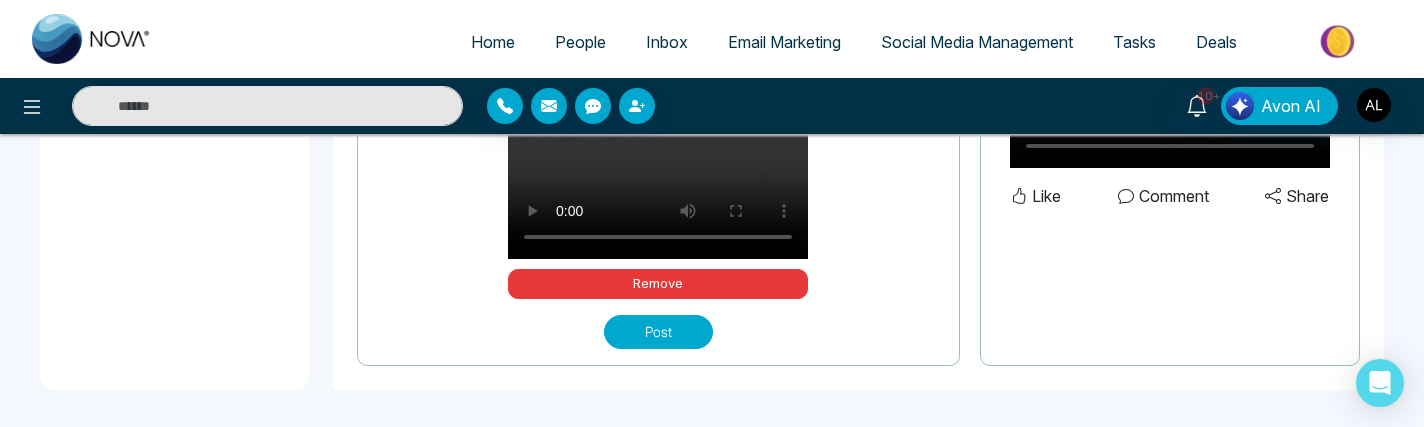 click on "Post" at bounding box center (658, 332) 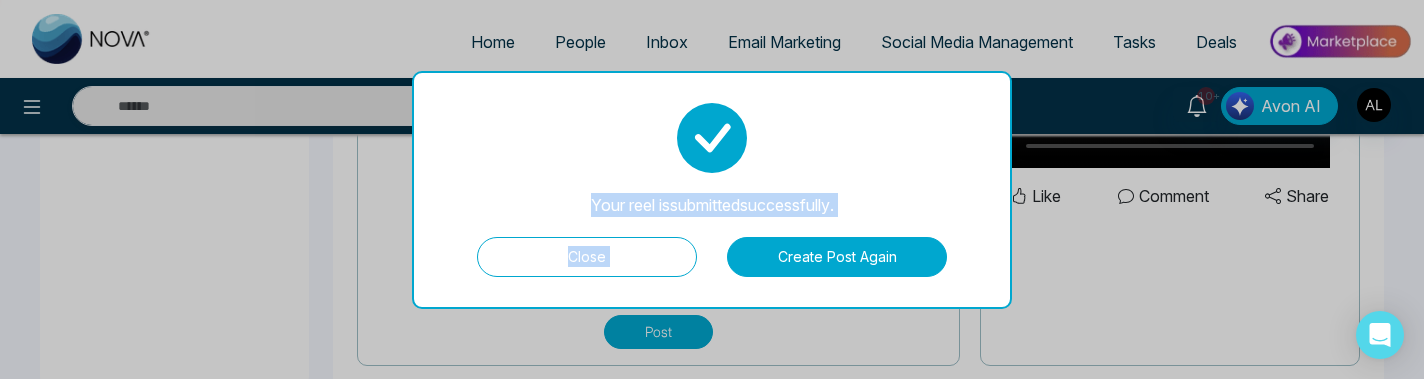drag, startPoint x: 579, startPoint y: 206, endPoint x: 876, endPoint y: 228, distance: 297.8137 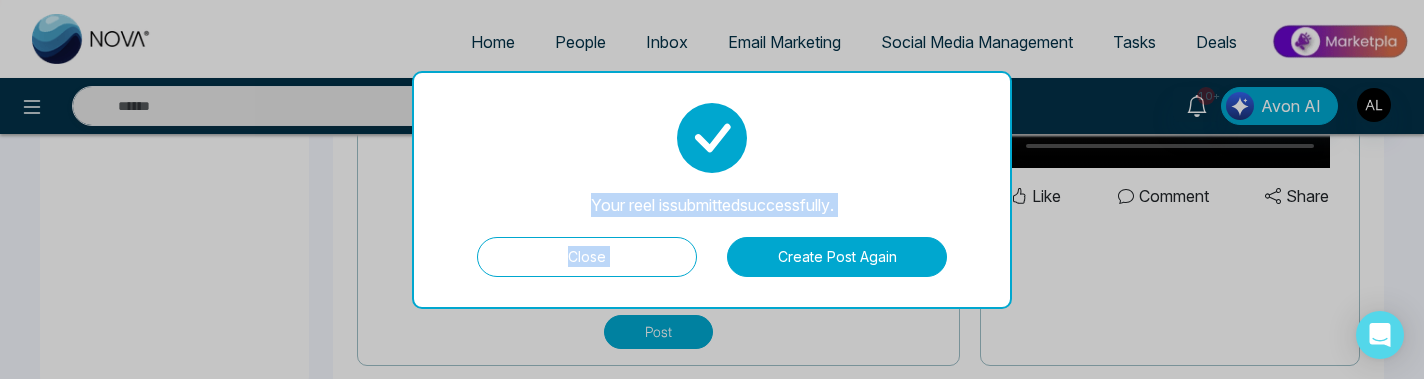 click on "Your reel is  submitted  successfully. Close Create Post Again" at bounding box center (712, 190) 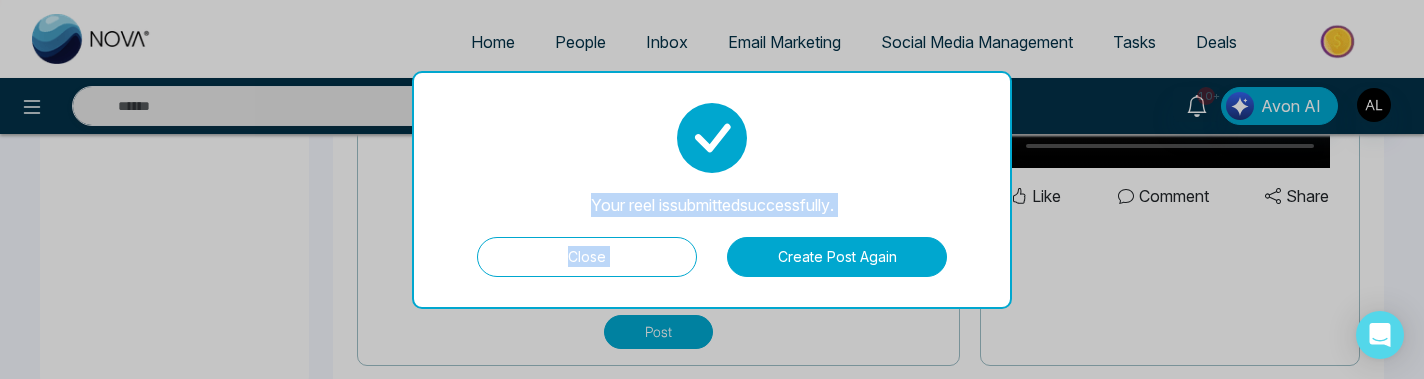 click on "Your reel is  submitted  successfully. Close Create Post Again" at bounding box center [712, 190] 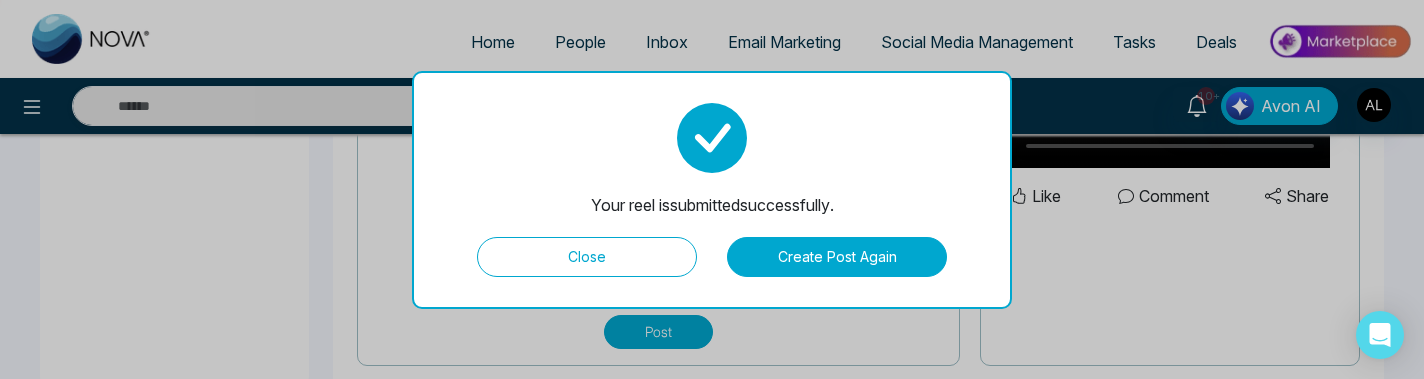 click on "Close" at bounding box center (587, 257) 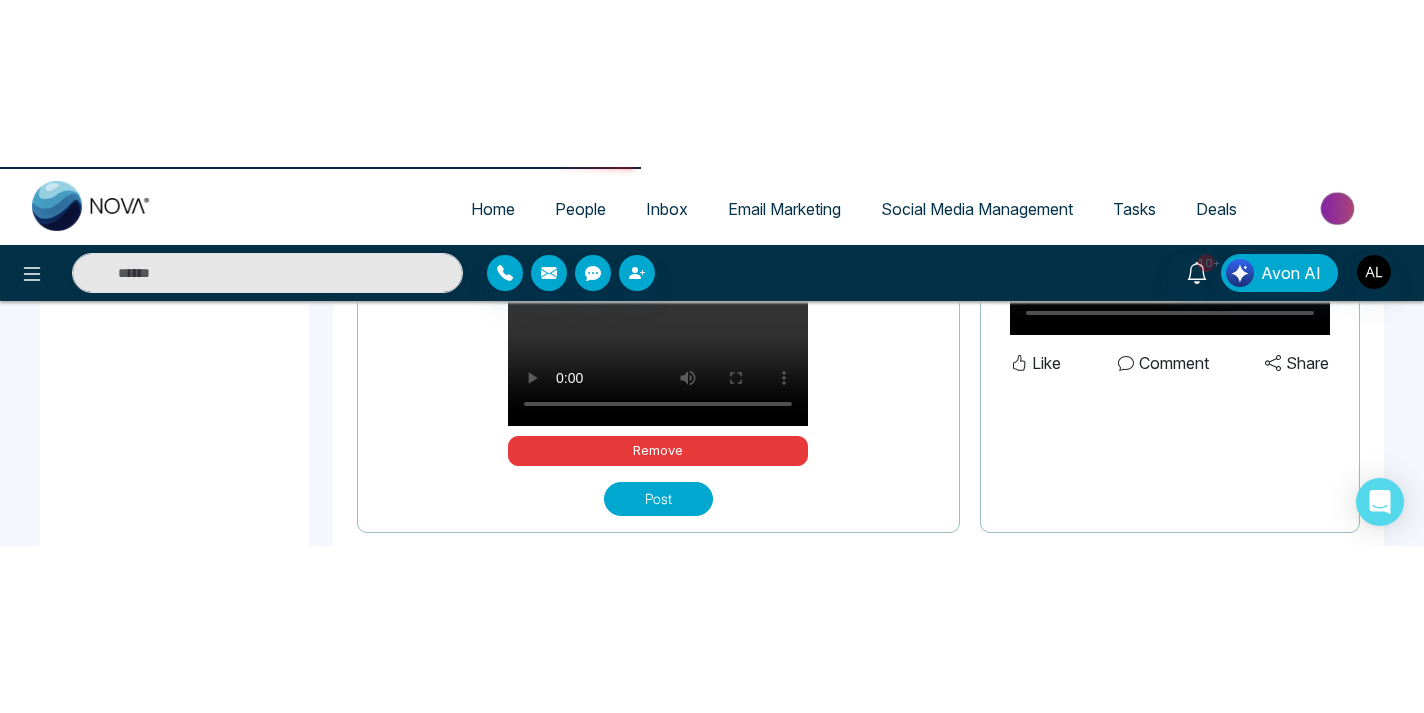 scroll, scrollTop: 0, scrollLeft: 0, axis: both 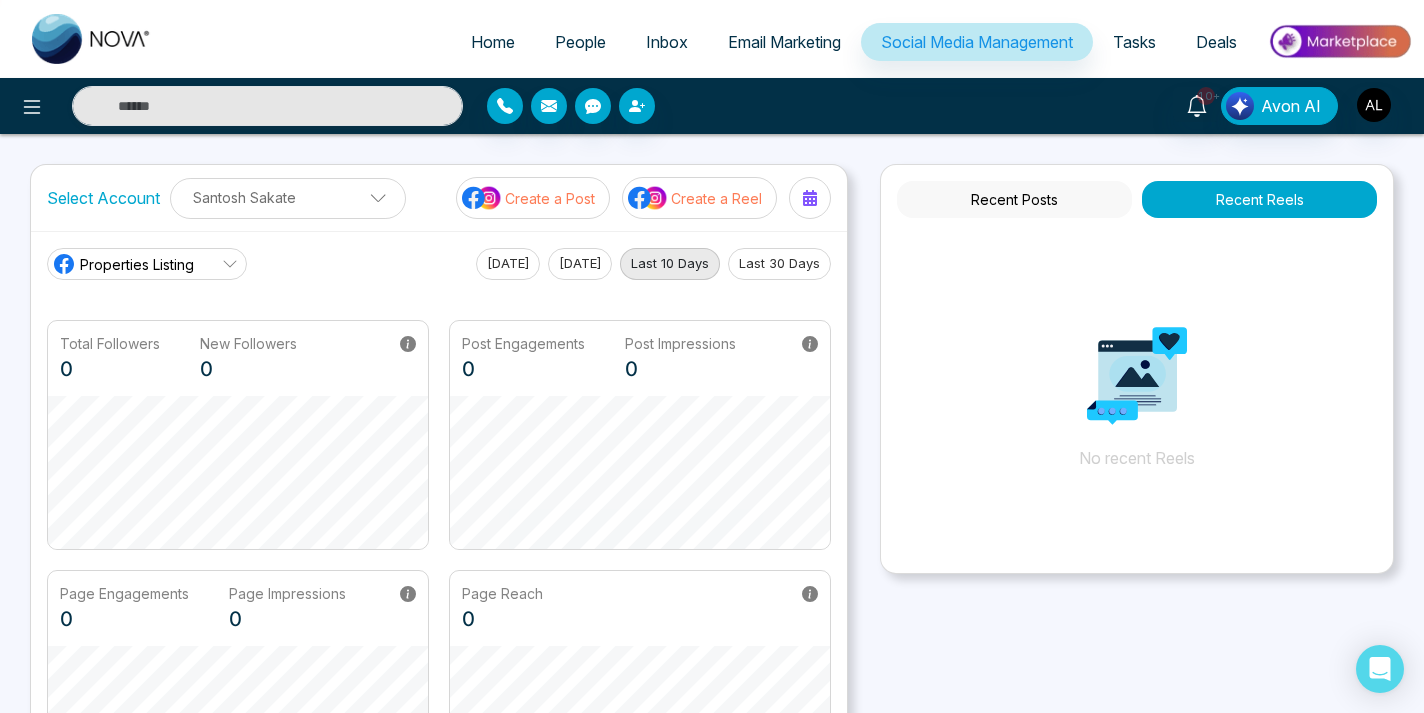 click on "Properties Listing" at bounding box center [147, 264] 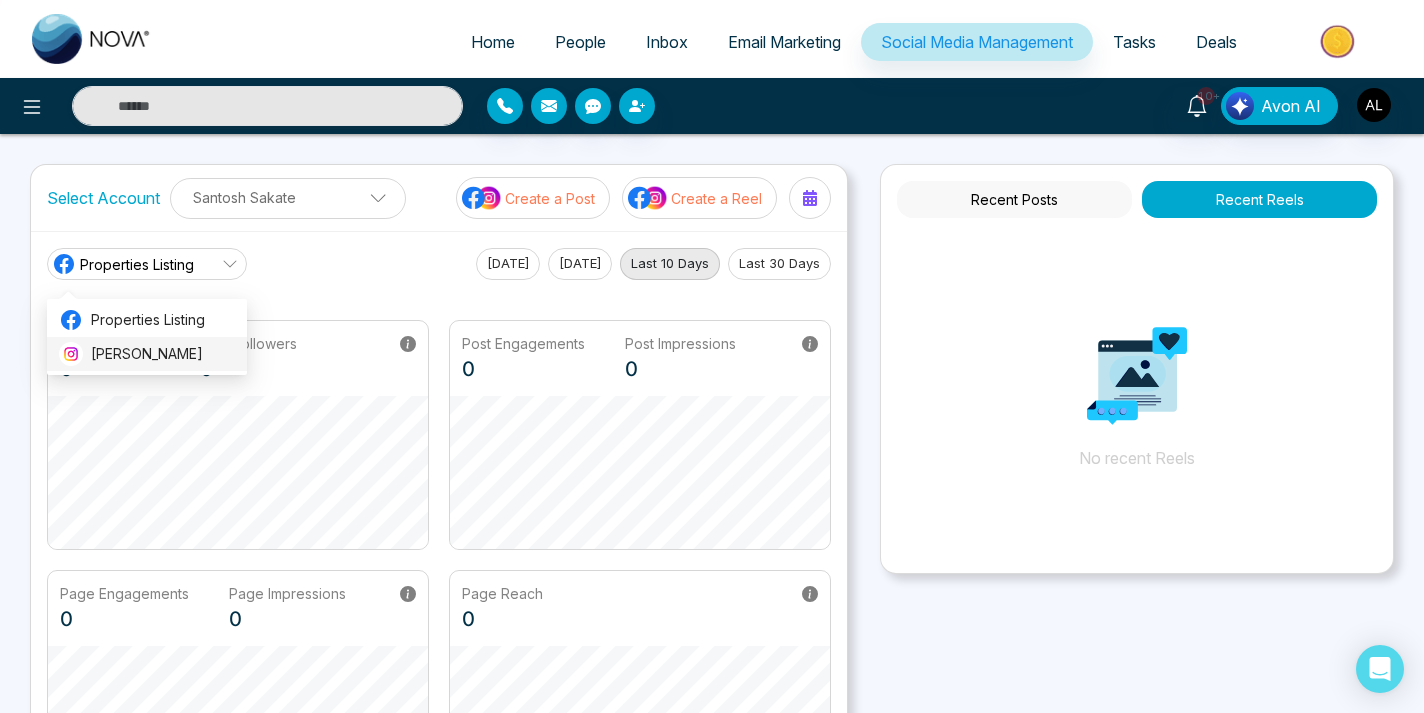 click on "[PERSON_NAME]" at bounding box center [163, 354] 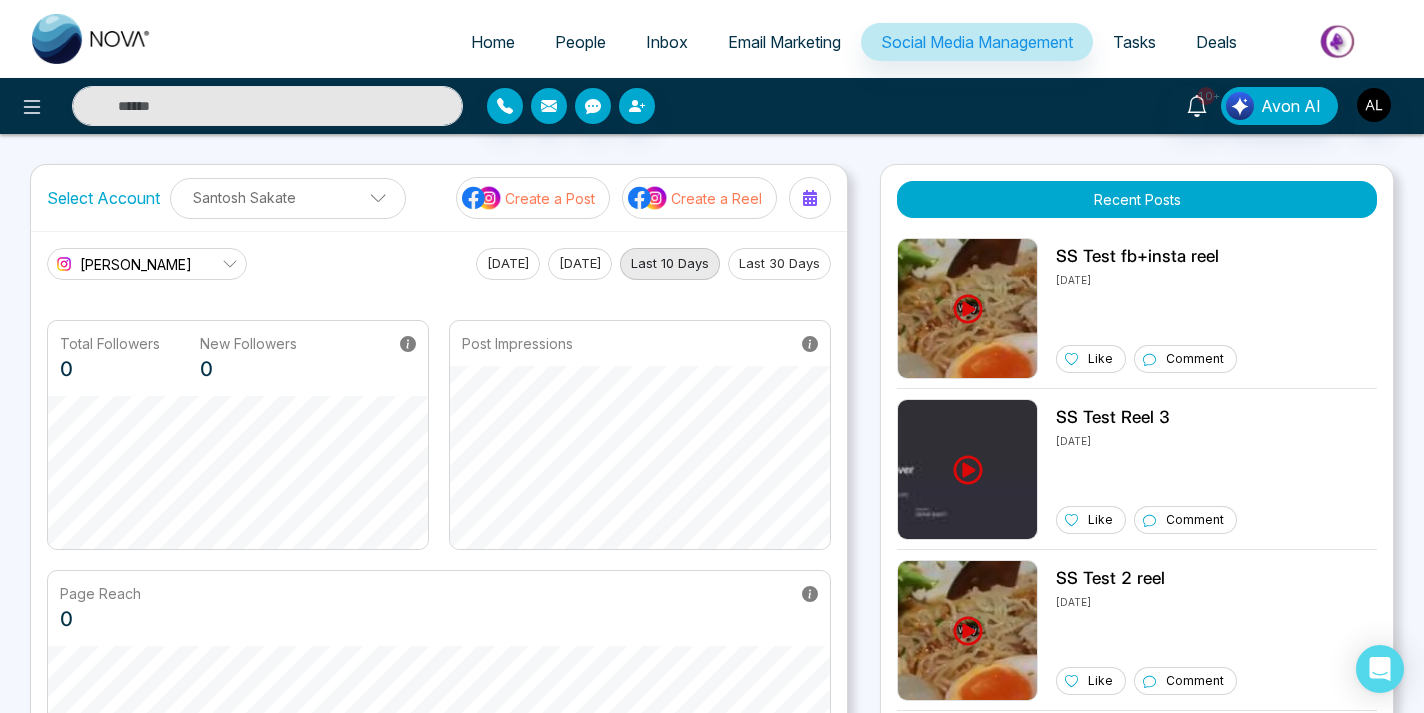 scroll, scrollTop: 4, scrollLeft: 0, axis: vertical 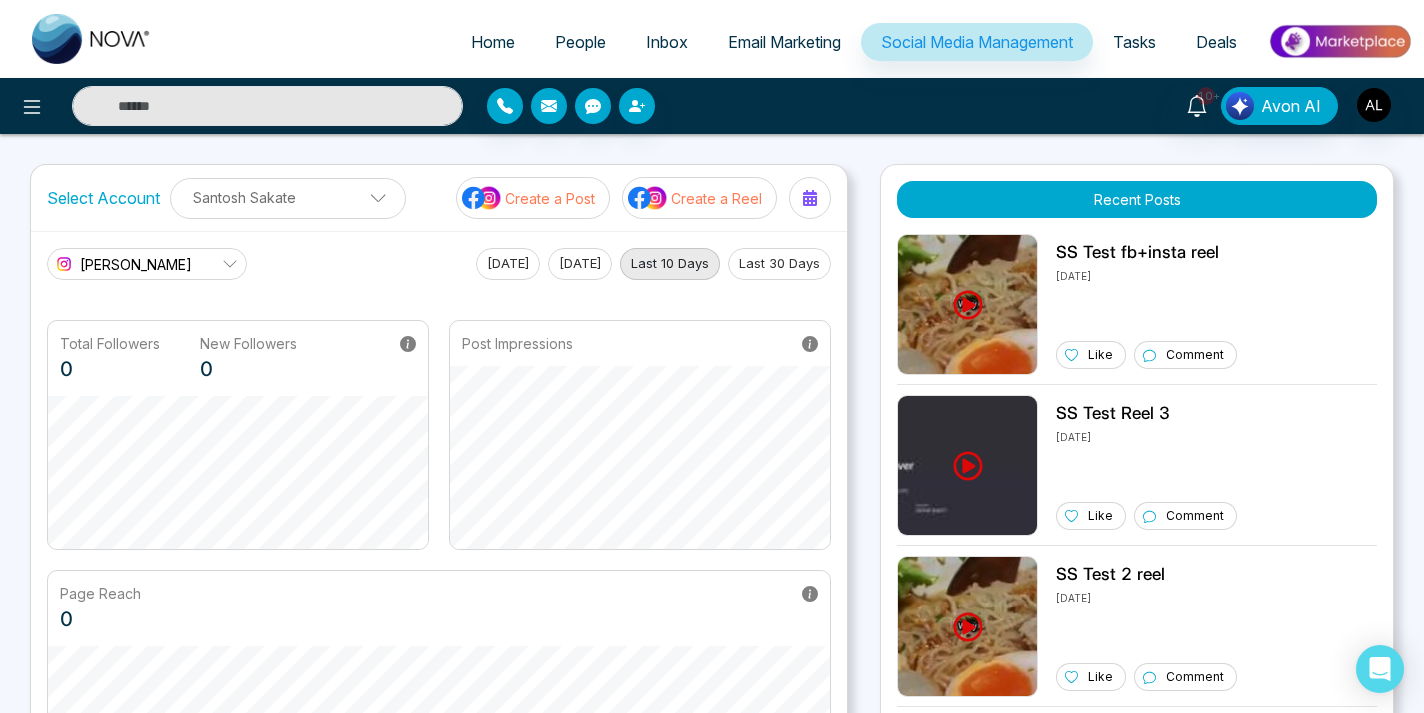 click on "[PERSON_NAME]" at bounding box center (136, 264) 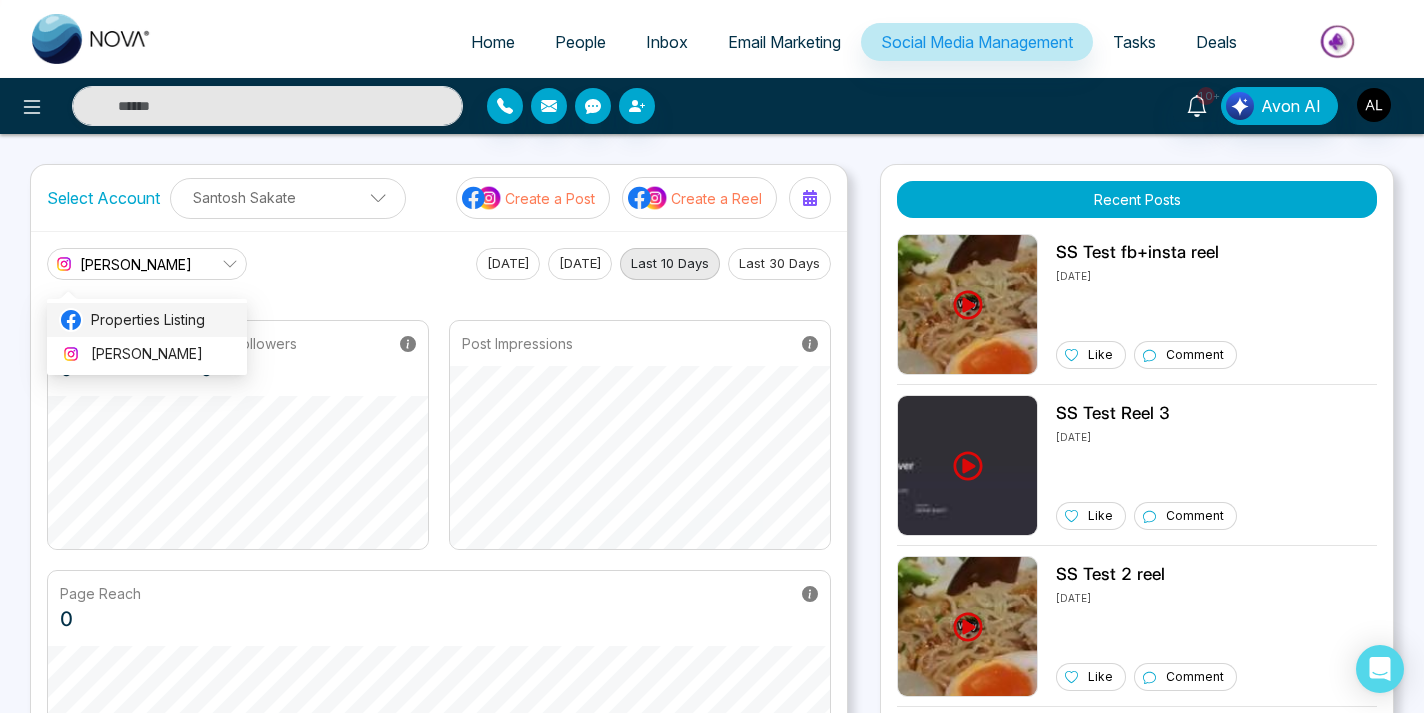 click on "Properties Listing" at bounding box center (163, 320) 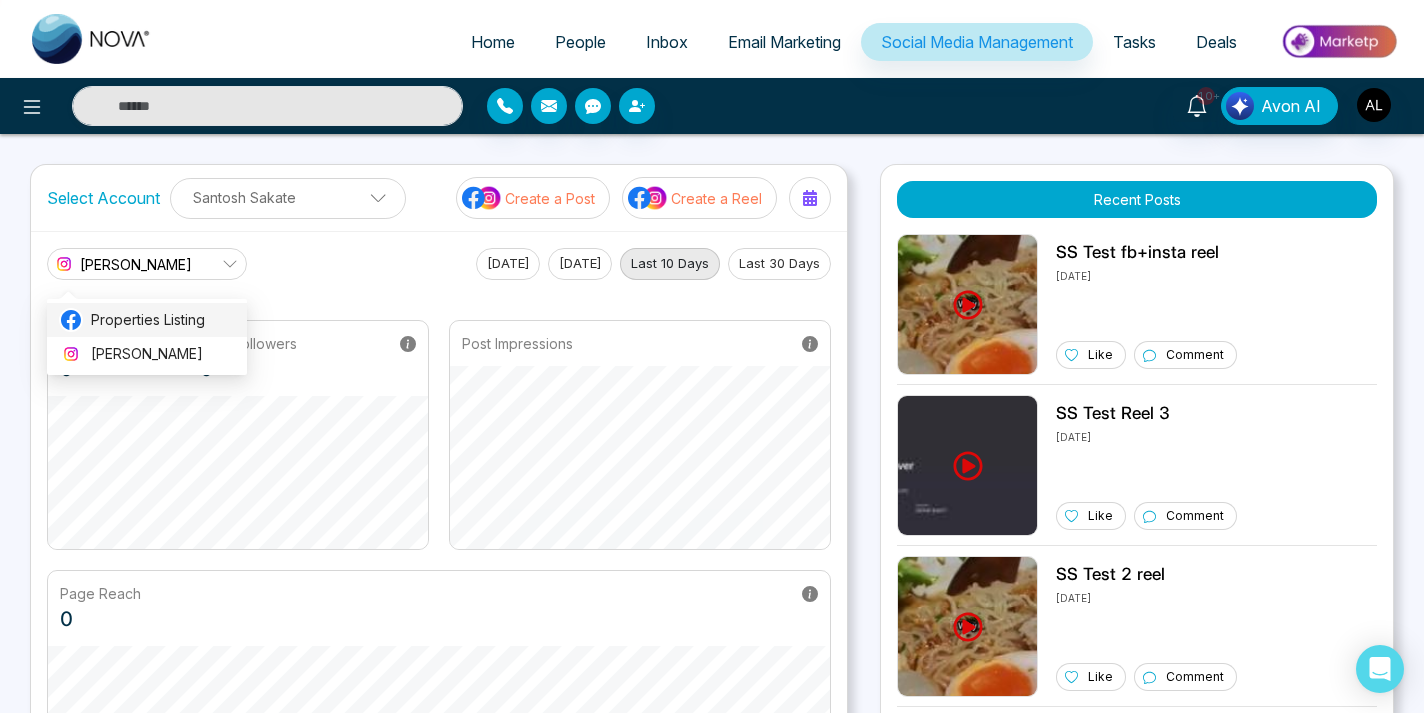 scroll, scrollTop: 0, scrollLeft: 0, axis: both 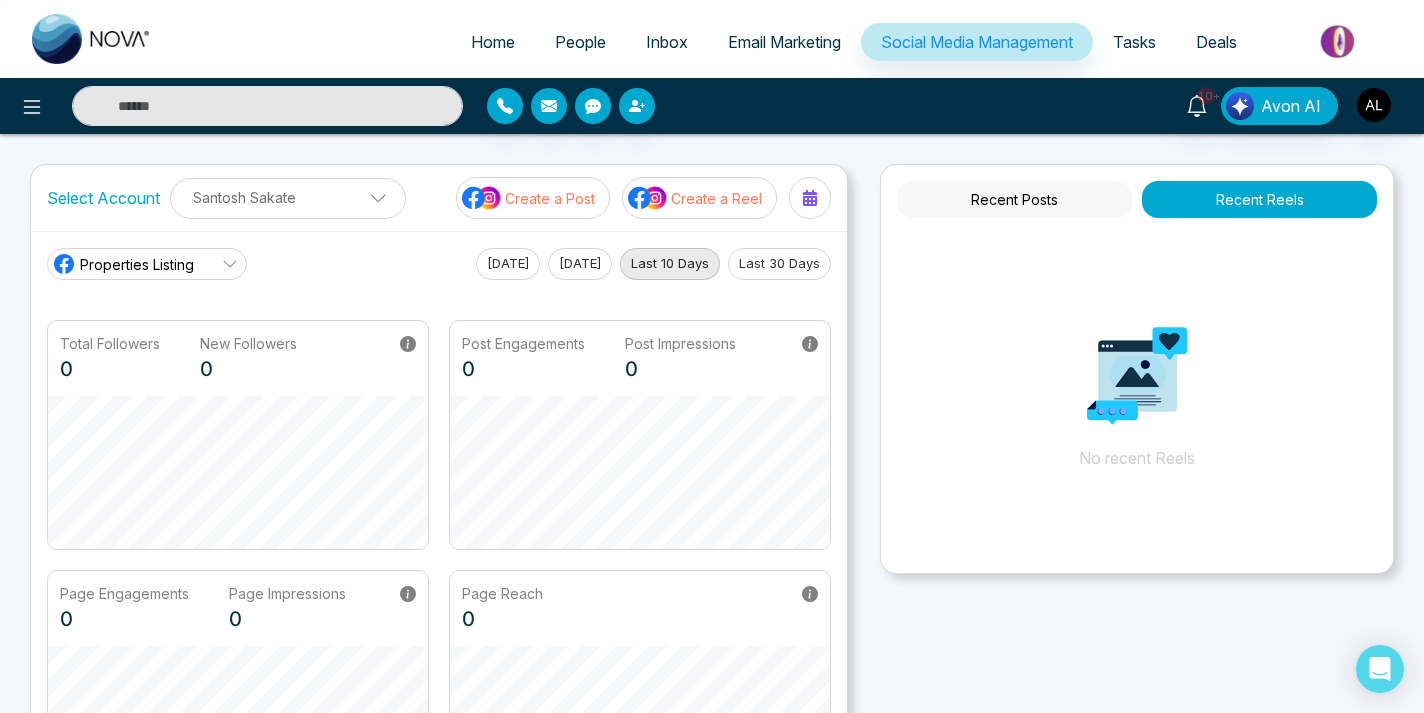 click on "Home People Inbox Email Marketing Social Media Management Tasks Deals 10+ Avon AI Select Account Santosh Sakate     Santosh Sakate      Add Social Accounts   Create a Post Create a Reel Properties Listing Today Yesterday Last 10 Days Last 30 Days Total Followers 0 New Followers 0 Post Engagements 0 Post Impressions 0 Page Engagements 0 Page Impressions 0 Page Reach 0 Recent Posts Recent Reels No recent Reels Social Media Creatives Pre-Construction Housing Tips Just Listed/Just Sold   Add an Account Choose each social network you want to connect Continue with Facebook  Continue with Instagram   Lets get you to the finish line Connect your Business profile to your facebook Page.  Here's  how: Log in to facebook Select a Business profile  that's   connected to a  Facebook Page Add to Nova CRM Log in to Facebook" at bounding box center (712, 581) 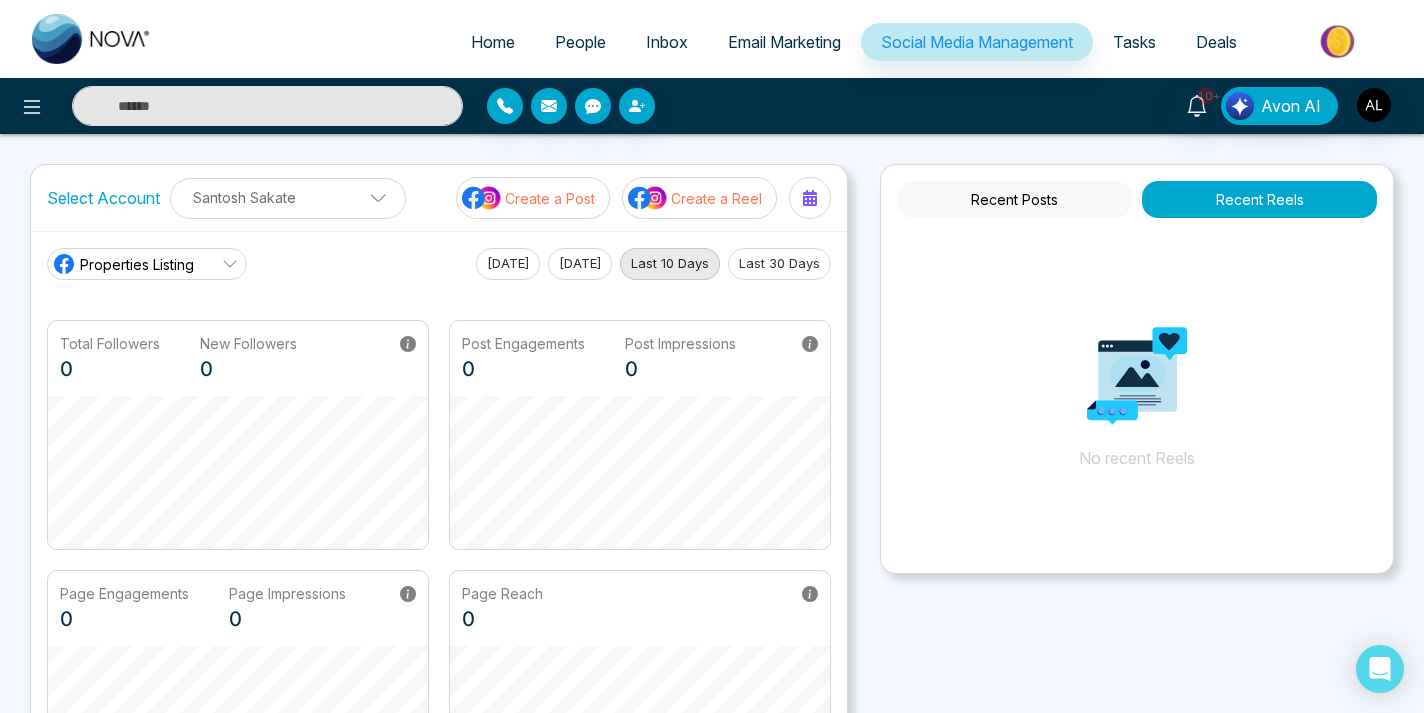 click on "Properties Listing" at bounding box center (147, 264) 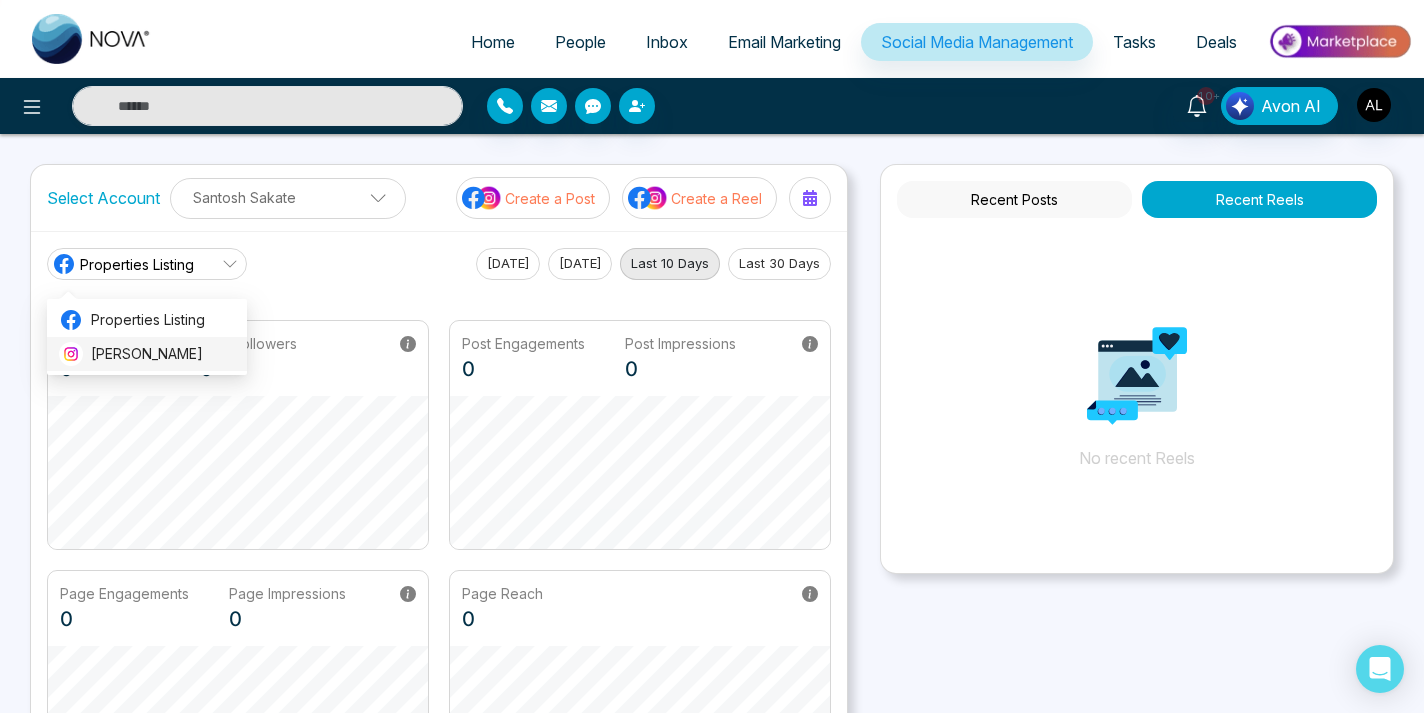 click on "[PERSON_NAME]" at bounding box center (163, 354) 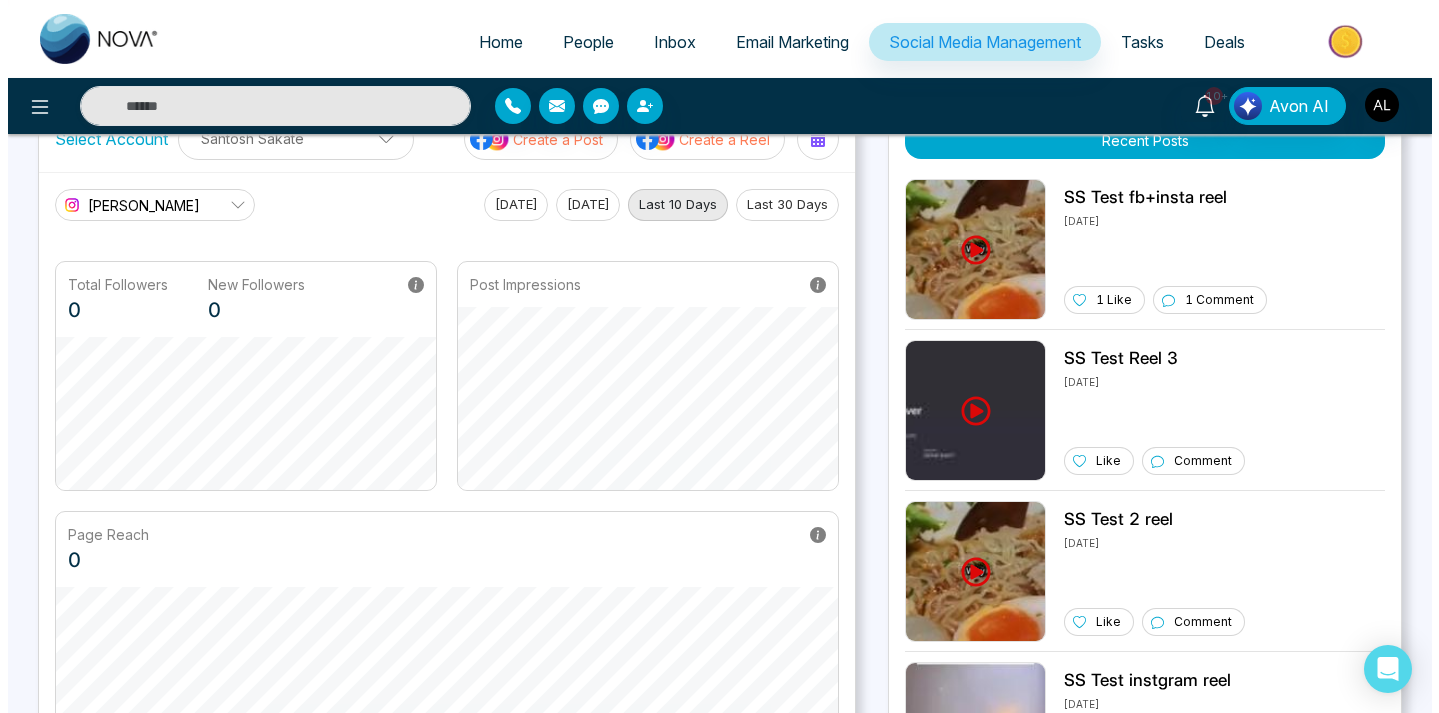 scroll, scrollTop: 0, scrollLeft: 0, axis: both 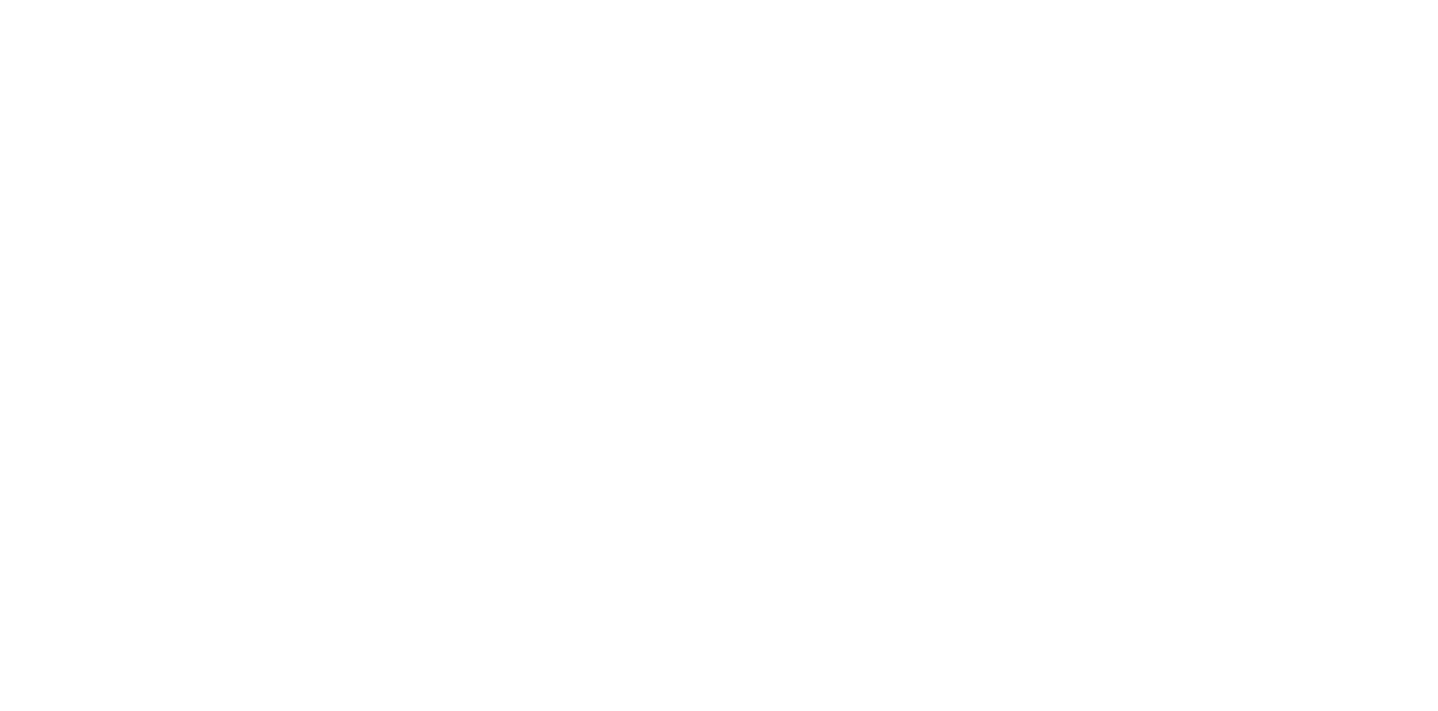 select on "*" 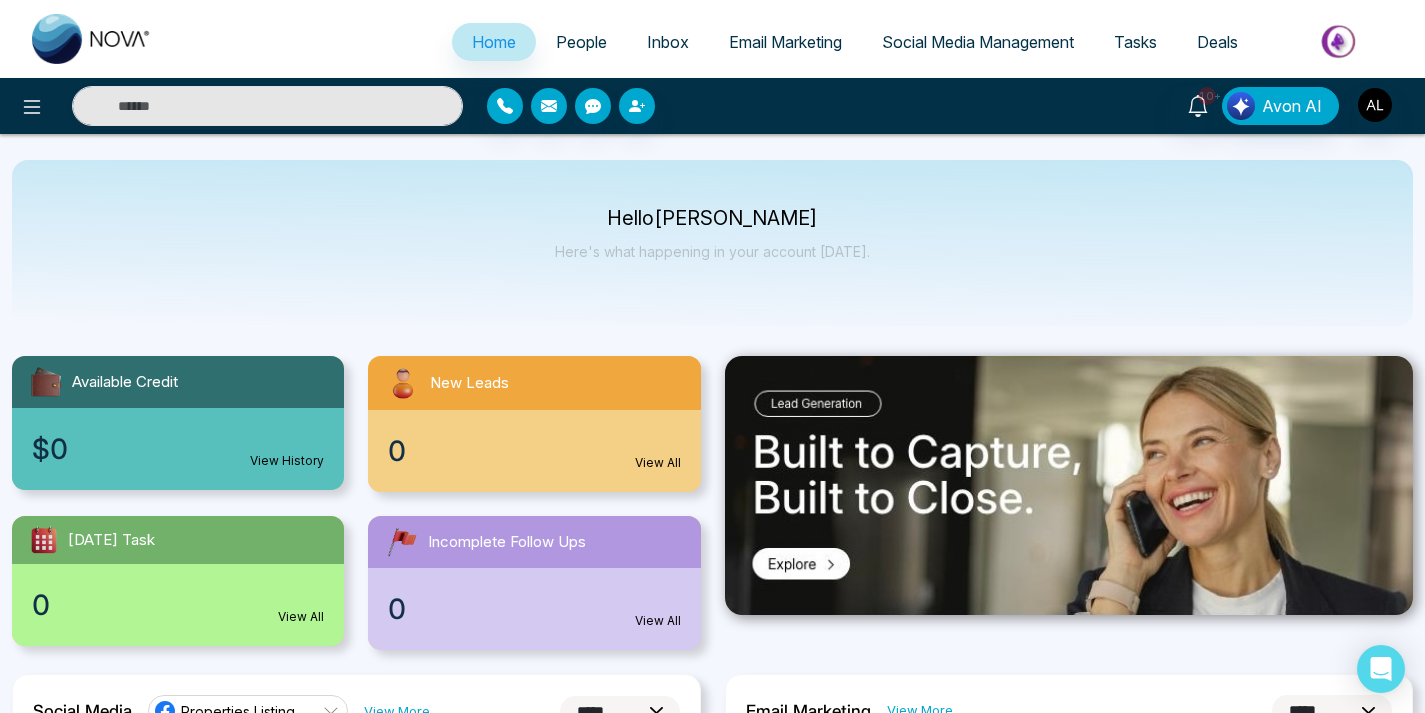 click on "10+ Avon AI" at bounding box center [712, 106] 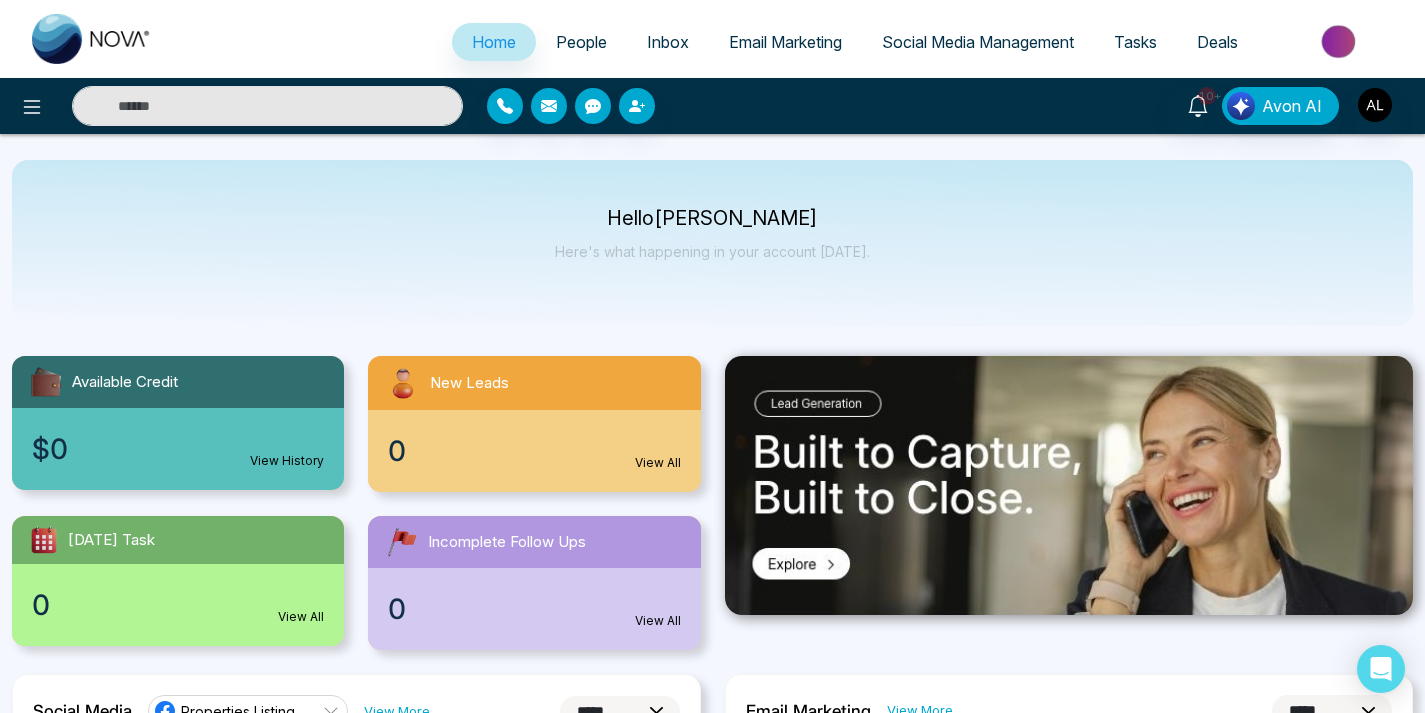 click on "Social Media Management" at bounding box center (978, 42) 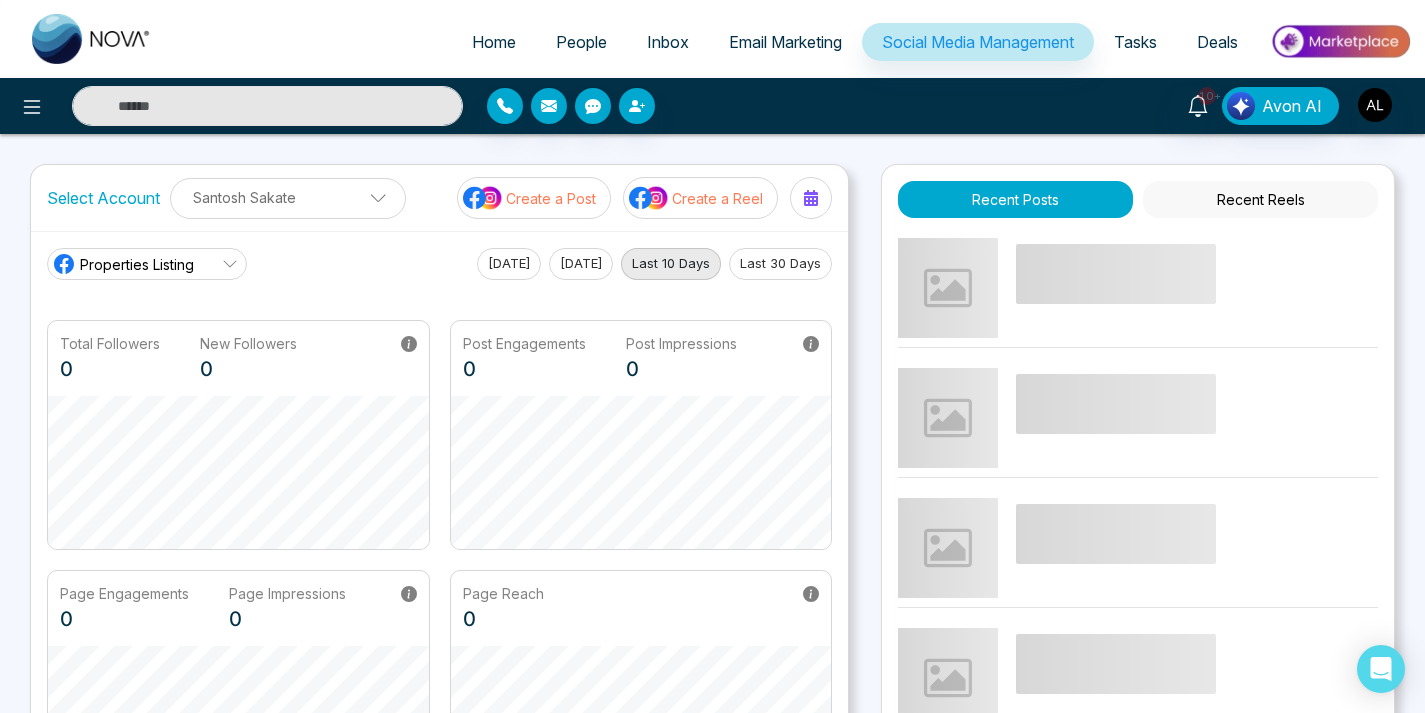 click on "Create a Reel" at bounding box center (717, 198) 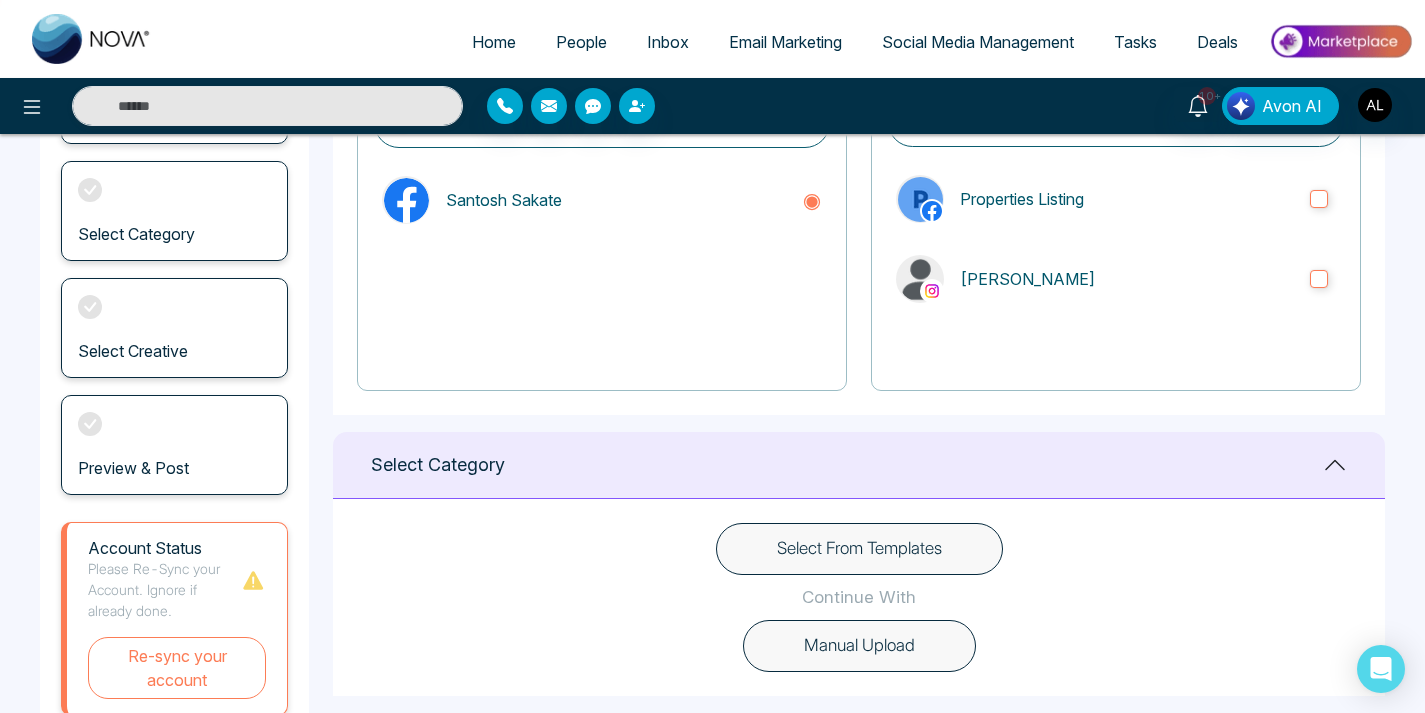 scroll, scrollTop: 254, scrollLeft: 0, axis: vertical 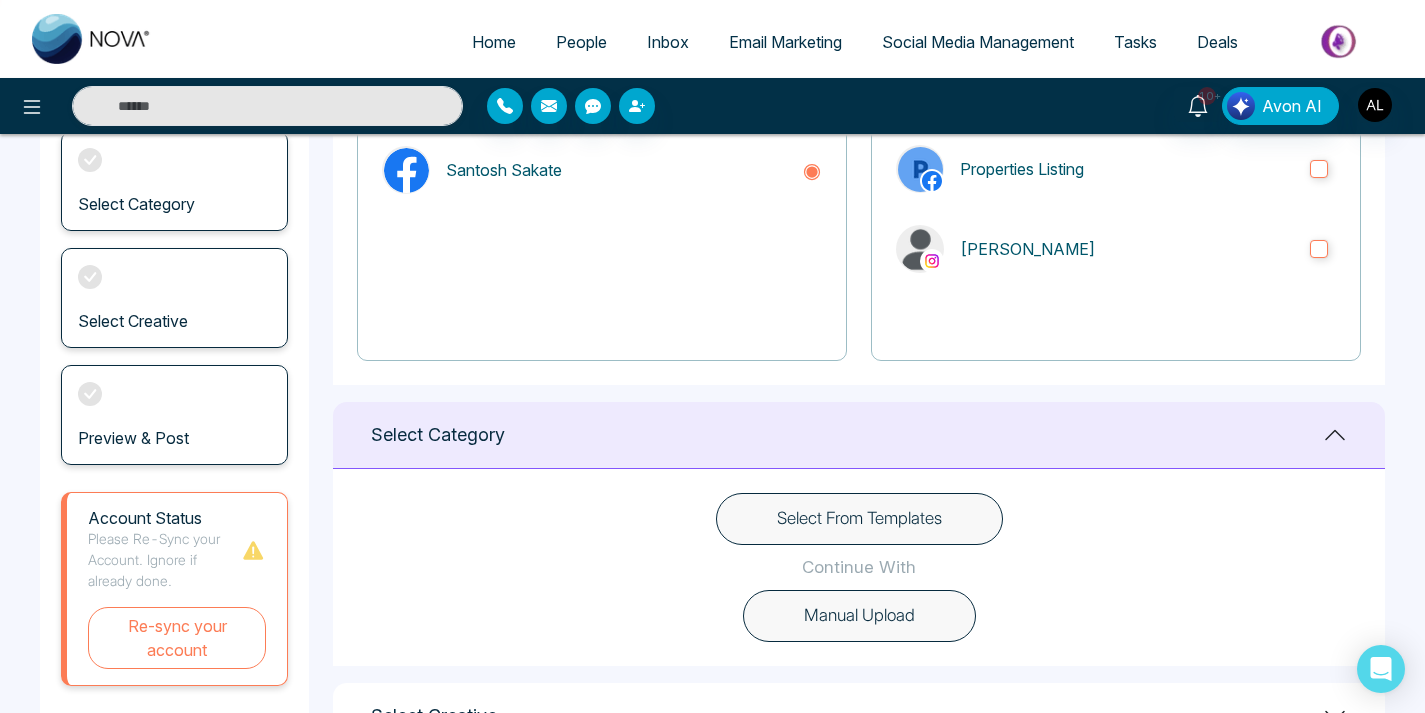 click on "Manual Upload" at bounding box center [859, 616] 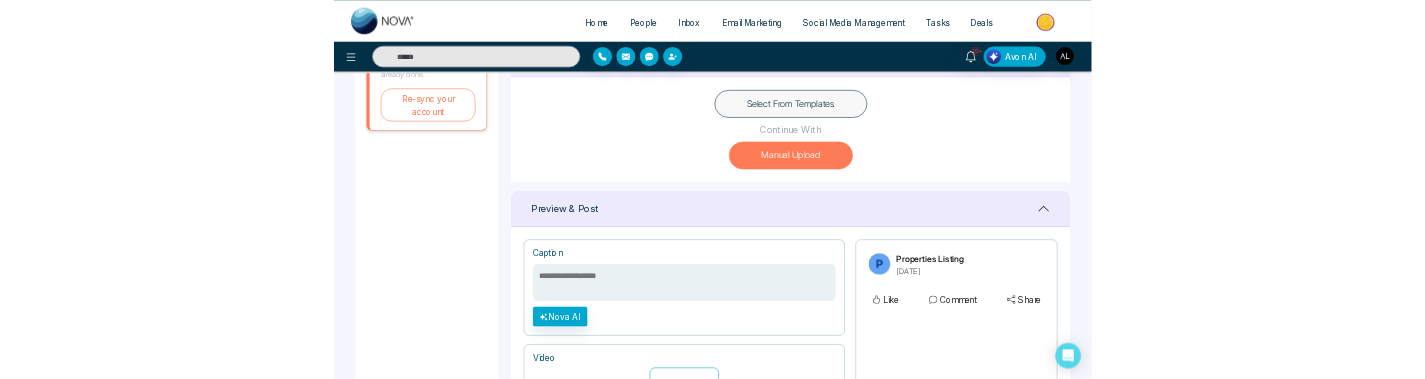 scroll, scrollTop: 586, scrollLeft: 0, axis: vertical 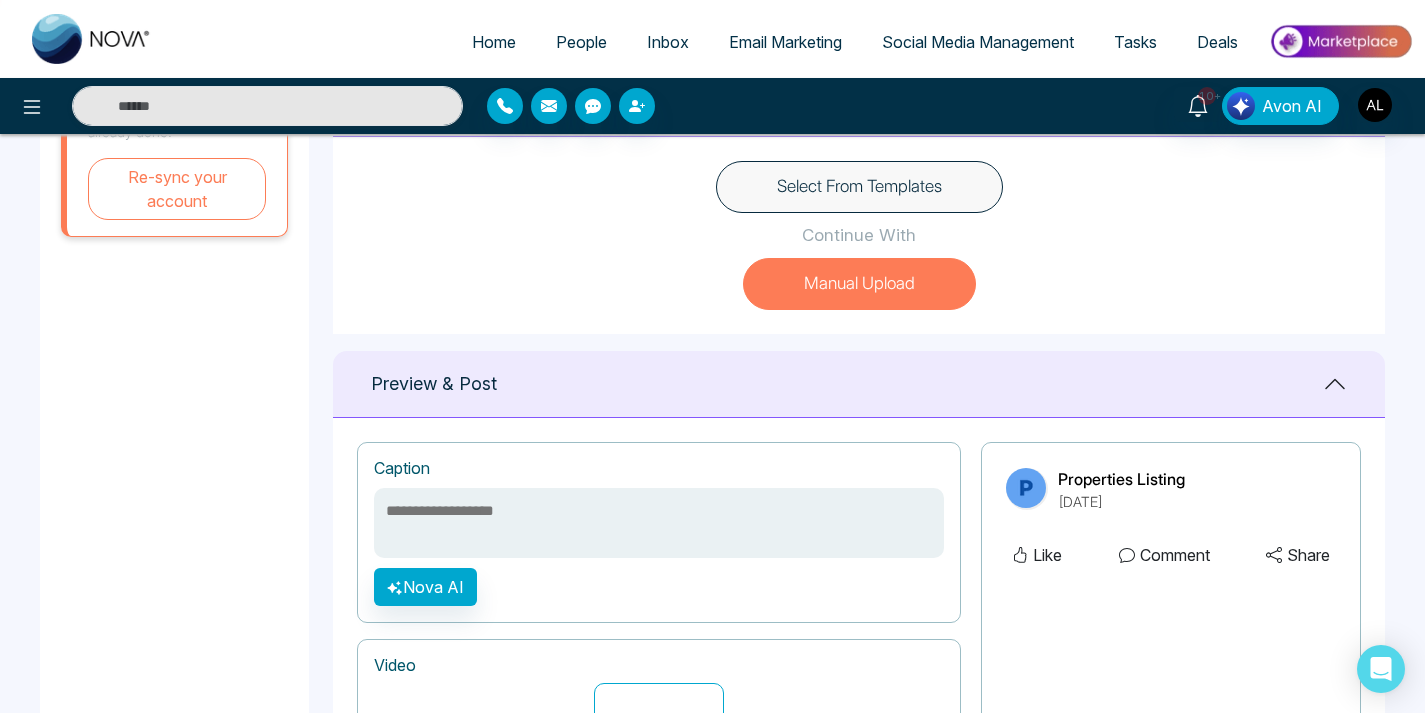 type 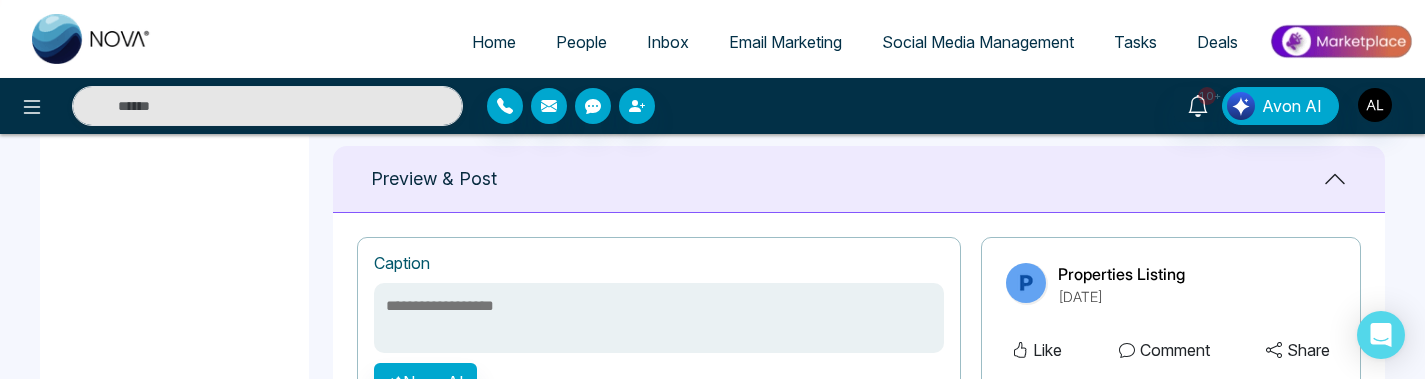 scroll, scrollTop: 912, scrollLeft: 0, axis: vertical 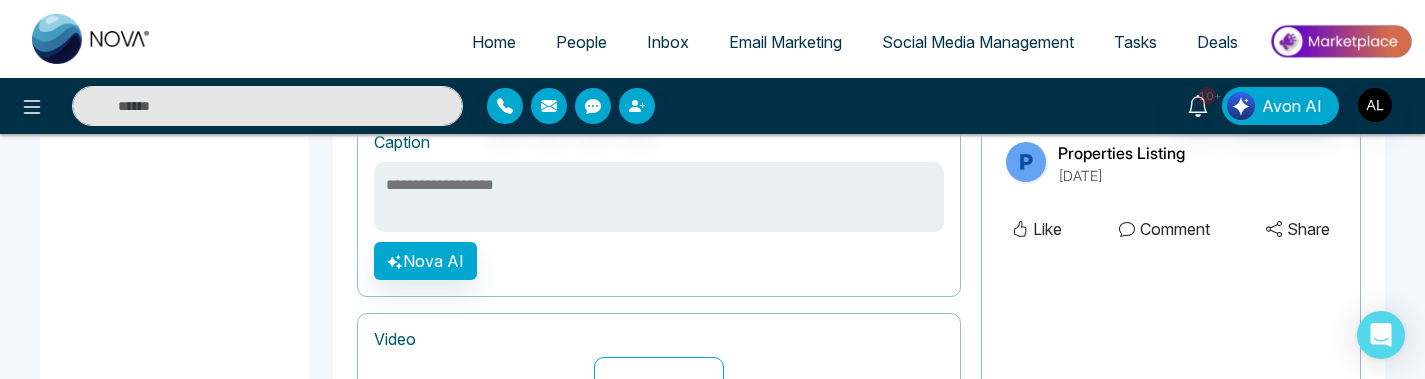 click at bounding box center (659, 197) 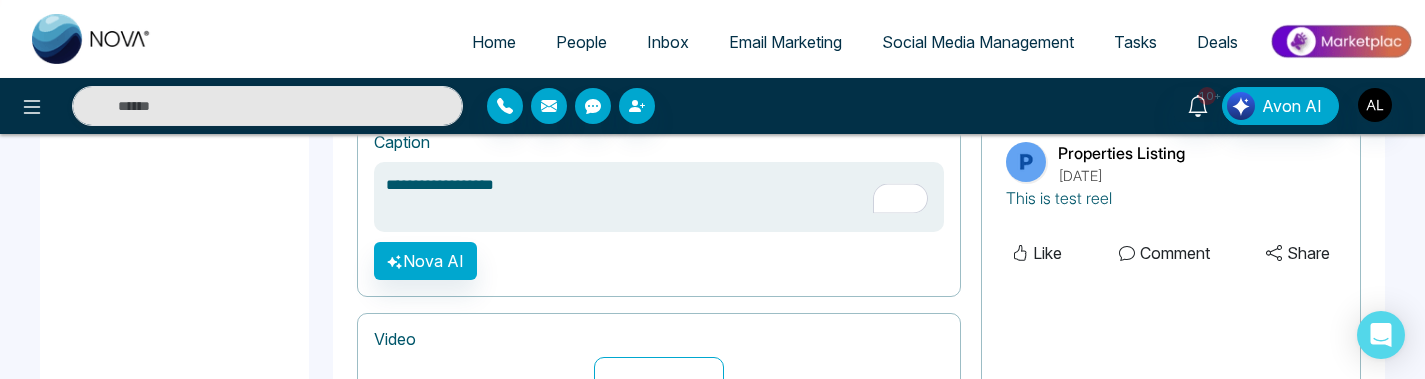 click on "**********" at bounding box center [659, 197] 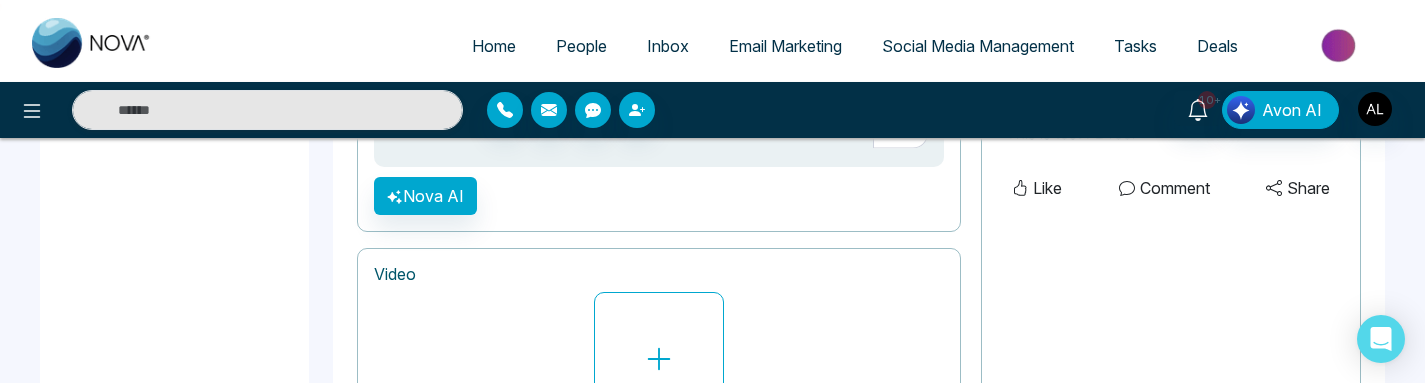 scroll, scrollTop: 985, scrollLeft: 0, axis: vertical 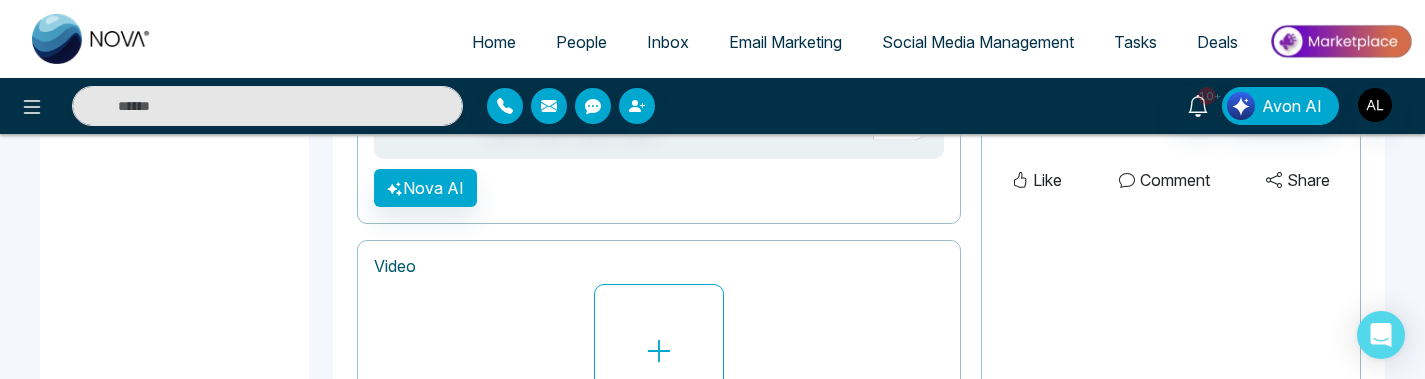 type on "**********" 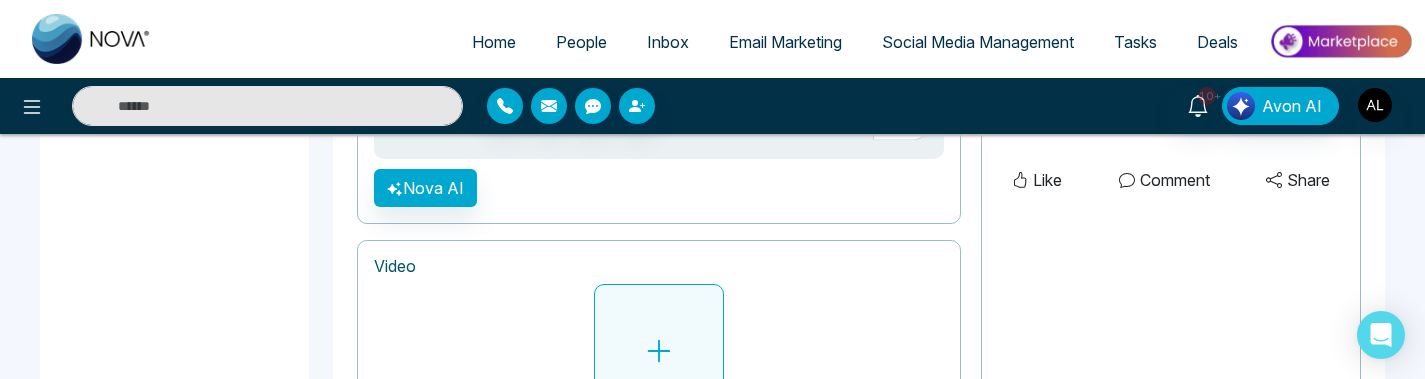 click at bounding box center [659, 351] 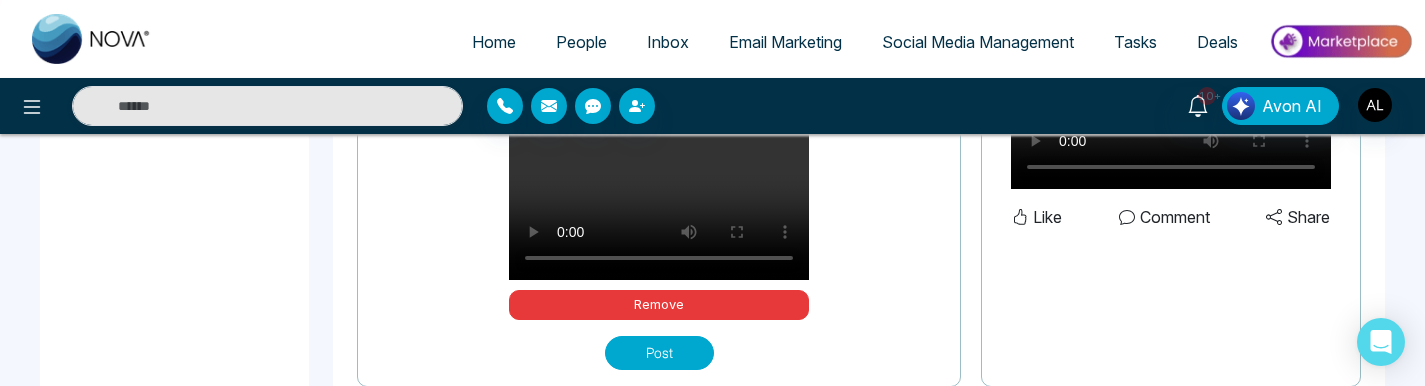 scroll, scrollTop: 1584, scrollLeft: 0, axis: vertical 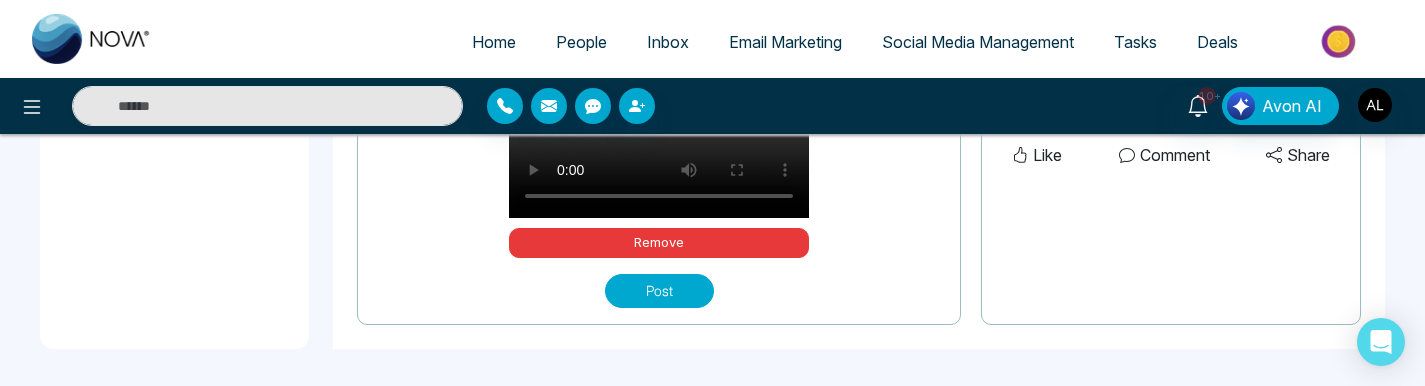 click on "Post" at bounding box center [659, 291] 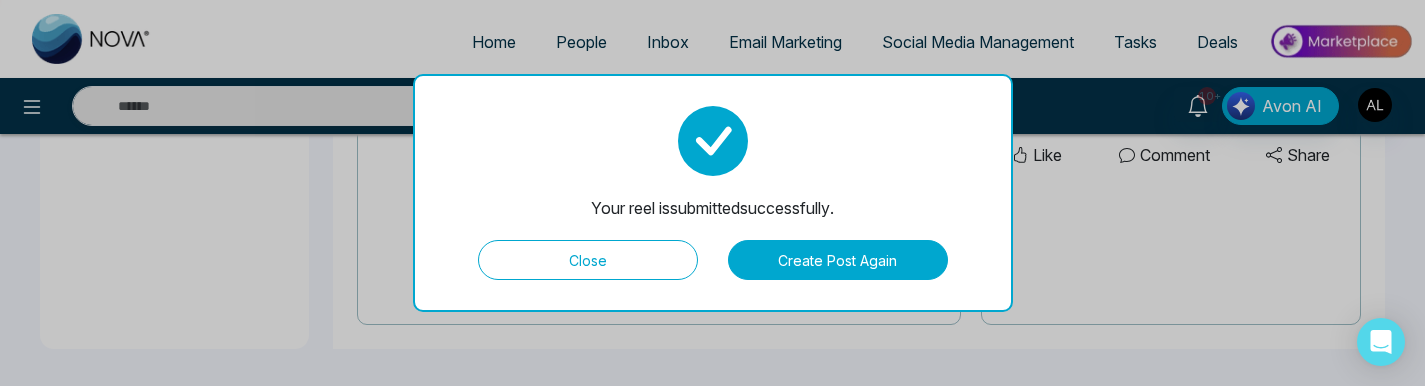 click on "Close" at bounding box center (588, 260) 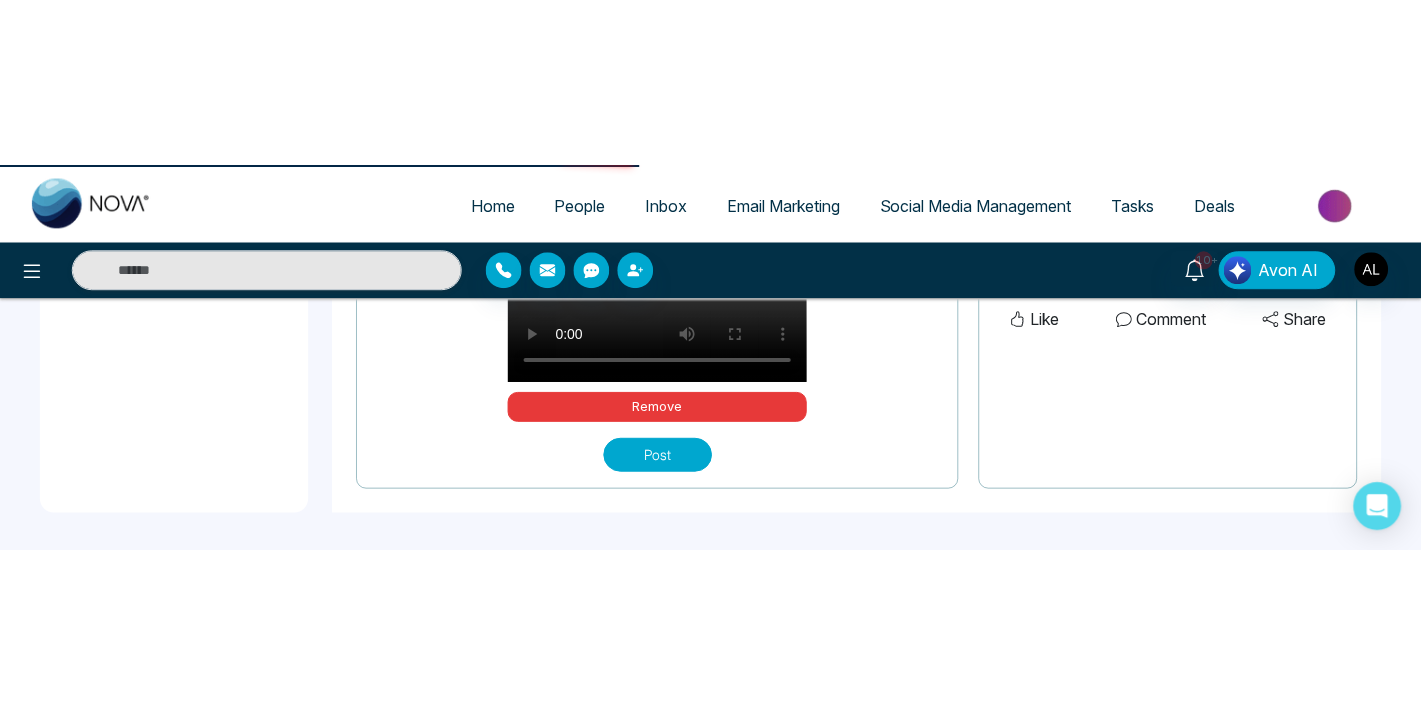 scroll, scrollTop: 0, scrollLeft: 0, axis: both 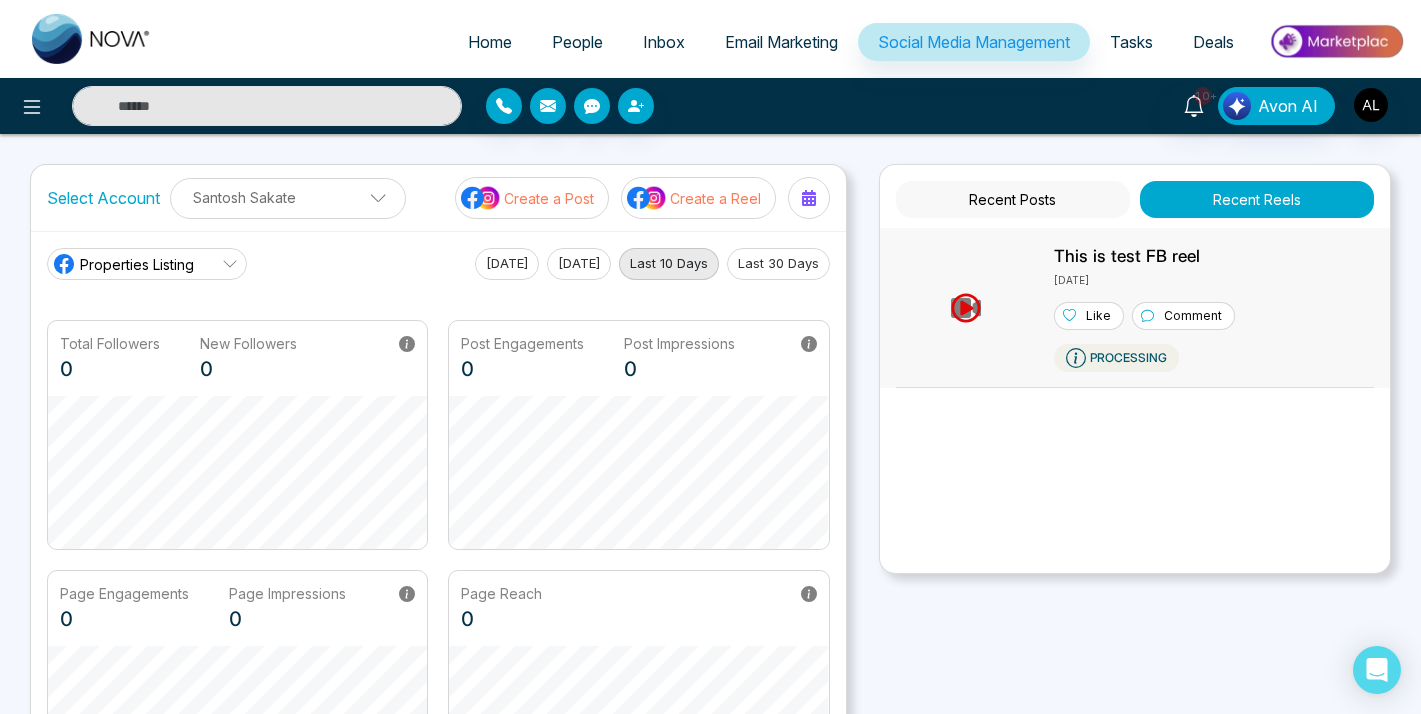 click 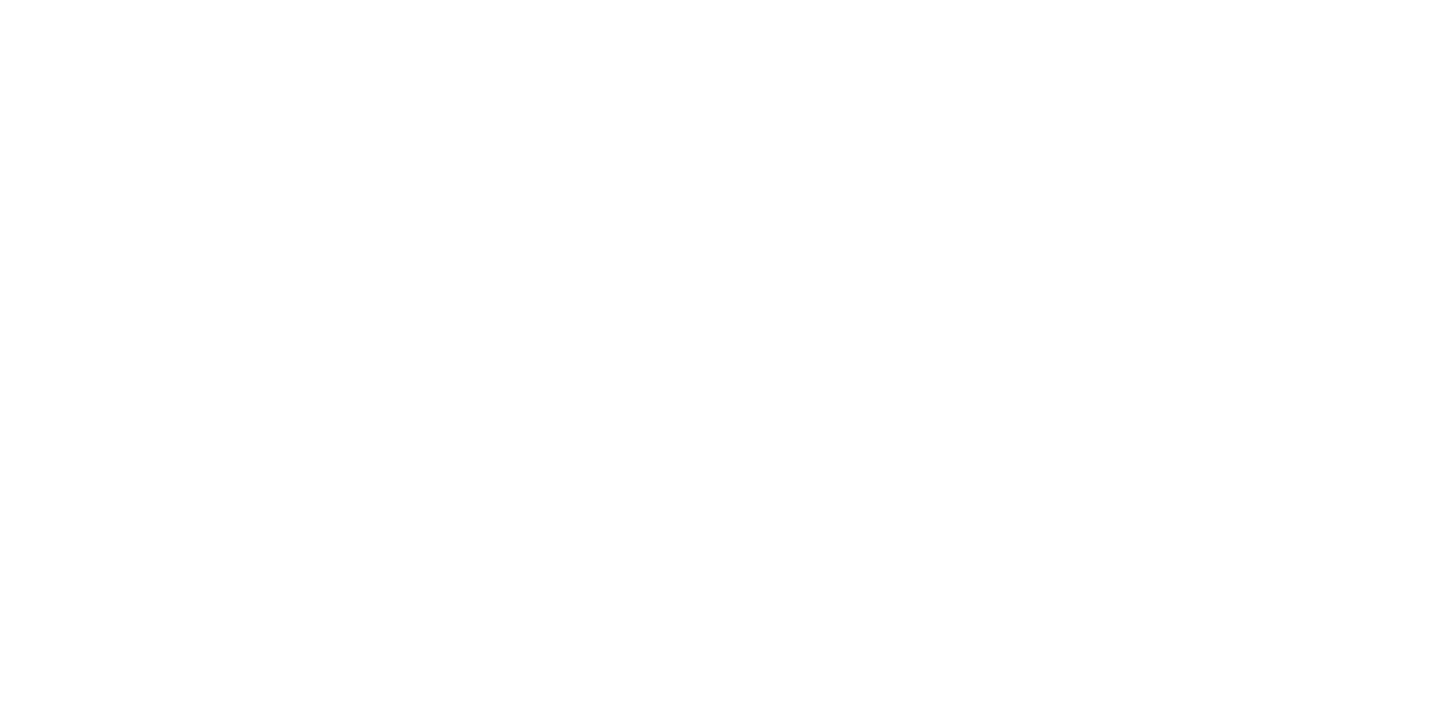 select on "*" 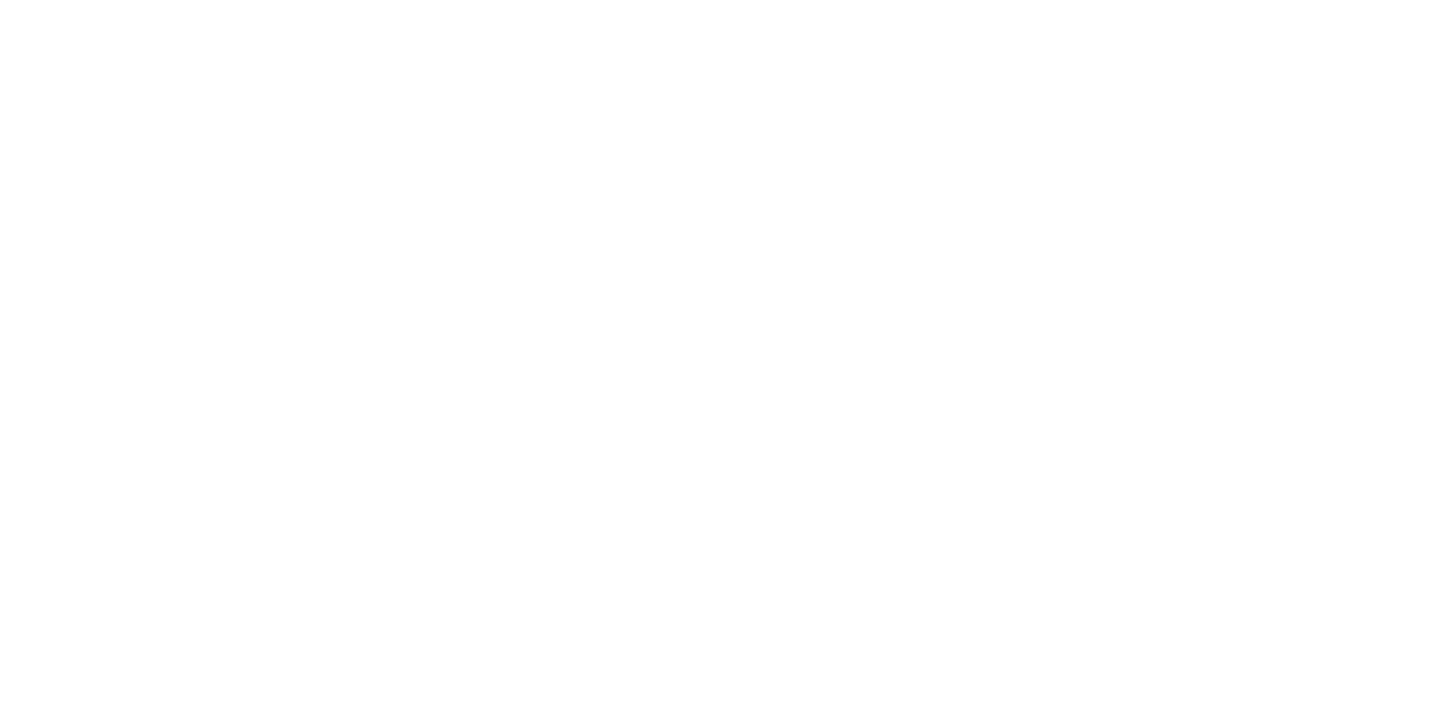 select on "*" 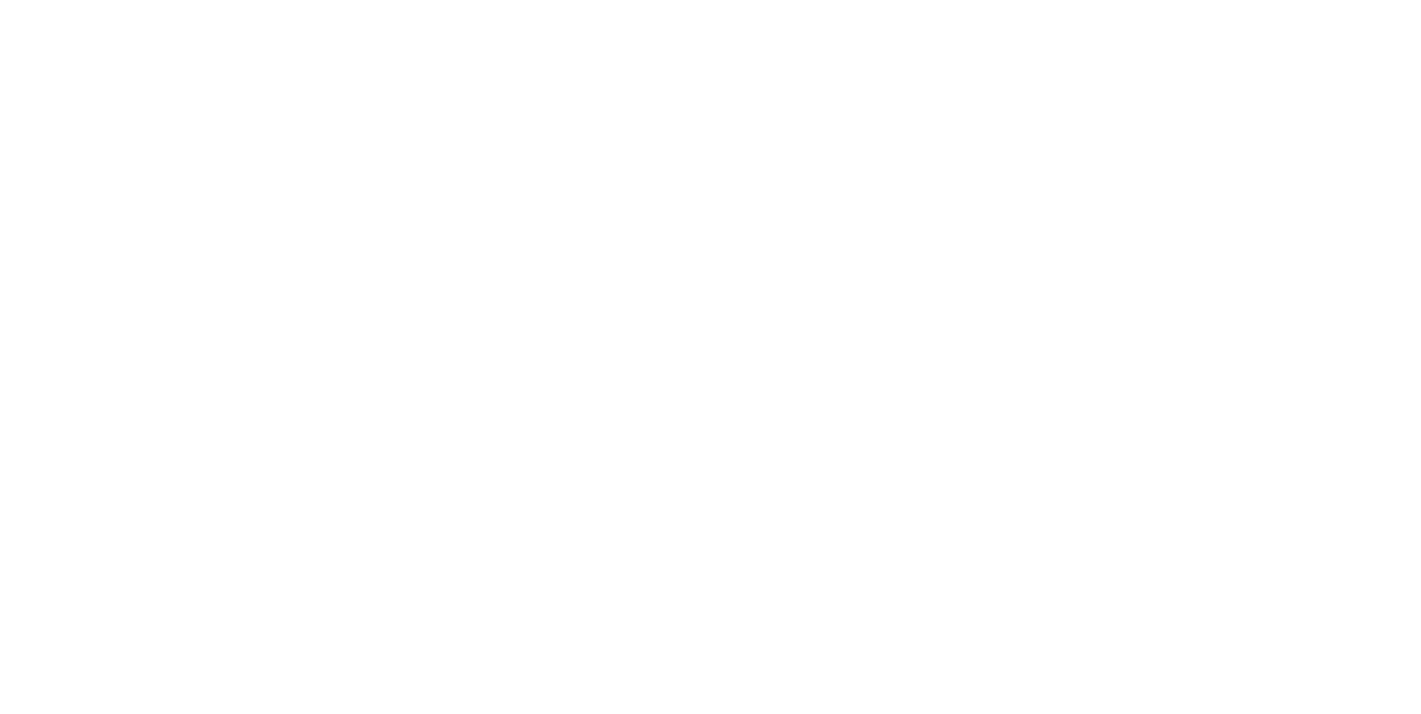 scroll, scrollTop: 0, scrollLeft: 0, axis: both 